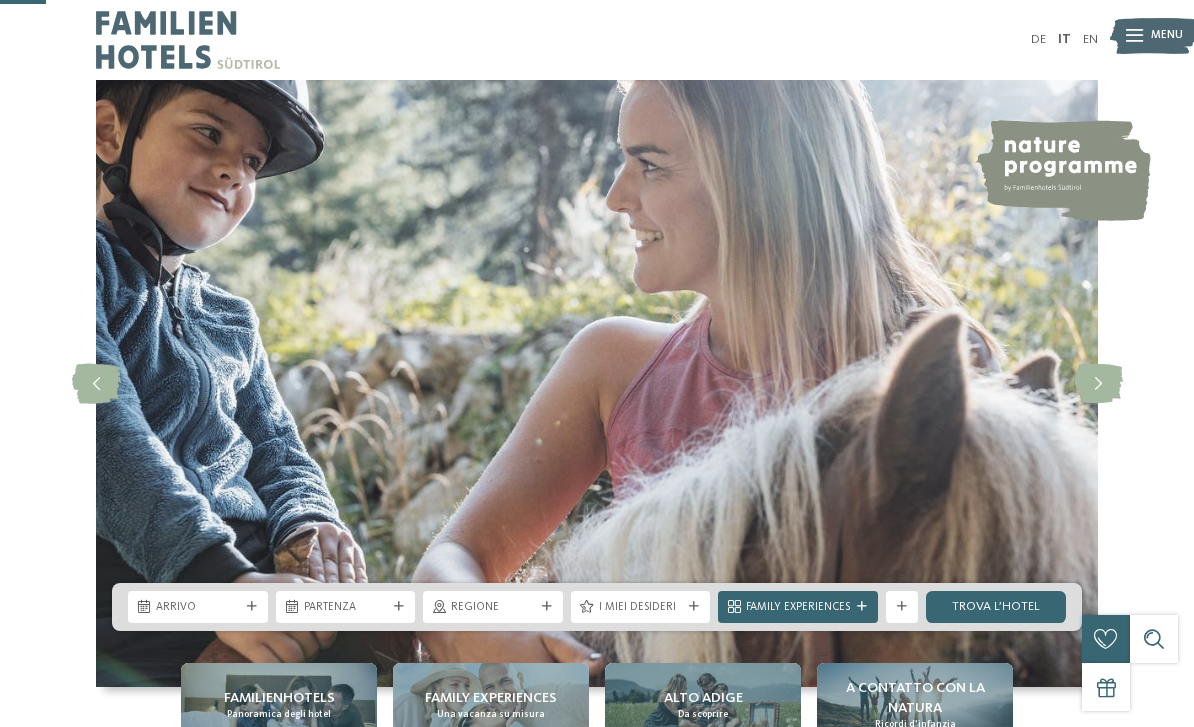 scroll, scrollTop: 271, scrollLeft: 0, axis: vertical 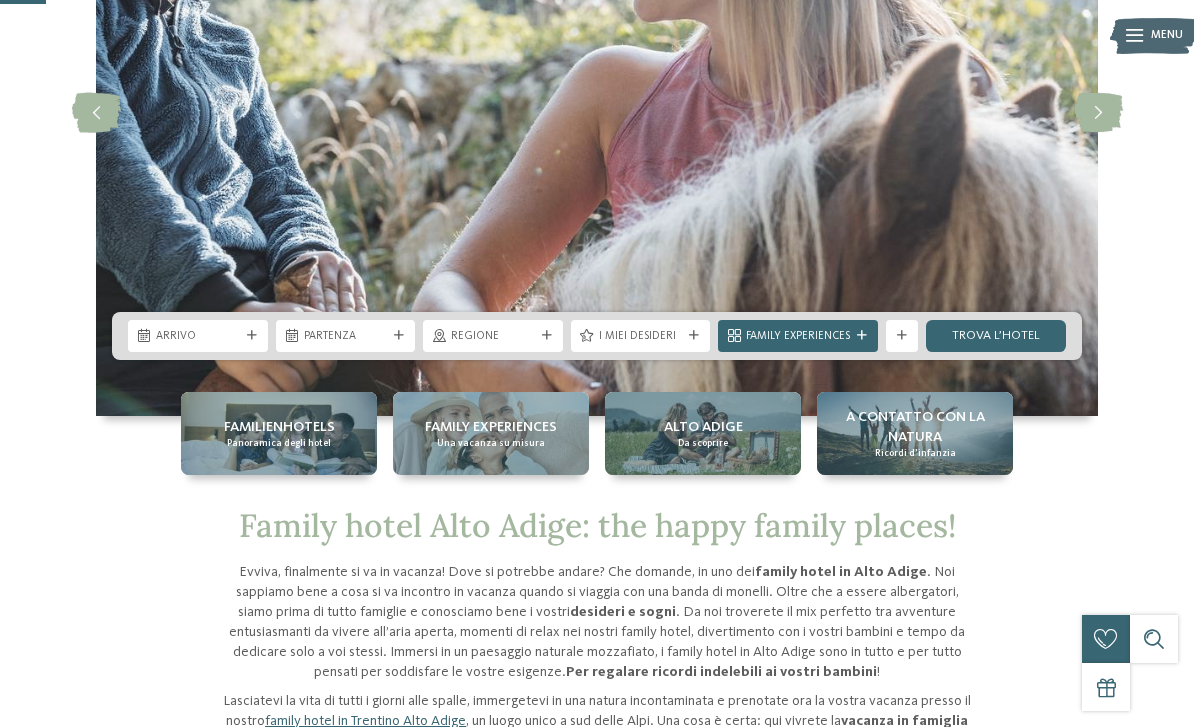 click on "Panoramica degli hotel" at bounding box center (279, 443) 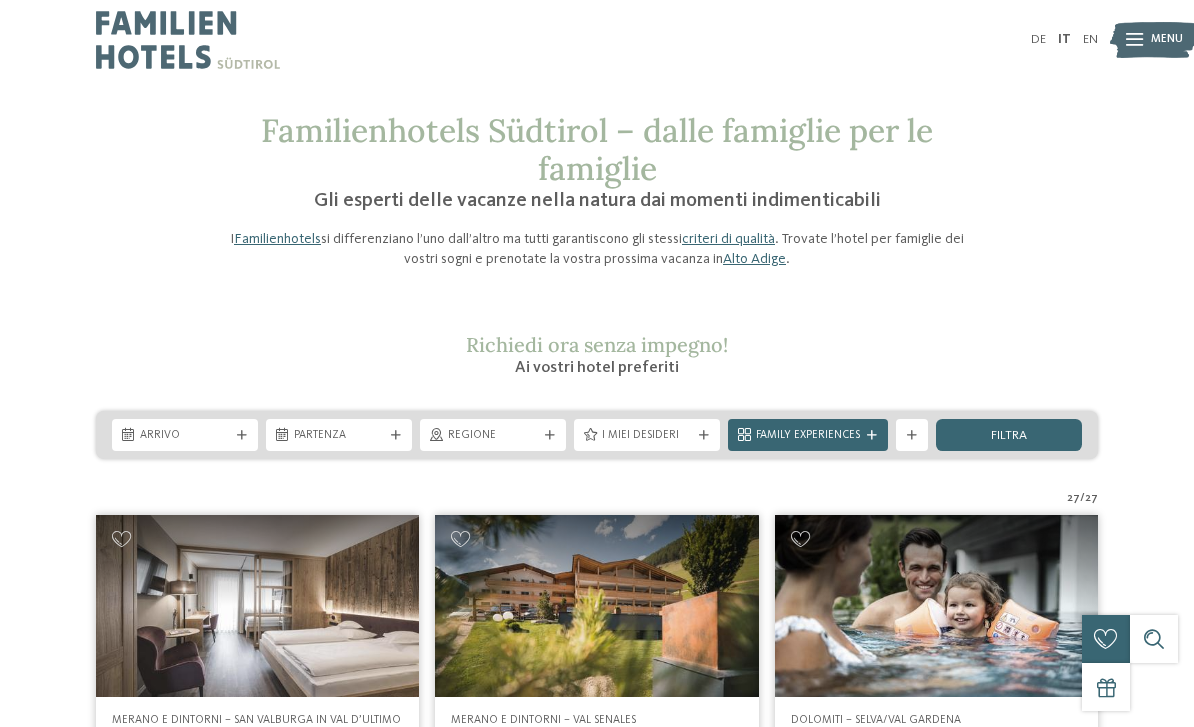 scroll, scrollTop: 0, scrollLeft: 0, axis: both 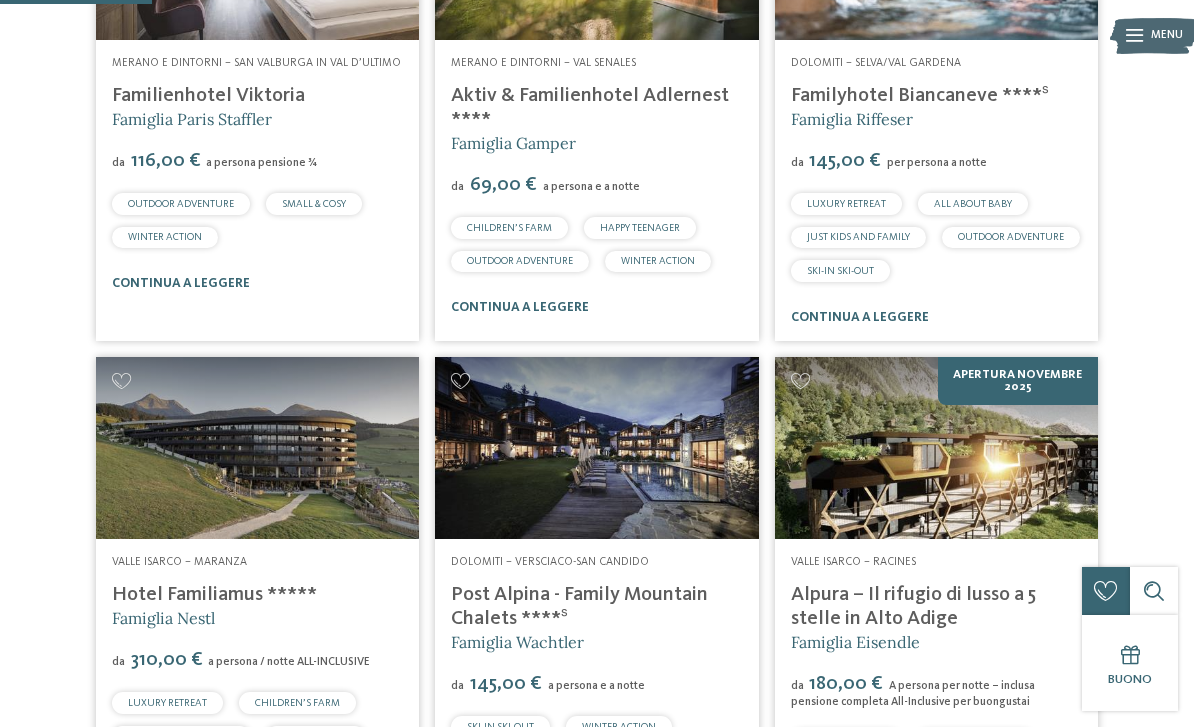 click at bounding box center (596, 448) 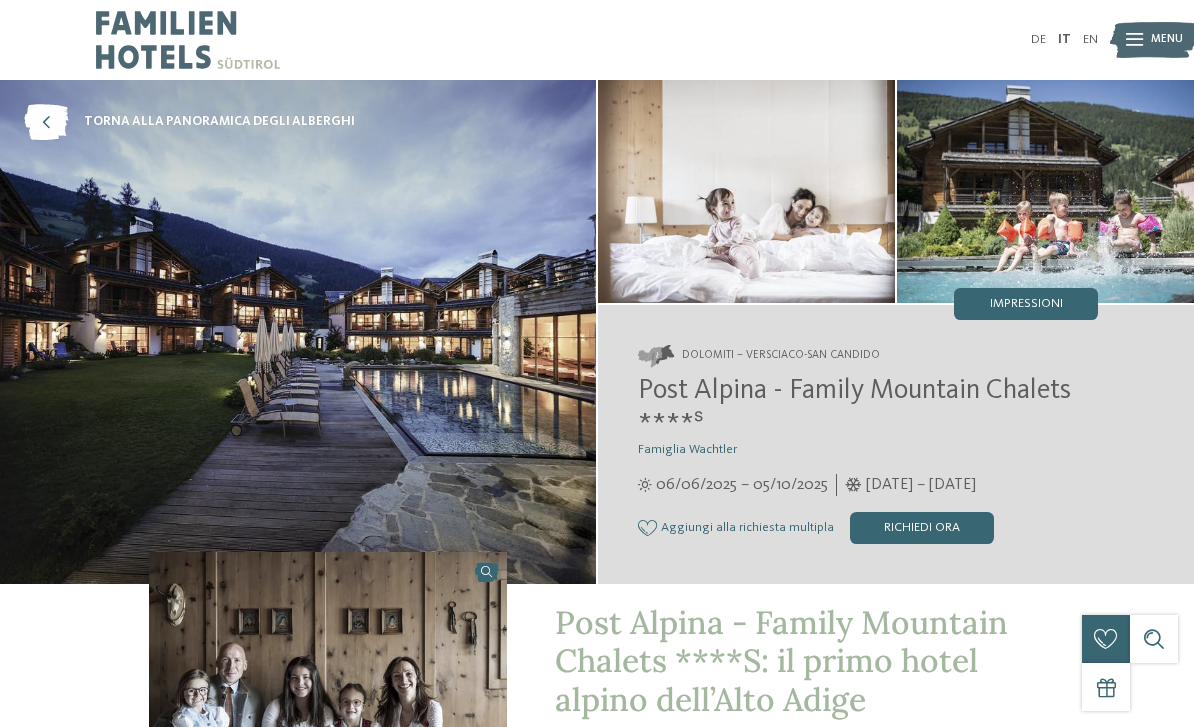 scroll, scrollTop: 0, scrollLeft: 0, axis: both 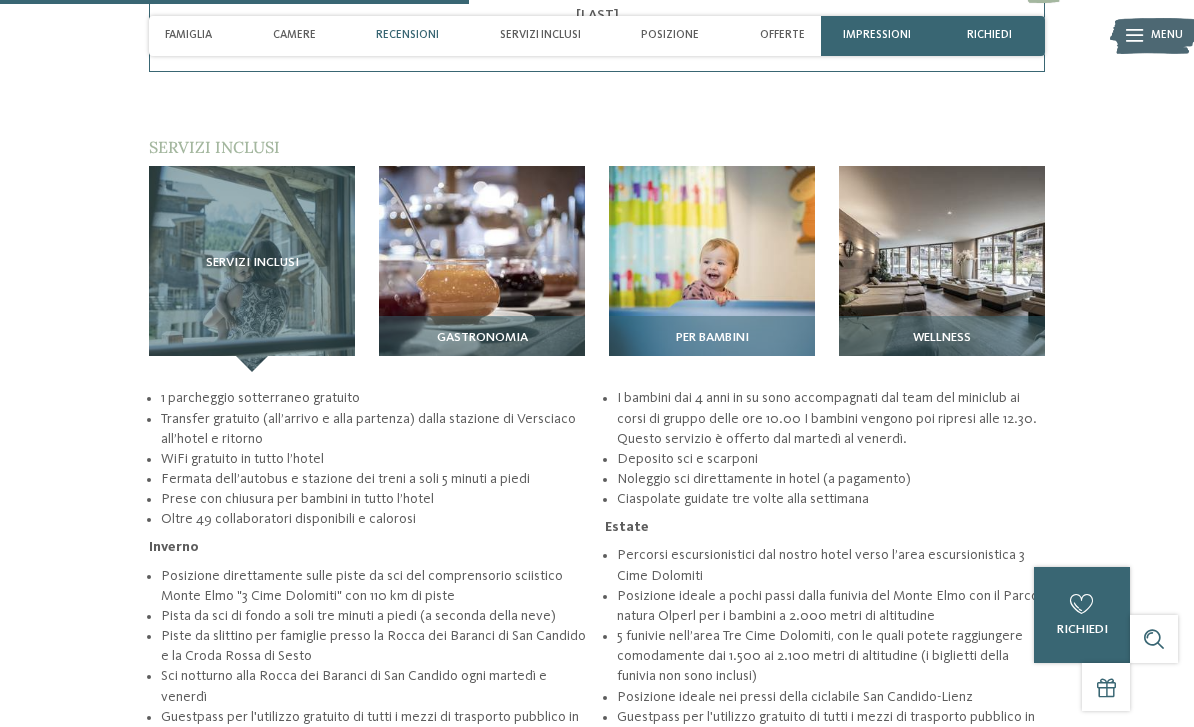 click at bounding box center (712, 269) 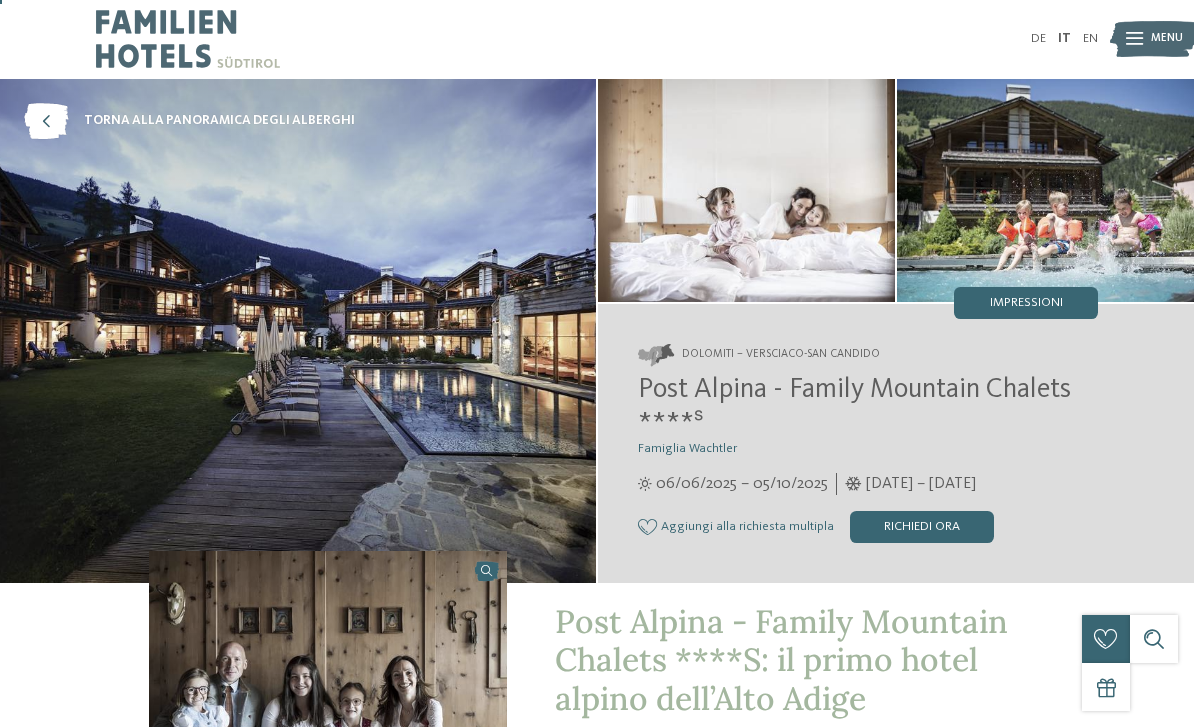 scroll, scrollTop: 11, scrollLeft: 0, axis: vertical 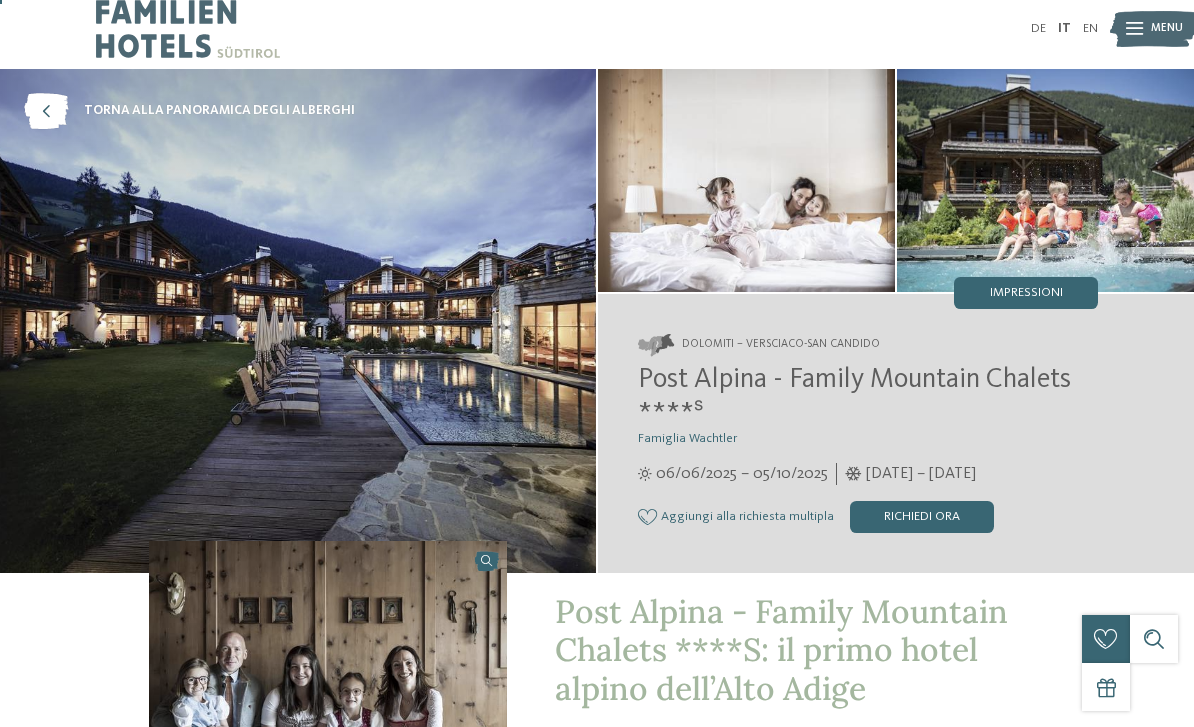 click on "Richiedi ora" at bounding box center (922, 517) 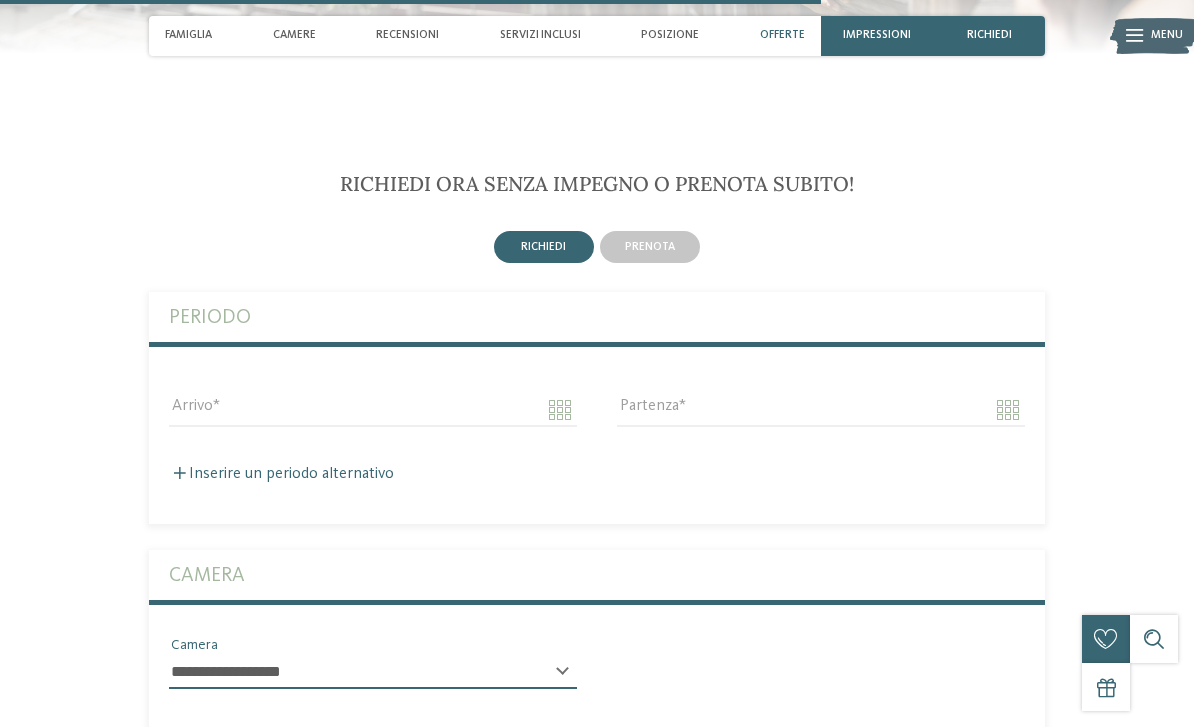 scroll, scrollTop: 3749, scrollLeft: 0, axis: vertical 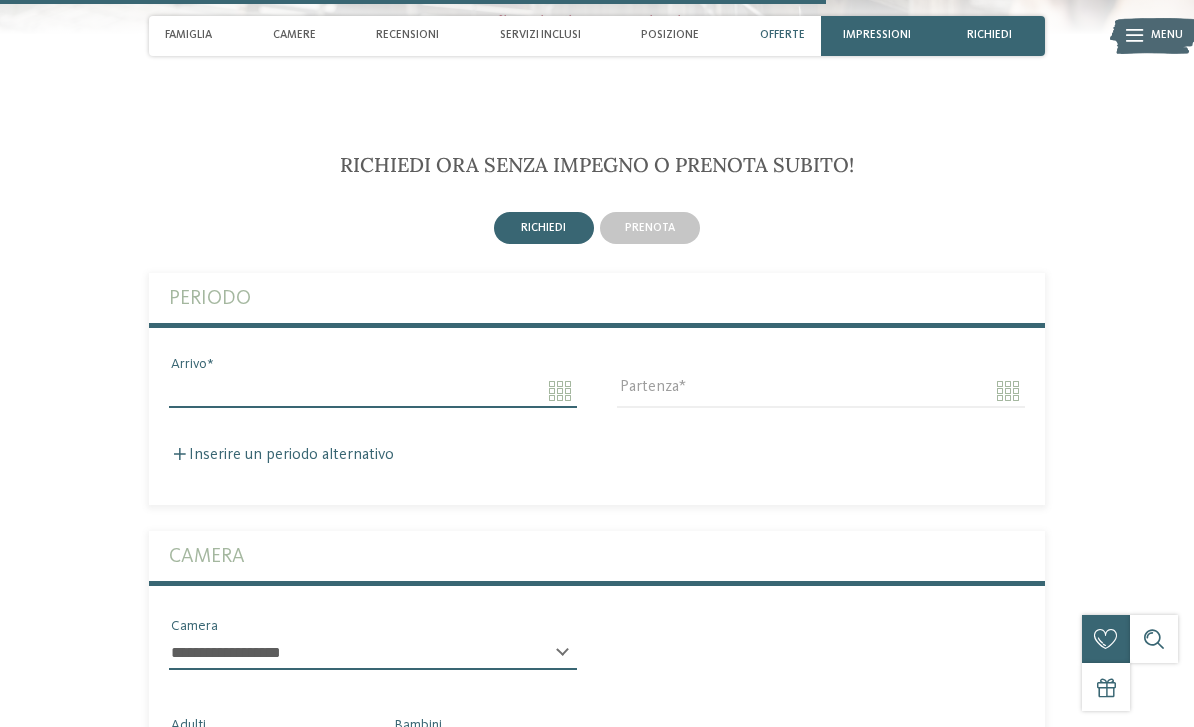 click on "Solo un momento – il sito web sta caricando …
DE
IT" at bounding box center [597, -598] 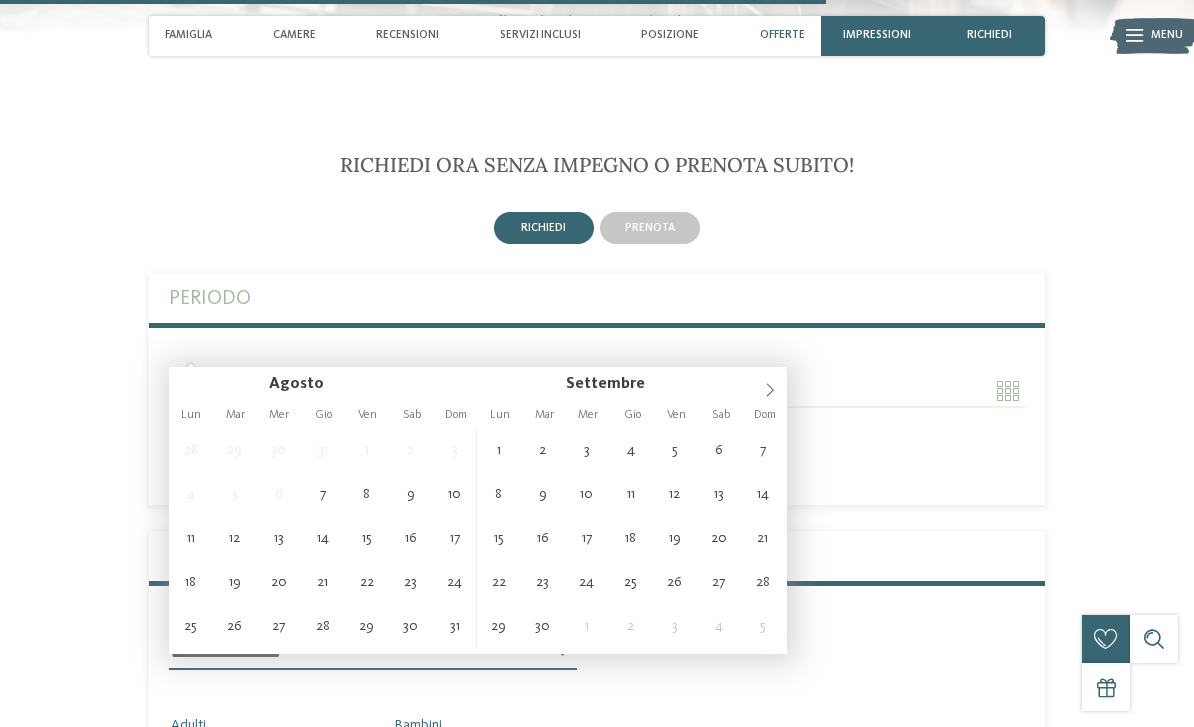 type on "**********" 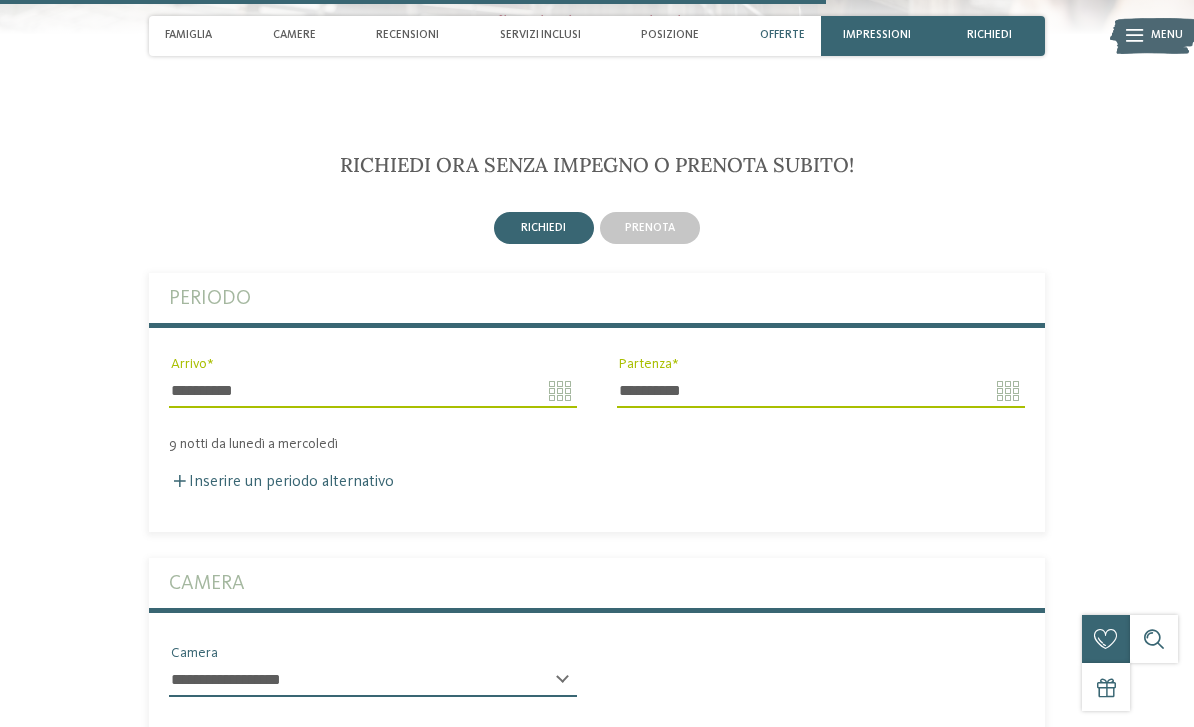 click on "Solo un momento – il sito web sta caricando …
DE
IT" at bounding box center [597, -585] 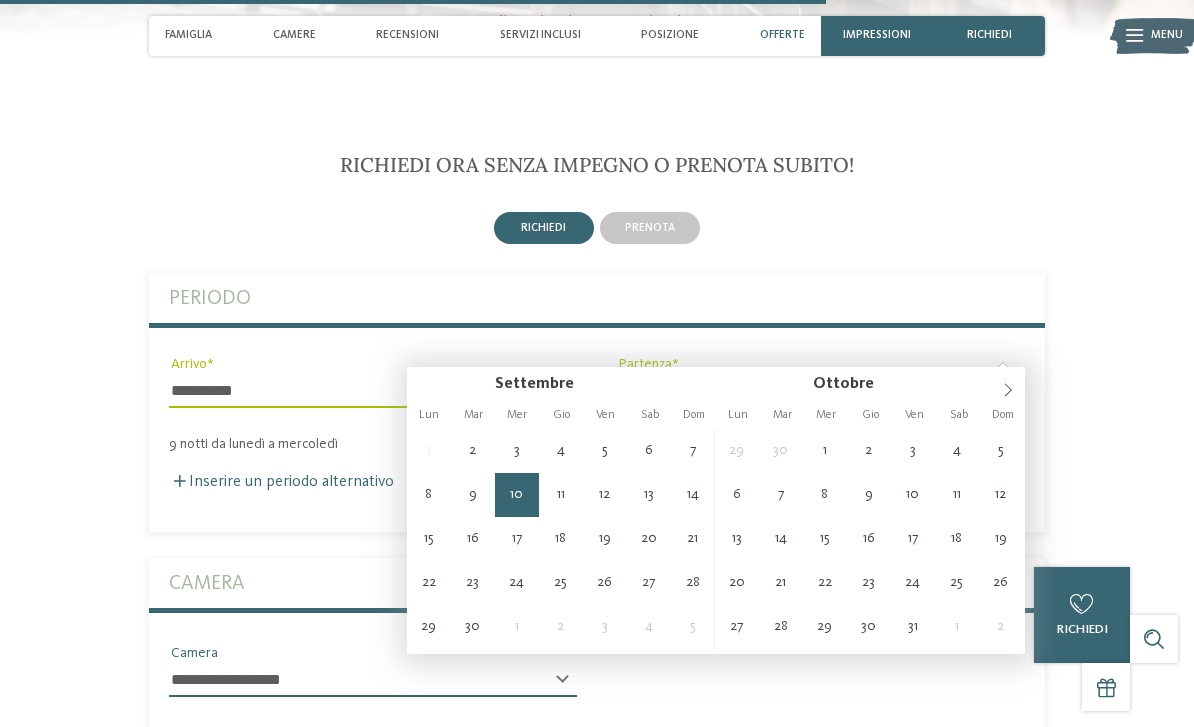 type on "**********" 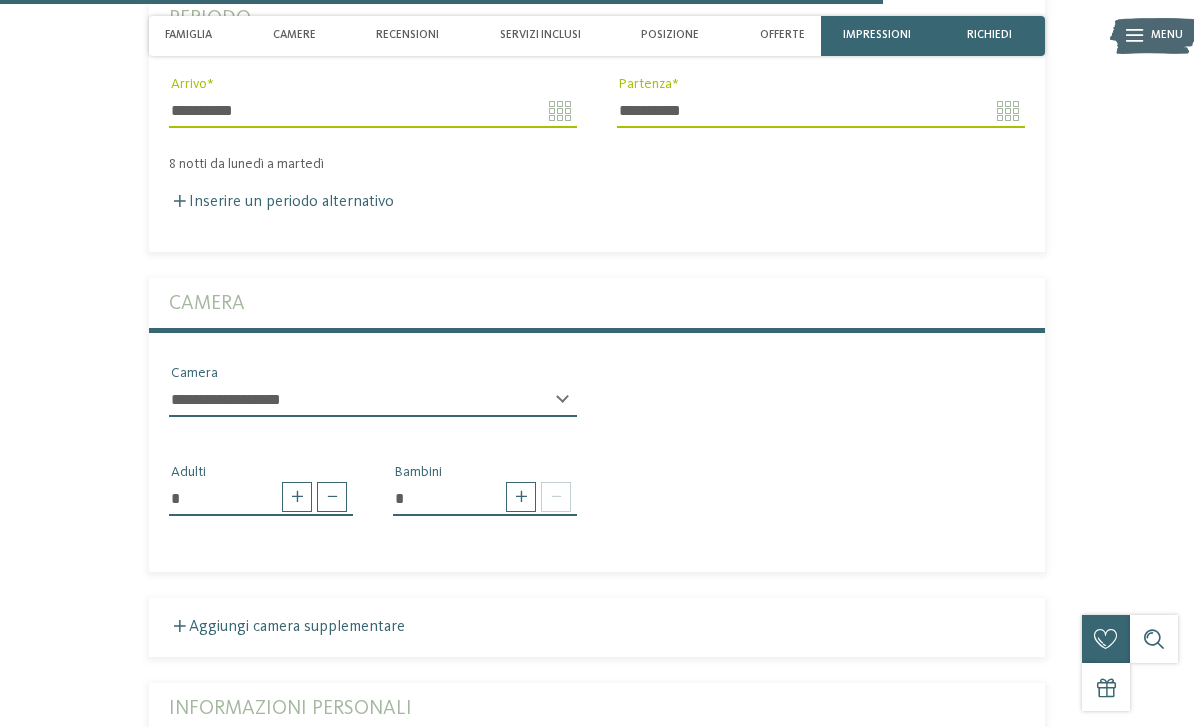 scroll, scrollTop: 4028, scrollLeft: 0, axis: vertical 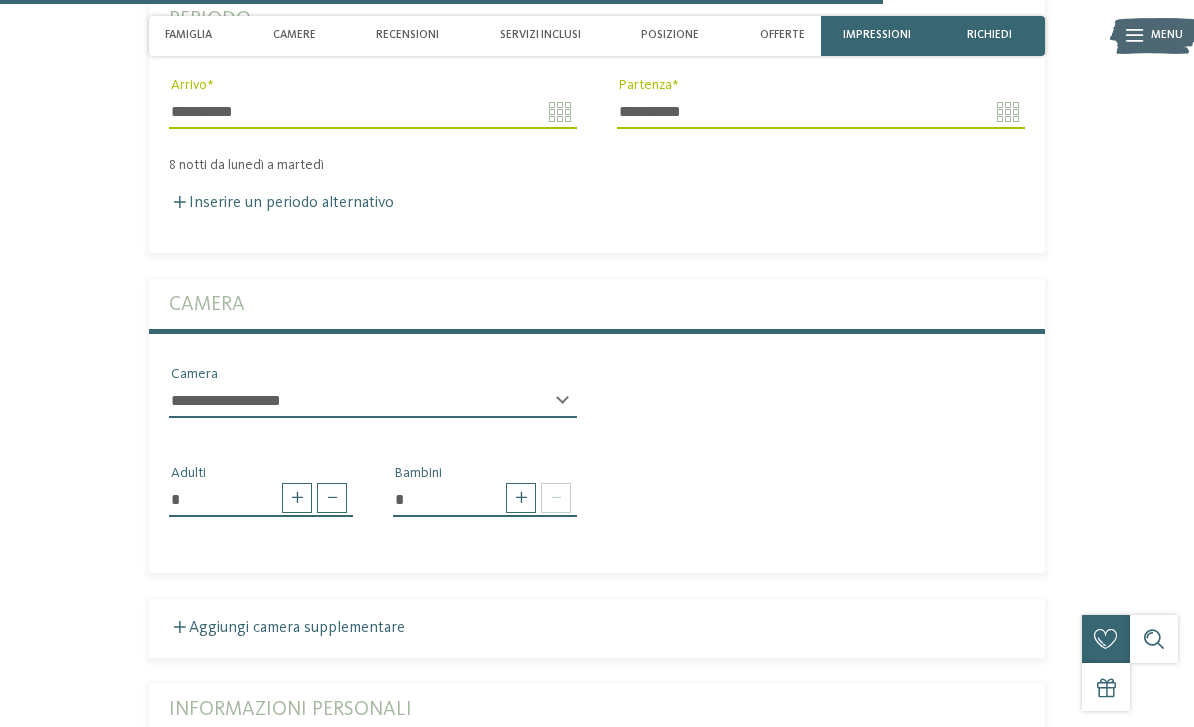 click on "**********" at bounding box center [373, 401] 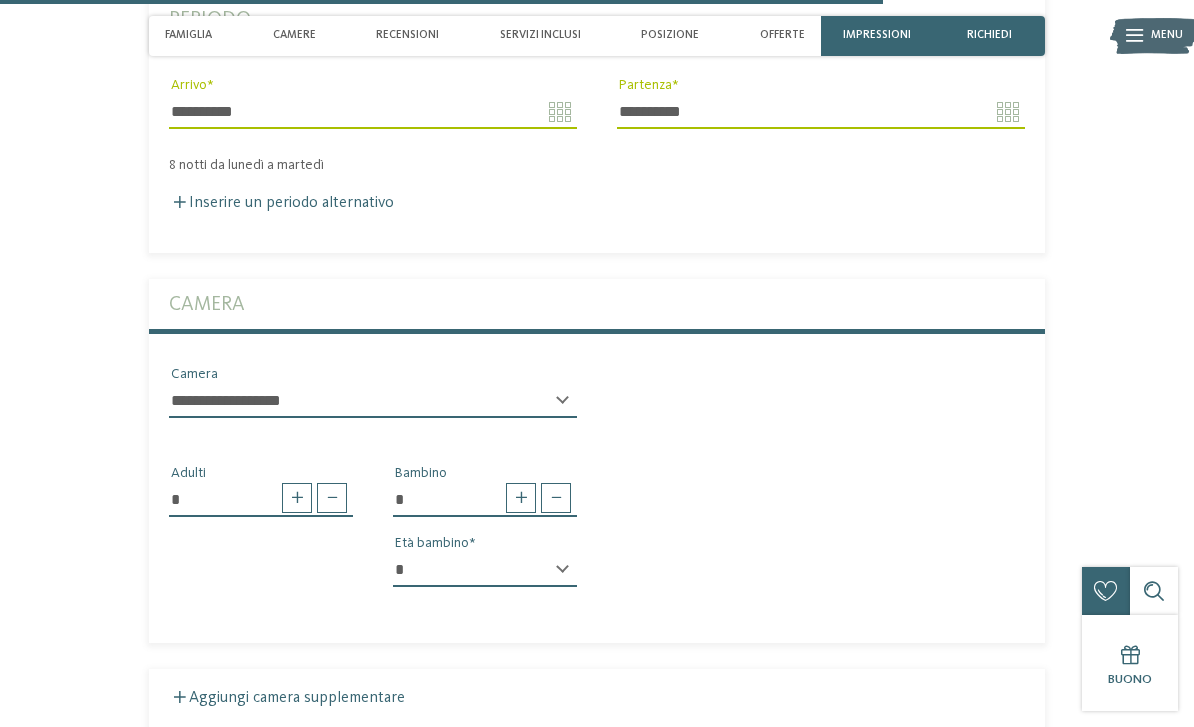 click on "* * * * * * * * * * * ** ** ** ** ** ** ** **" at bounding box center [485, 570] 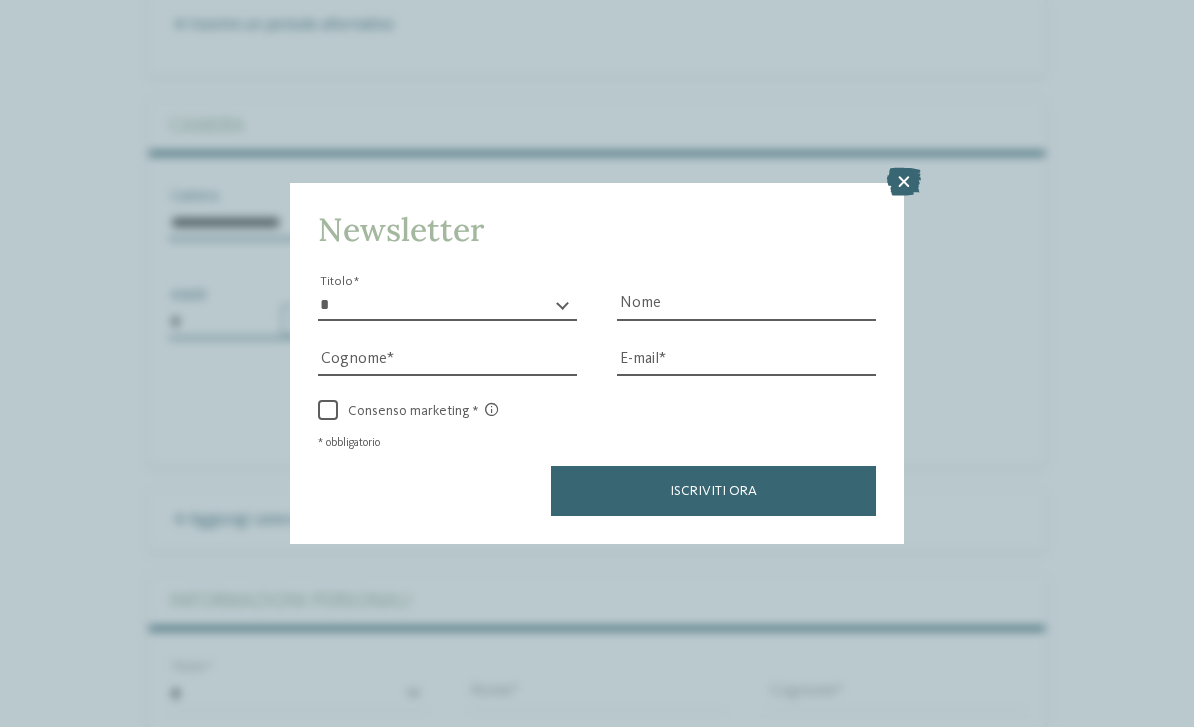scroll, scrollTop: 4217, scrollLeft: 0, axis: vertical 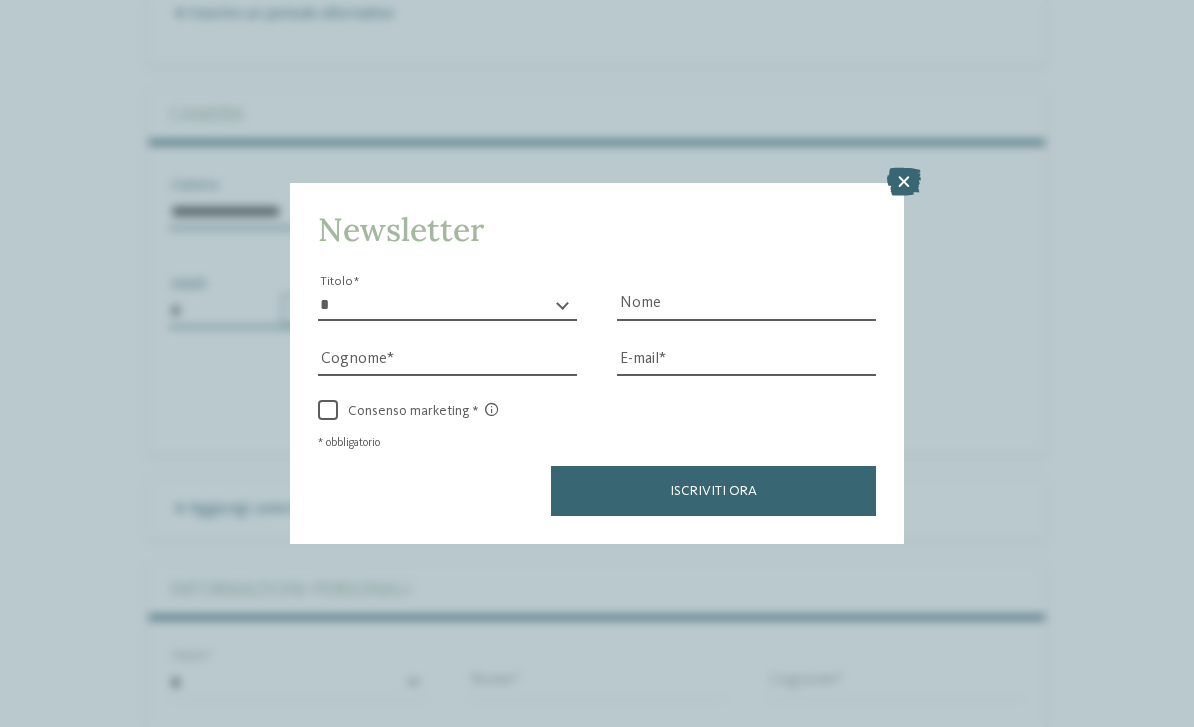 click on "* ****** ******* ******** ******" at bounding box center (447, 305) 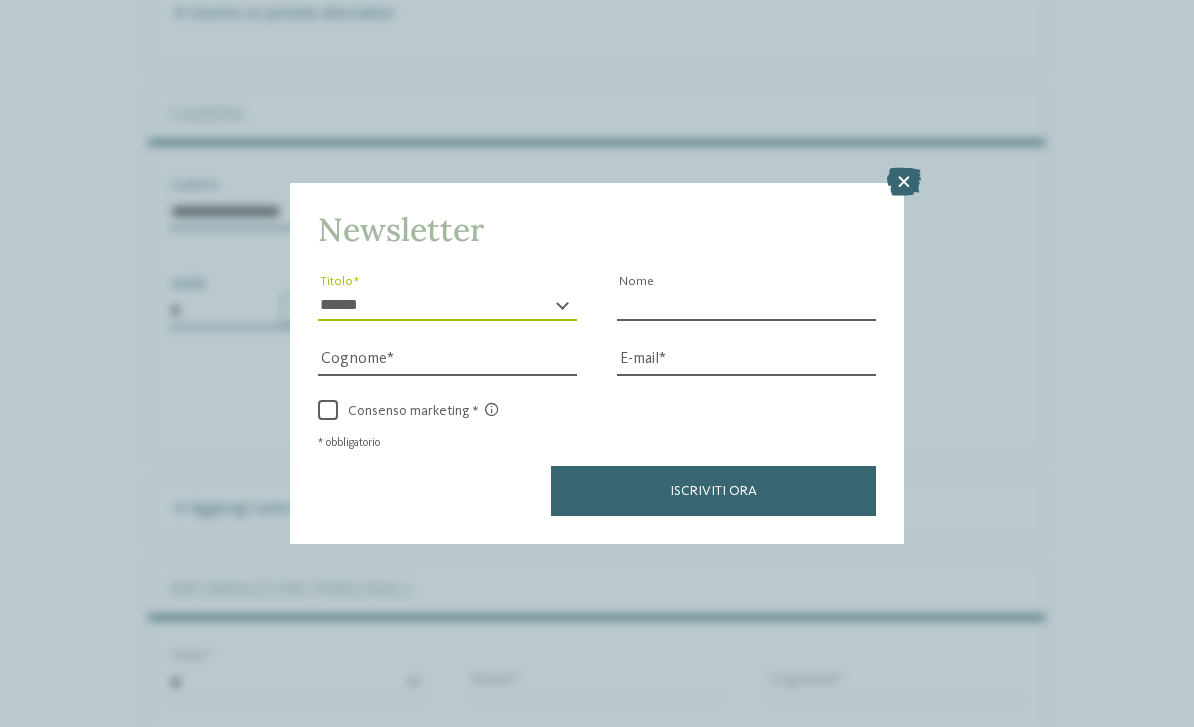 click on "Nome" at bounding box center [746, 305] 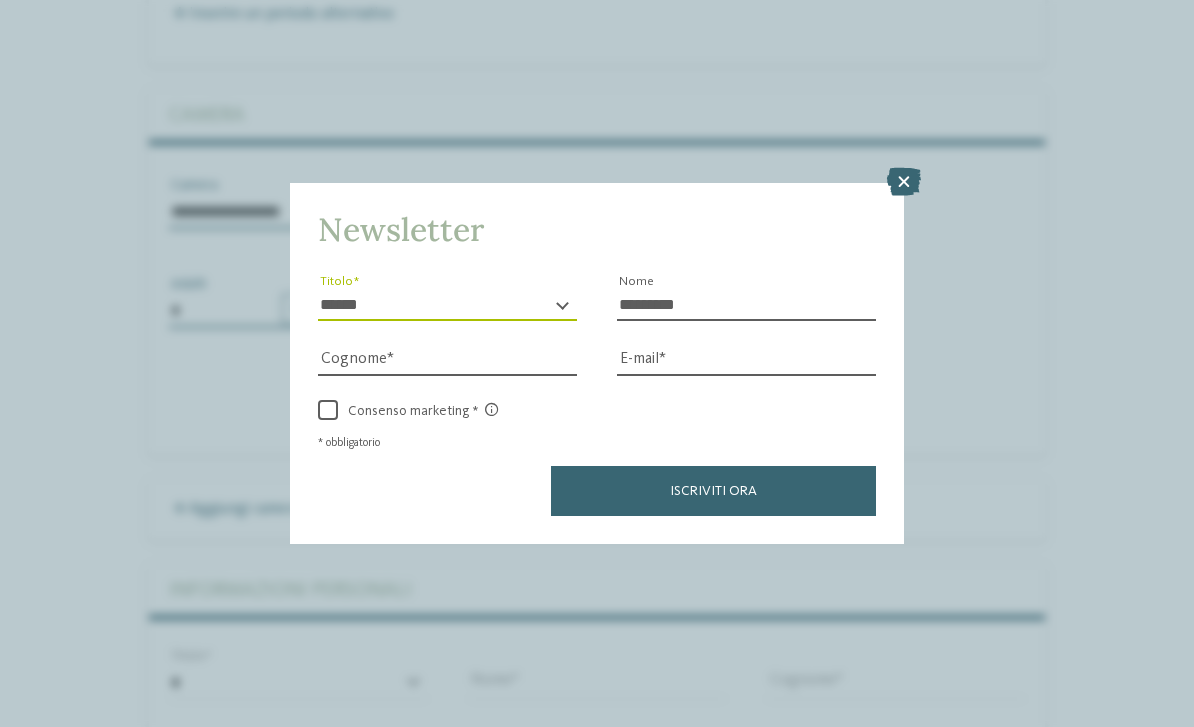 type on "********" 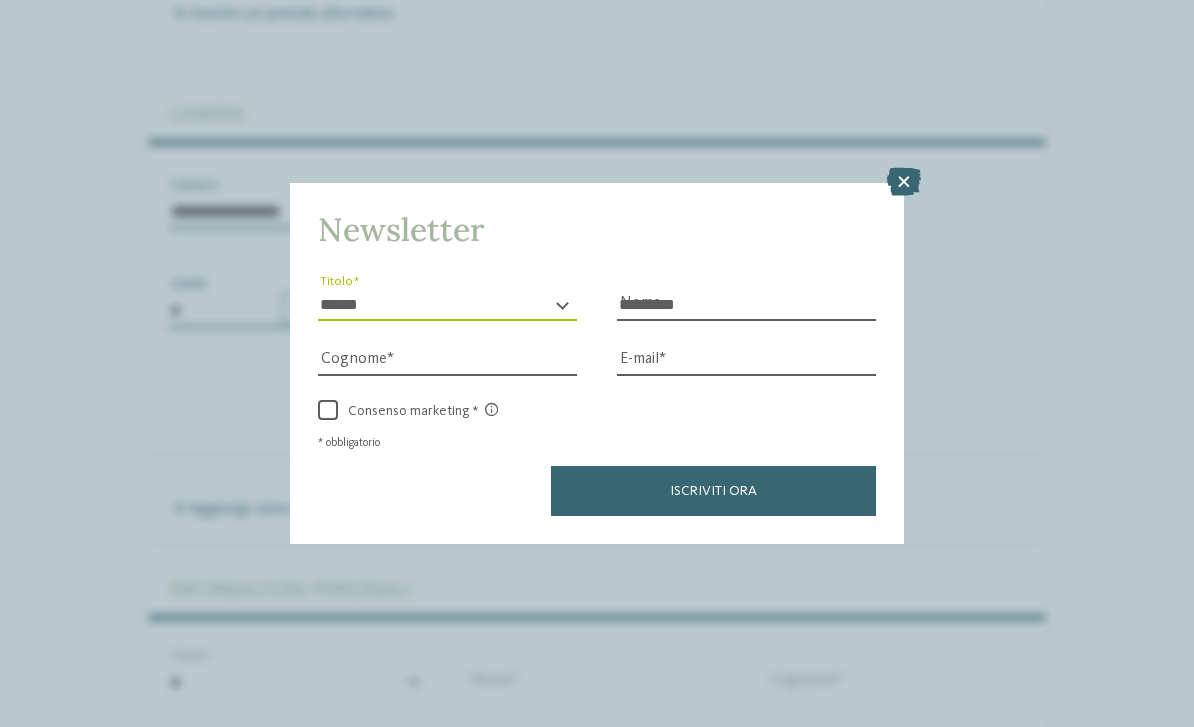 click on "Cognome" at bounding box center [447, 361] 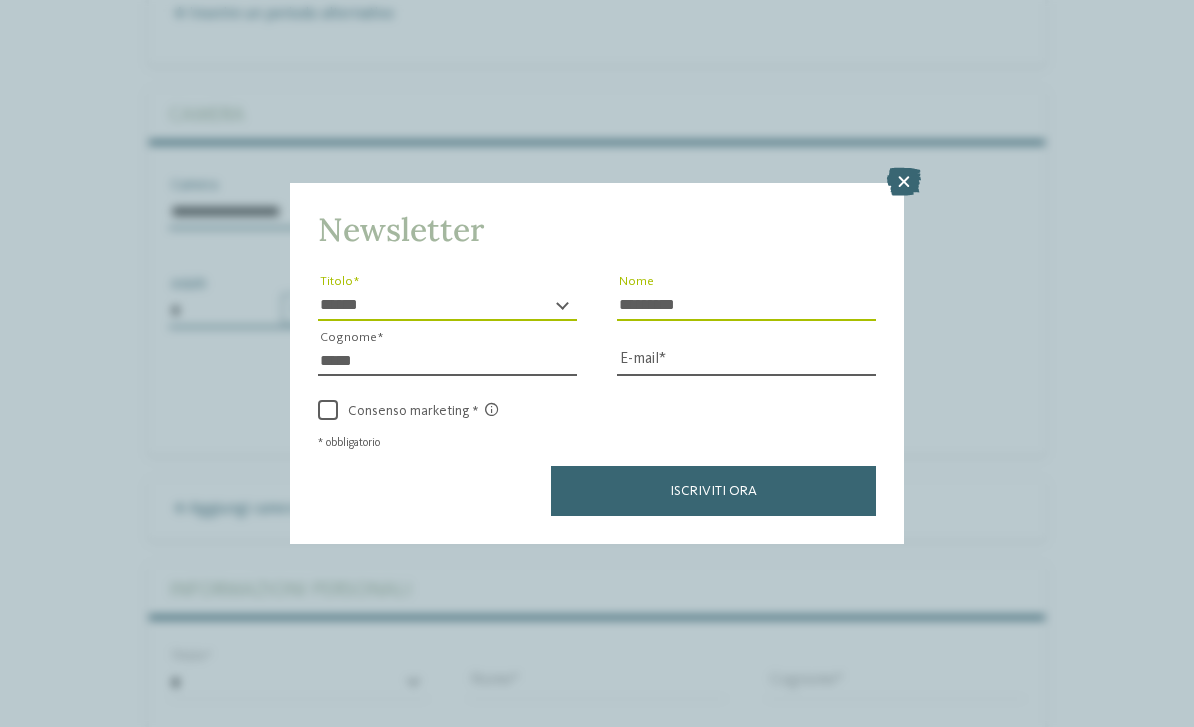 type on "****" 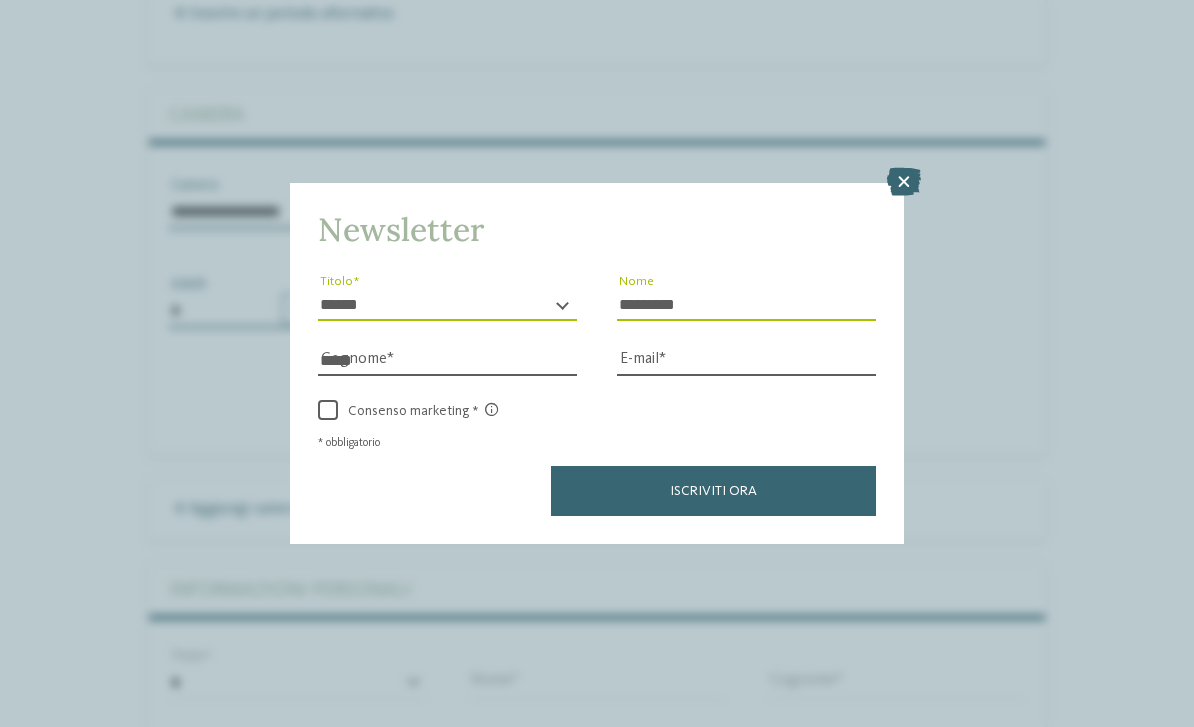click on "E-mail" at bounding box center [746, 361] 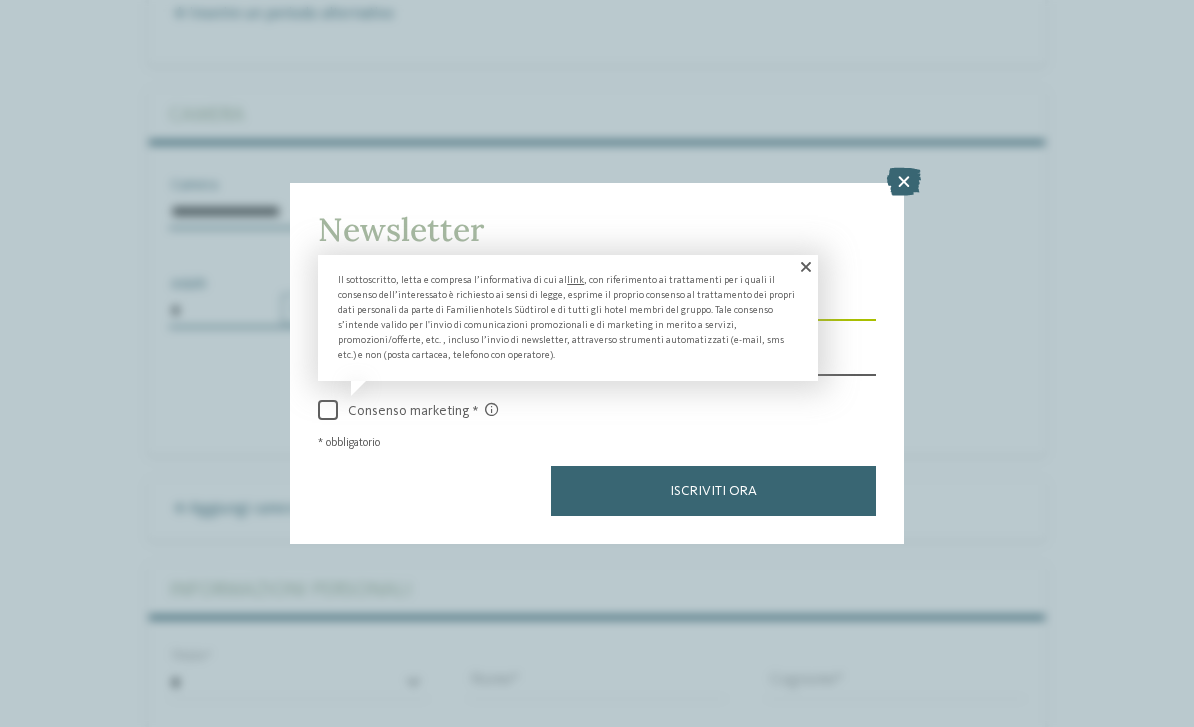 type on "**********" 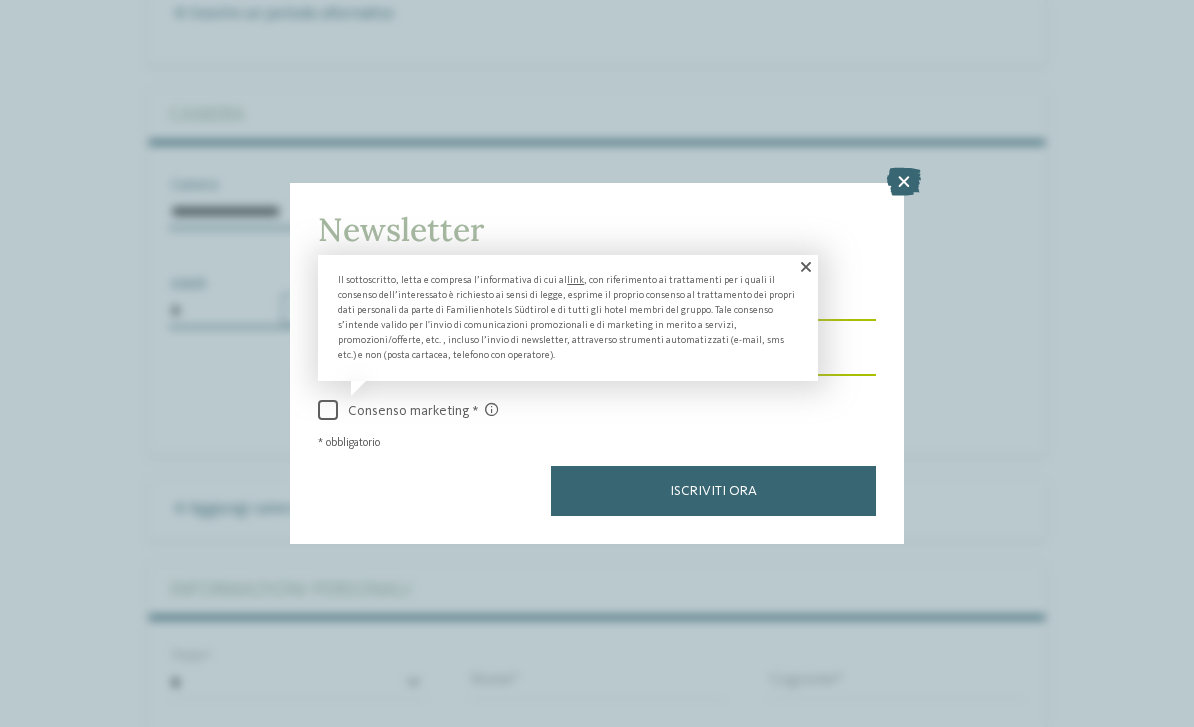 click at bounding box center (804, 267) 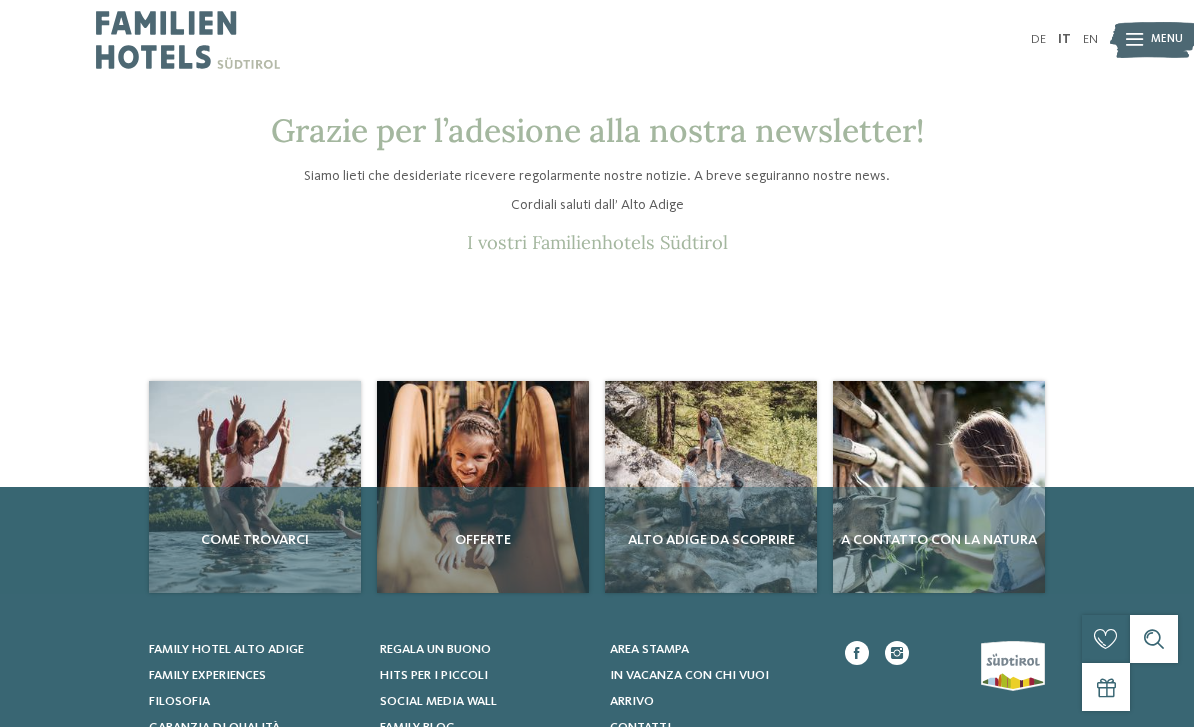 scroll, scrollTop: 0, scrollLeft: 0, axis: both 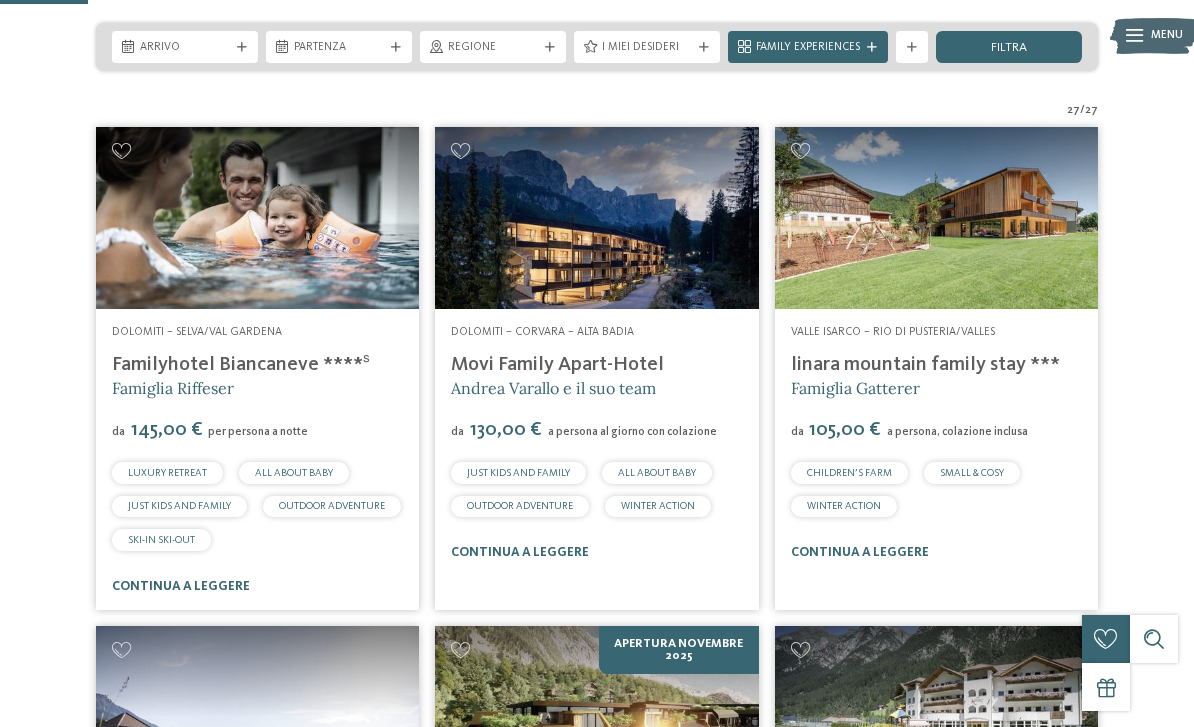 click on "ALL ABOUT BABY" at bounding box center (657, 473) 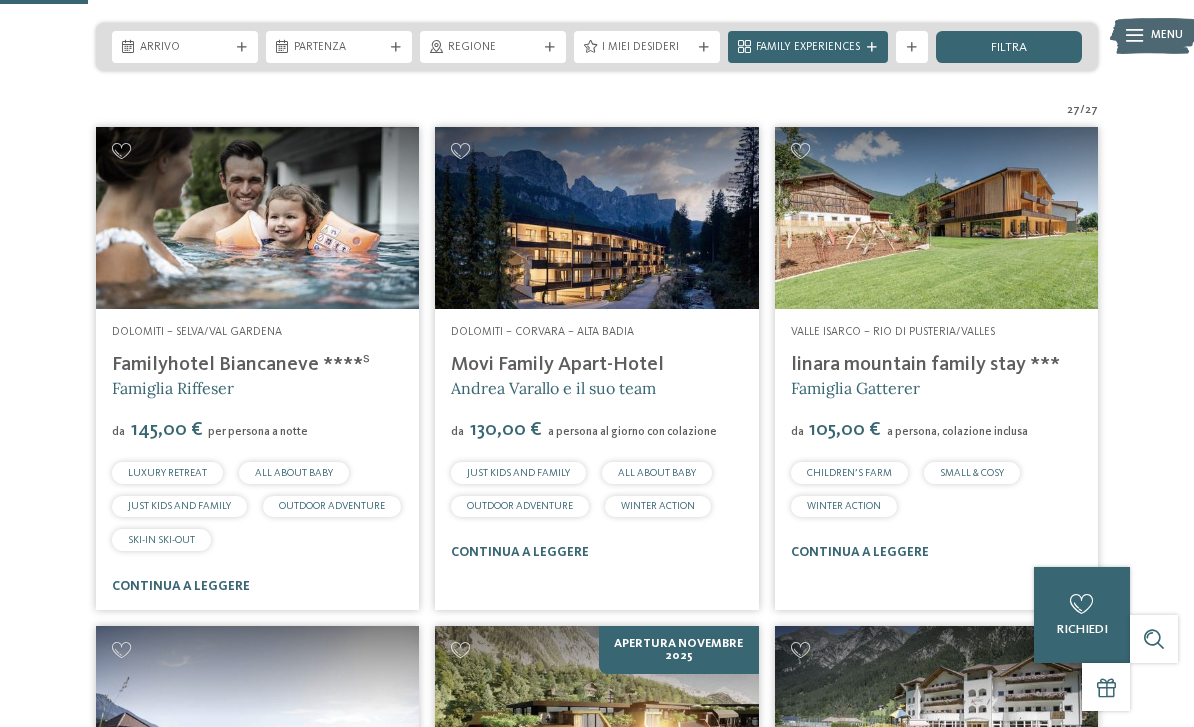 click on "ALL ABOUT BABY" at bounding box center [657, 473] 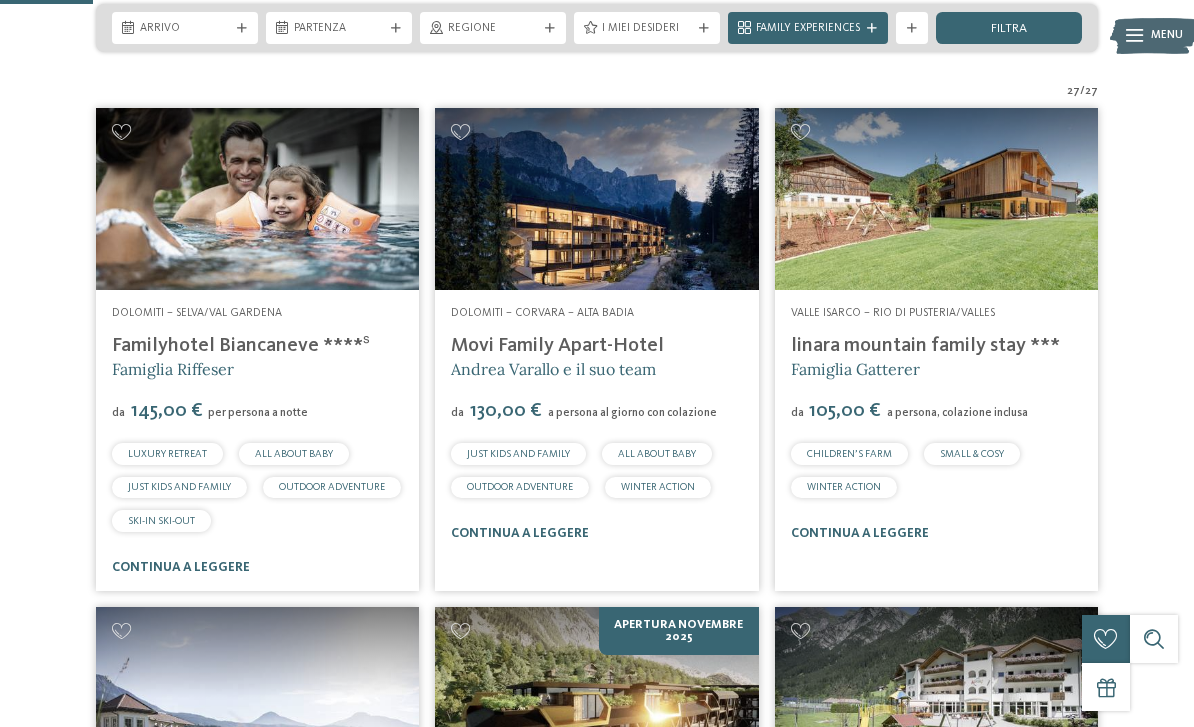 scroll, scrollTop: 408, scrollLeft: 0, axis: vertical 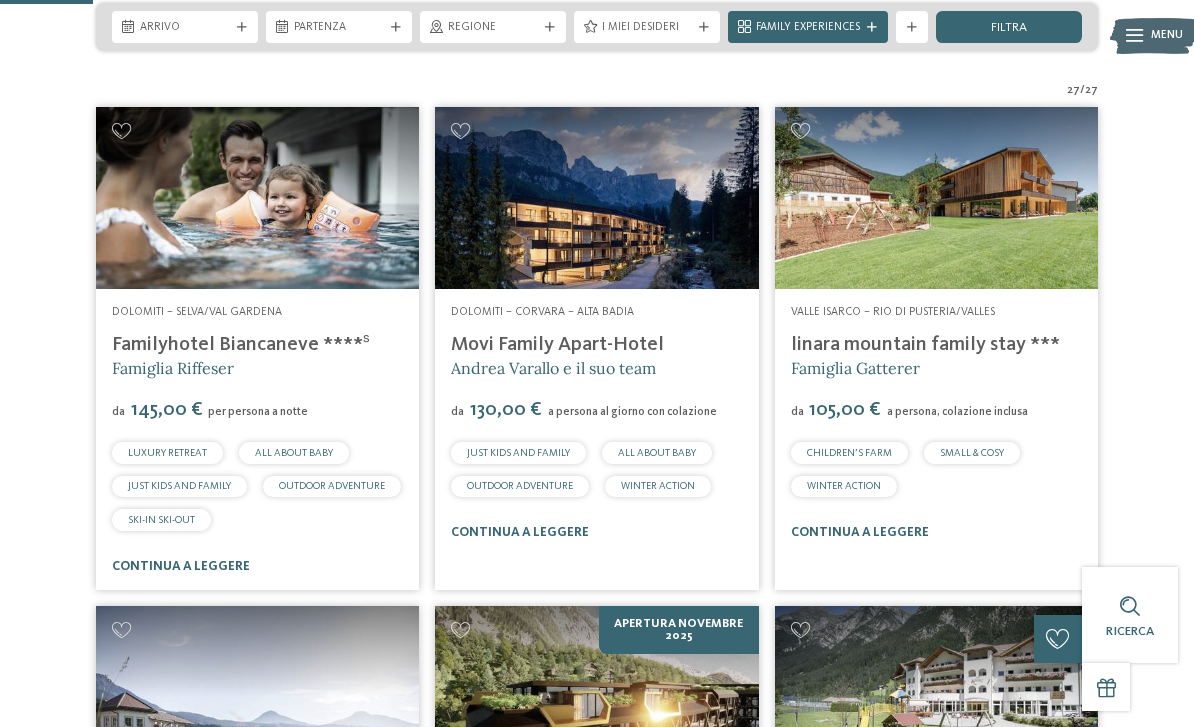 click at bounding box center (257, 198) 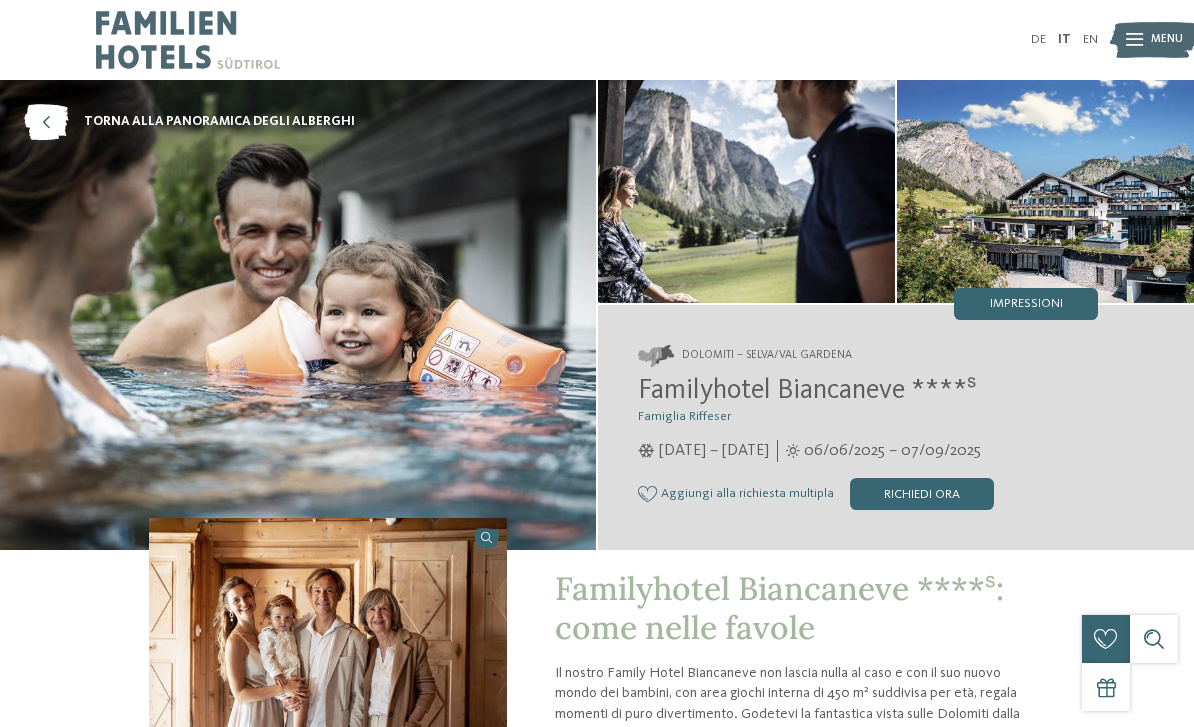 scroll, scrollTop: 0, scrollLeft: 0, axis: both 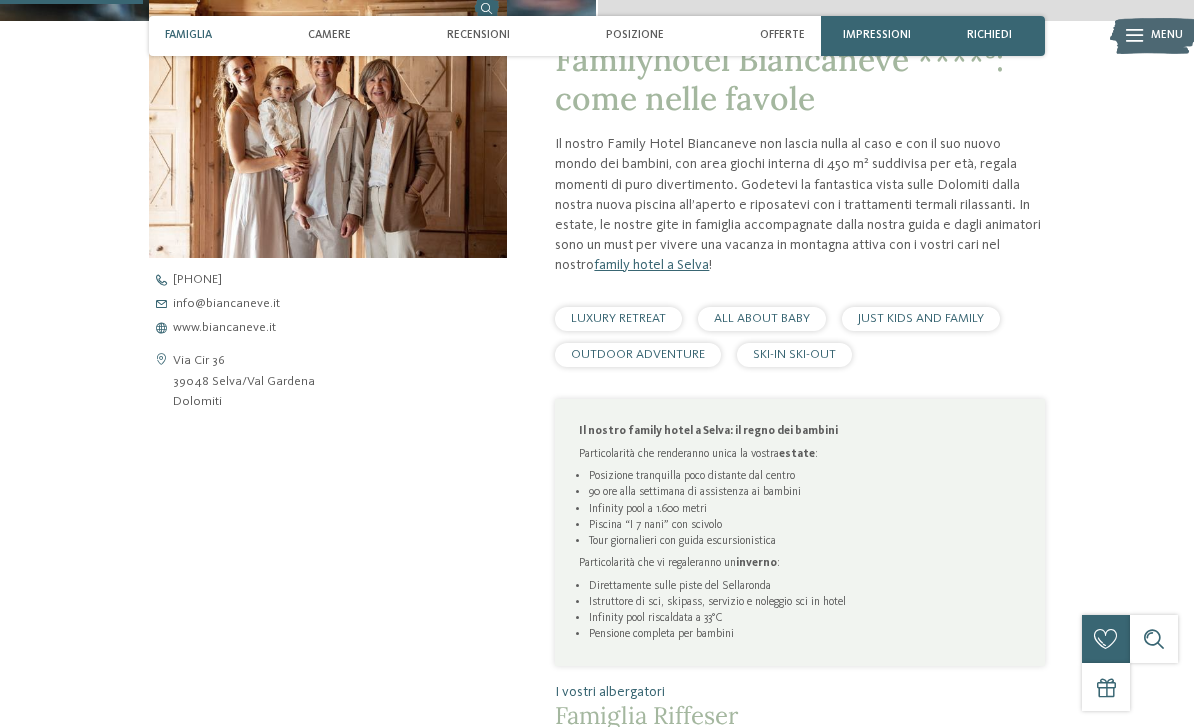click on "Familyhotel Biancaneve ****ˢ: come nelle favole
Il nostro Family Hotel Biancaneve non lascia nulla al caso e con il suo nuovo mondo dei bambini, con area giochi interna di 450 m² suddivisa per età, regala momenti di puro divertimento. Godetevi la fantastica vista sulle Dolomiti dalla nostra nuova piscina all’aperto e riposatevi con i trattamenti termali rilassanti. In estate, le nostre gite in famiglia accompagnate dalla nostra guida e dagli animatori sono un must per vivere una vacanza in montagna attiva con i vostri cari nel nostro  family hotel a Selva !
Leggi di più
estate :" at bounding box center [597, 388] 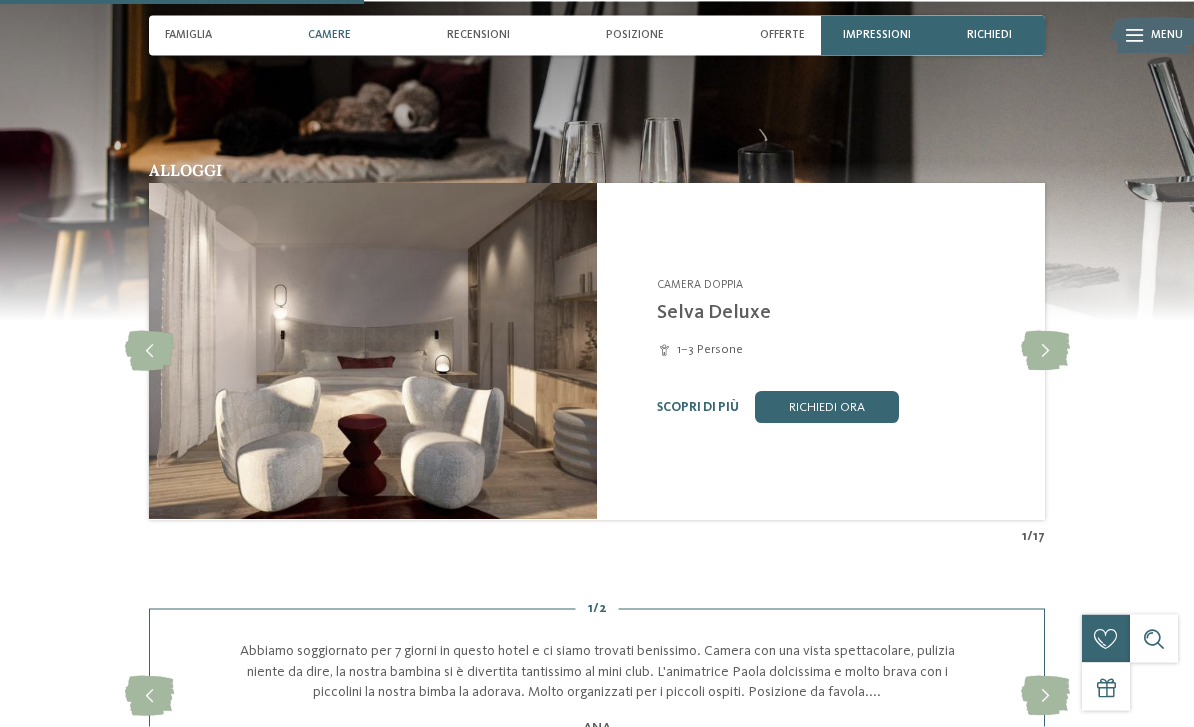 scroll, scrollTop: 1353, scrollLeft: 0, axis: vertical 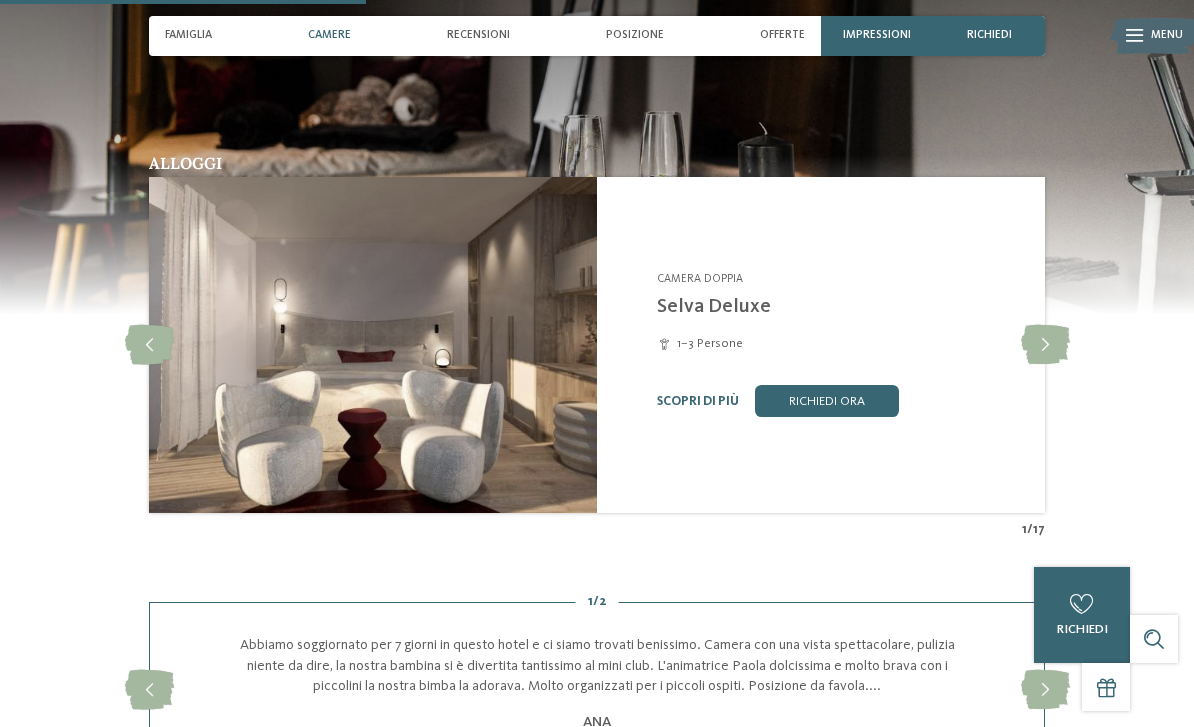 click at bounding box center [1045, 345] 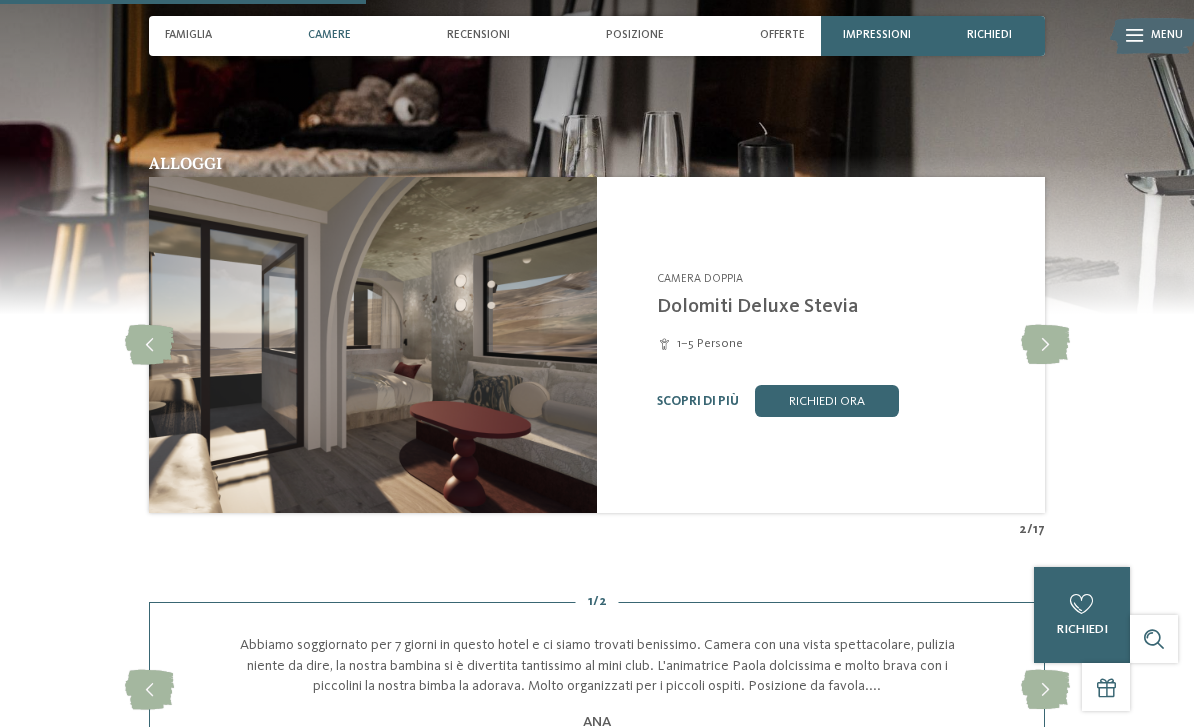 click at bounding box center [1045, 345] 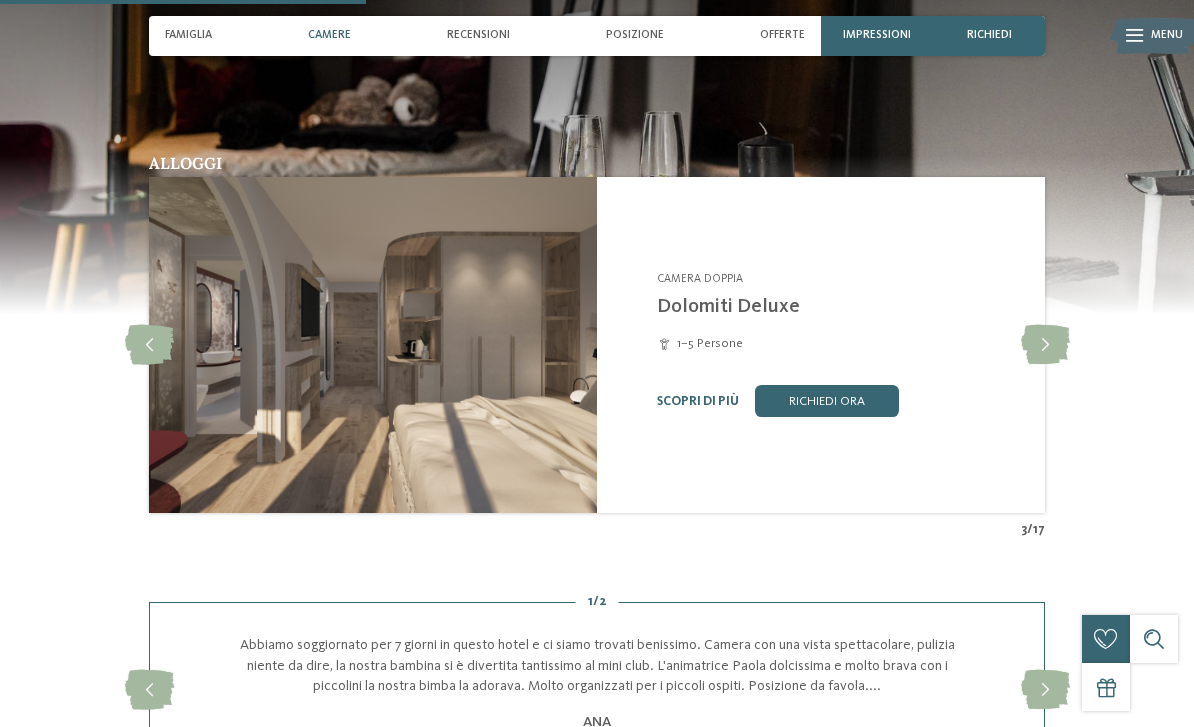 click at bounding box center (1045, 345) 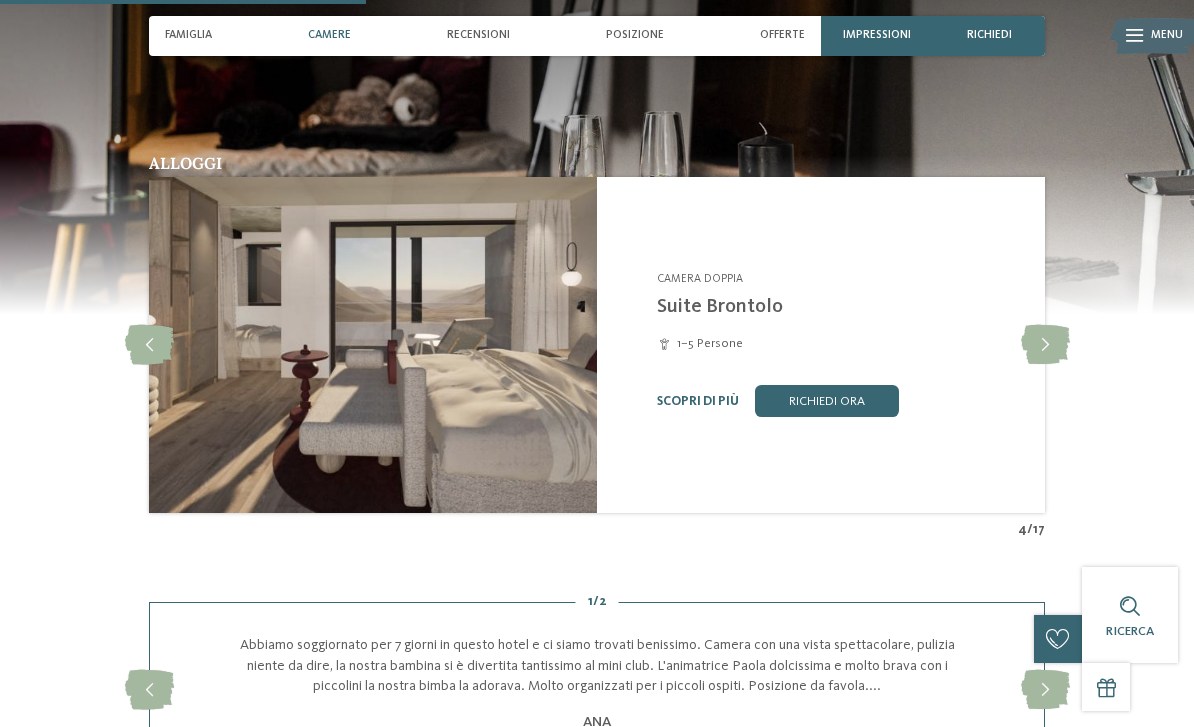 click at bounding box center (1045, 345) 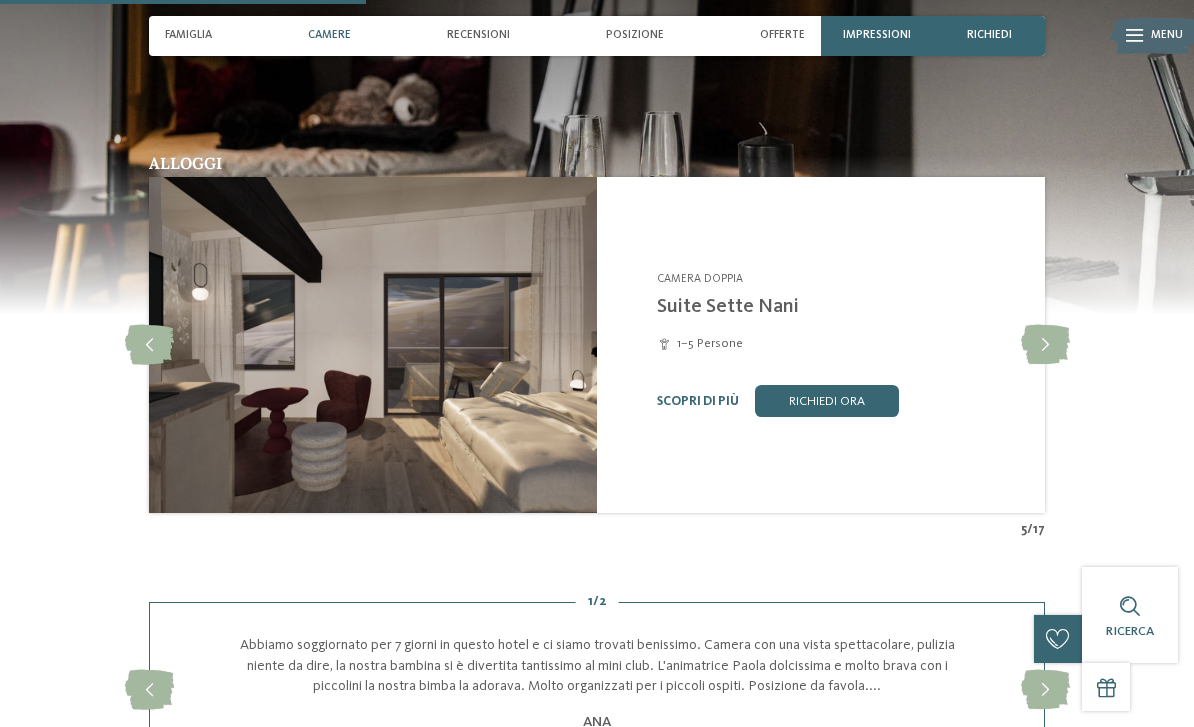 click at bounding box center (1045, 345) 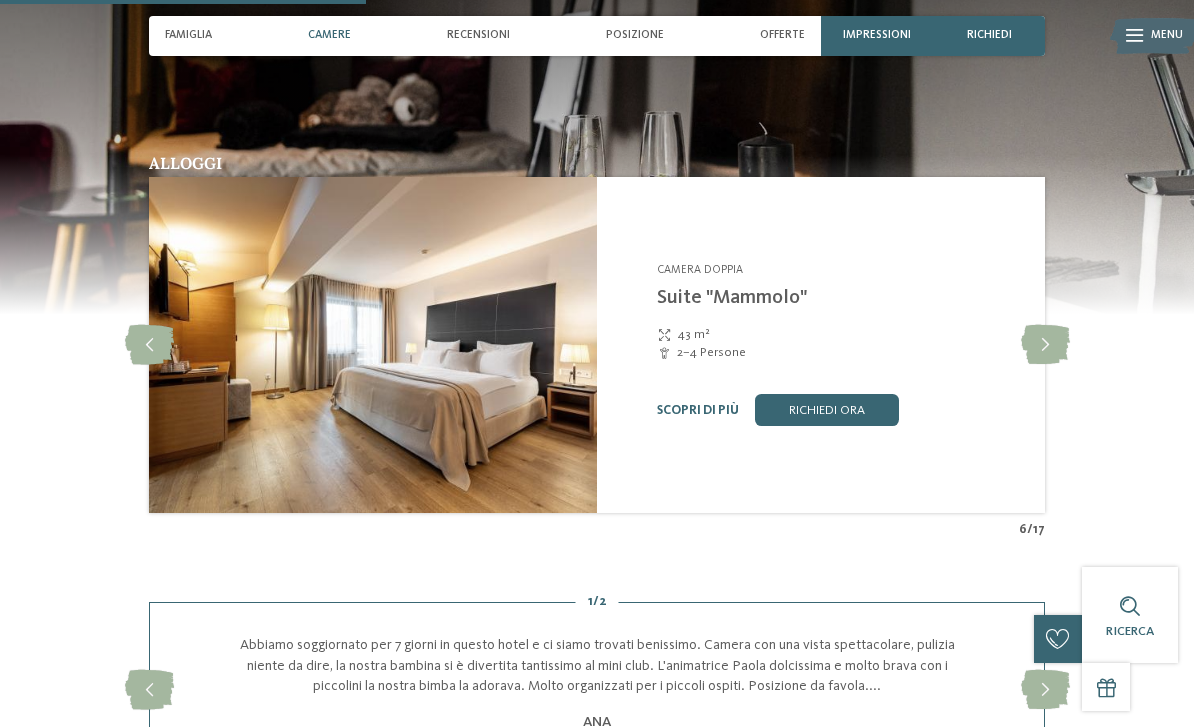 click at bounding box center (1045, 345) 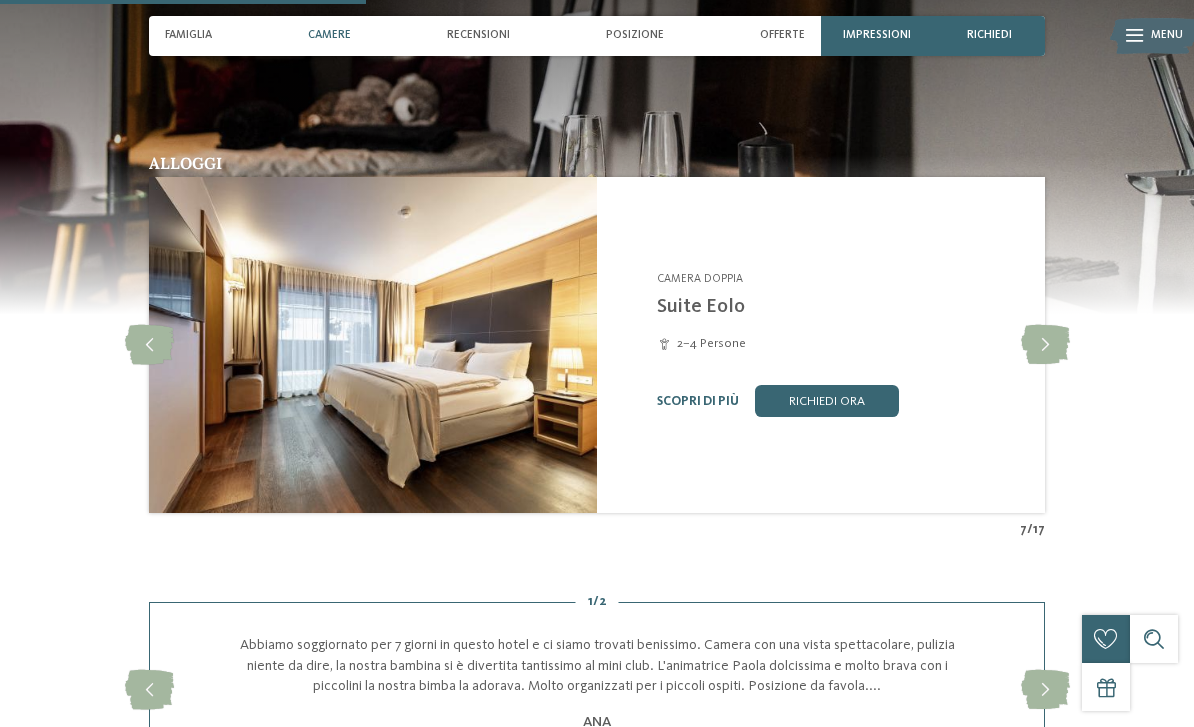 click at bounding box center [1045, 345] 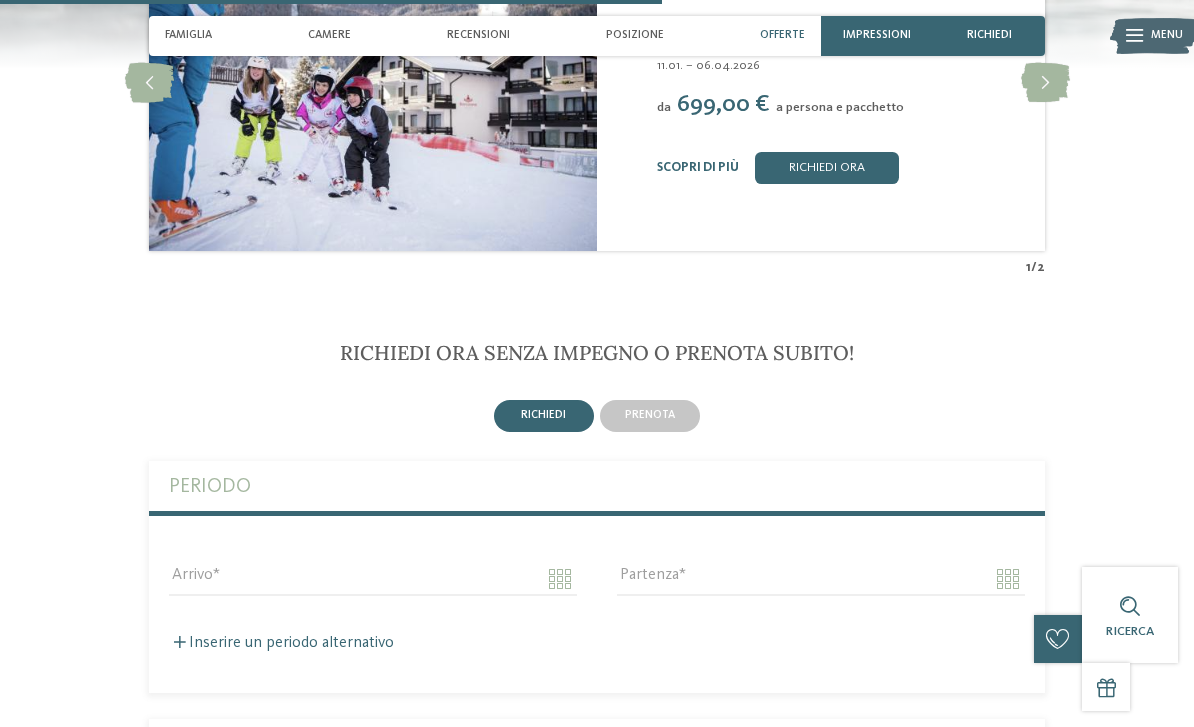 scroll, scrollTop: 2484, scrollLeft: 0, axis: vertical 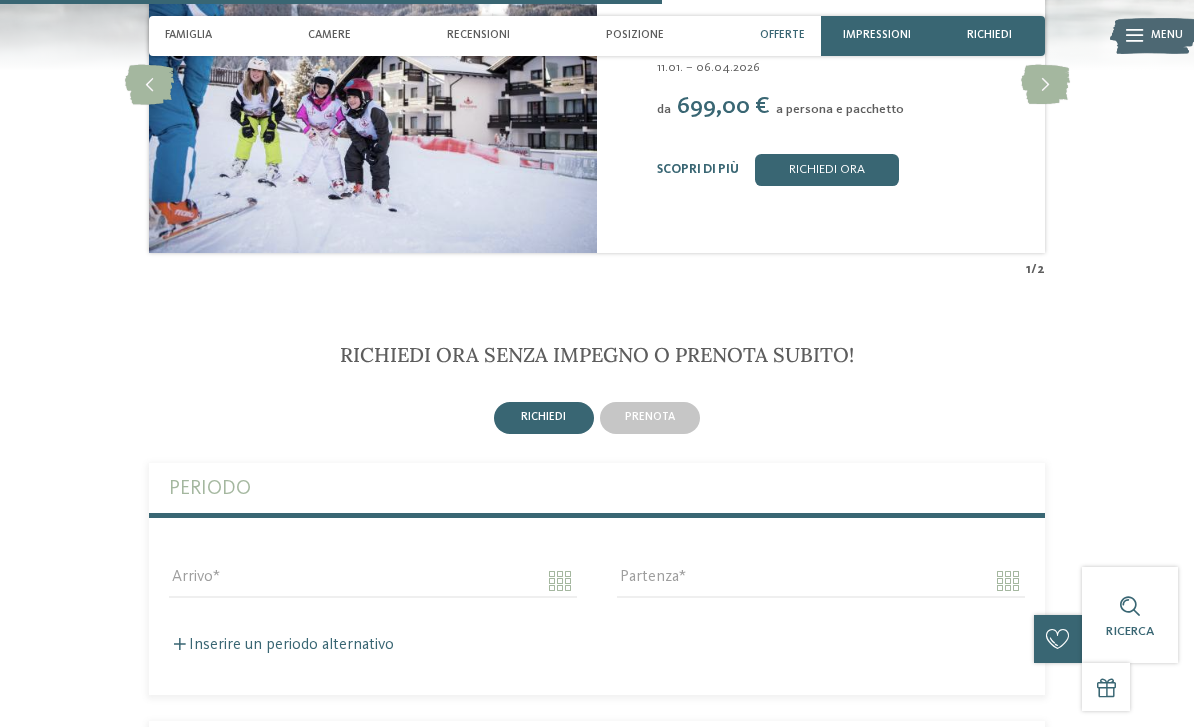click on "prenota" at bounding box center (650, 417) 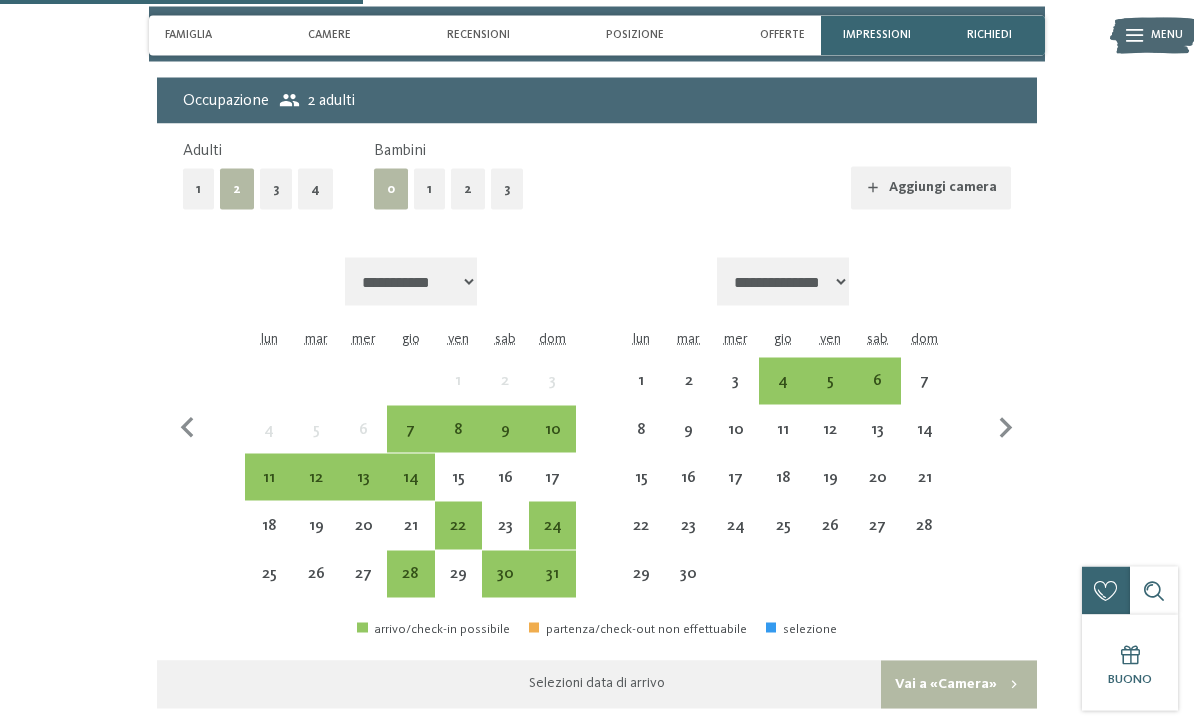 scroll, scrollTop: 2931, scrollLeft: 0, axis: vertical 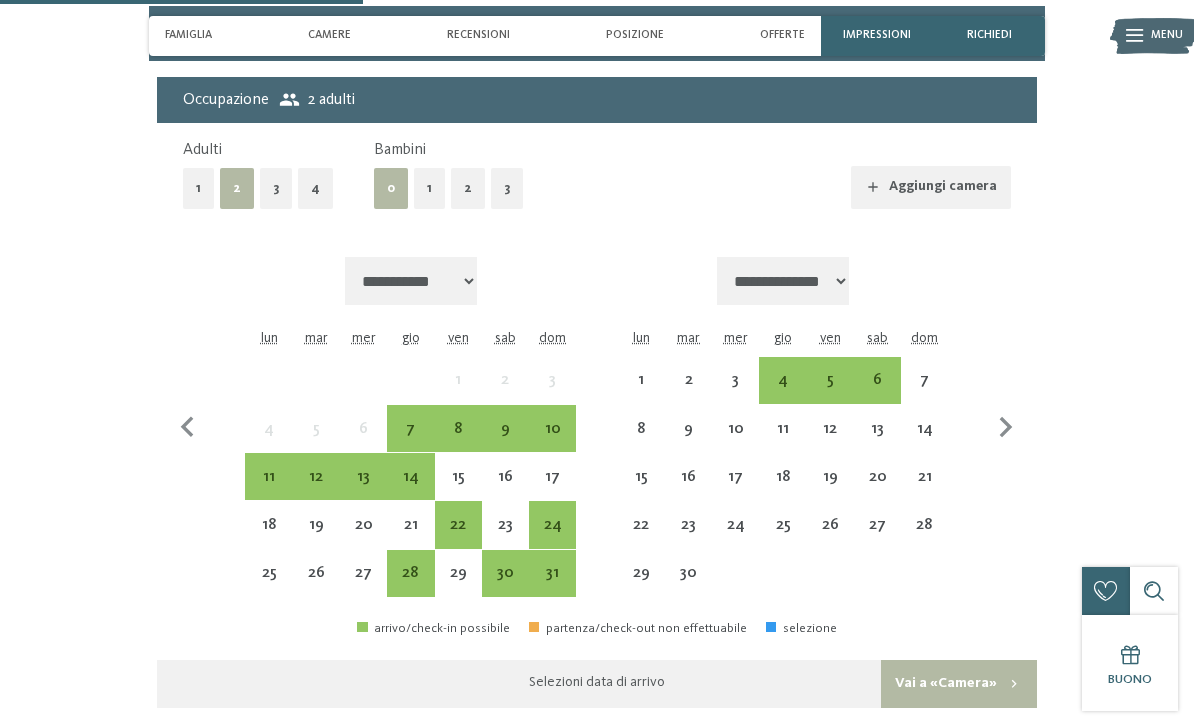 click on "1" at bounding box center [641, 393] 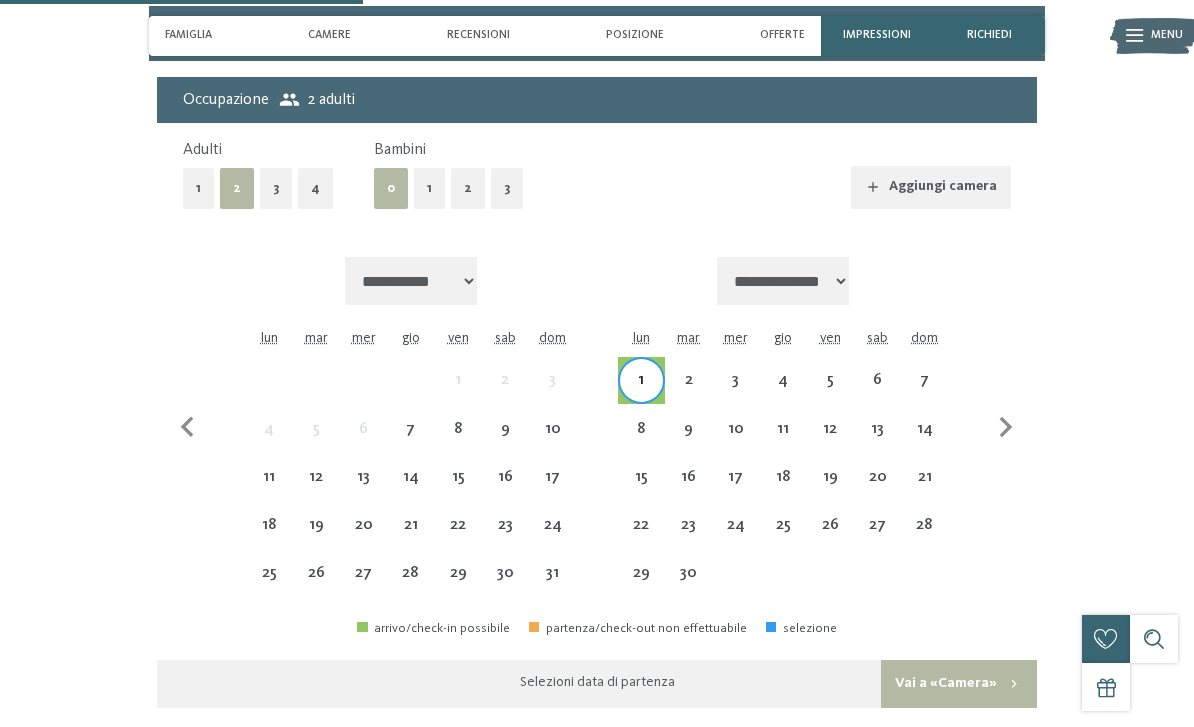click on "9" at bounding box center [688, 442] 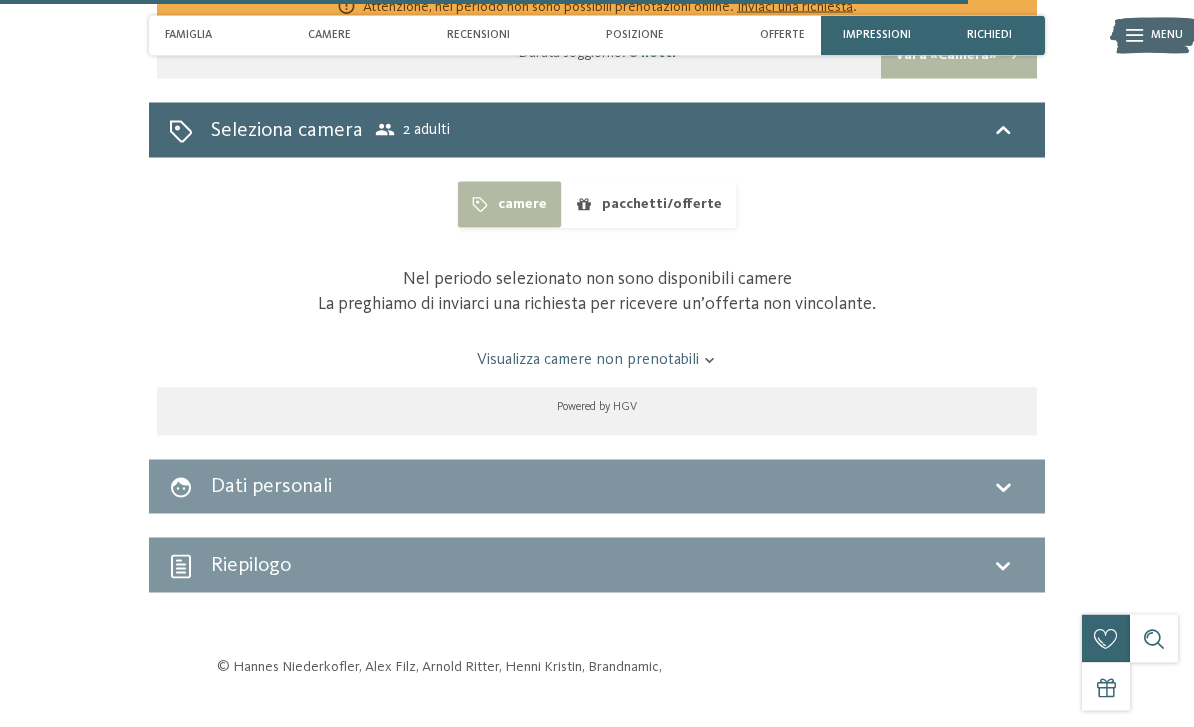 scroll, scrollTop: 3607, scrollLeft: 0, axis: vertical 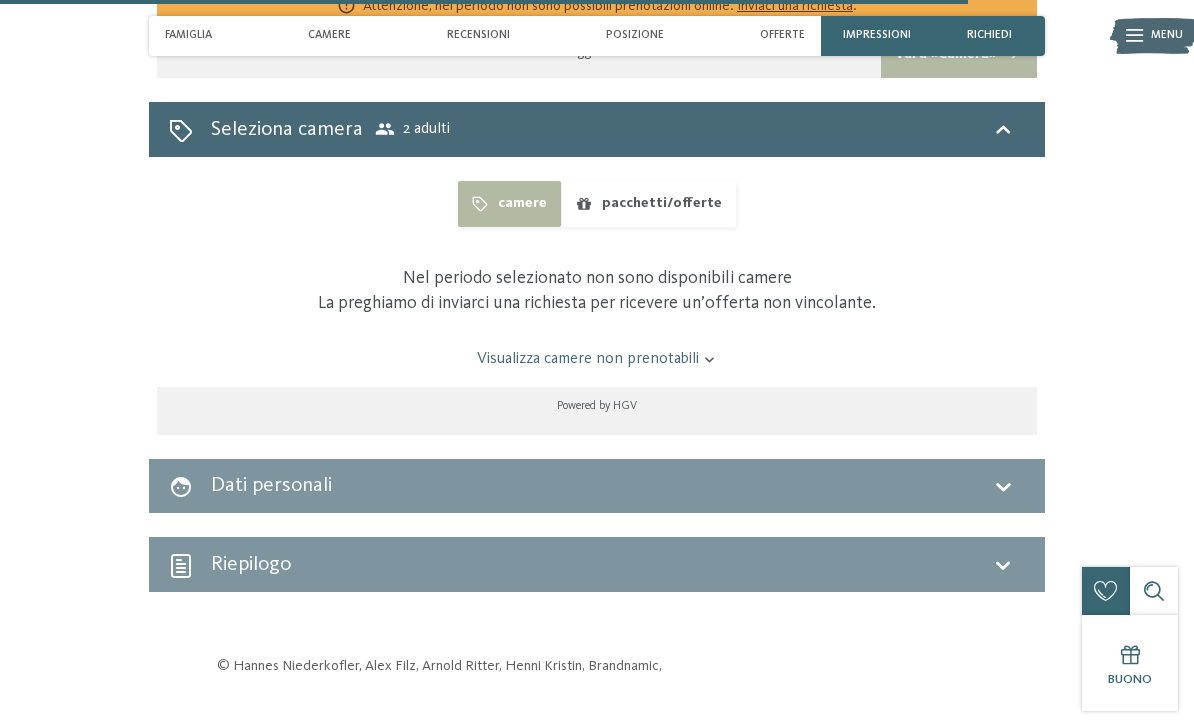 click on "pacchetti/offerte" at bounding box center [648, 204] 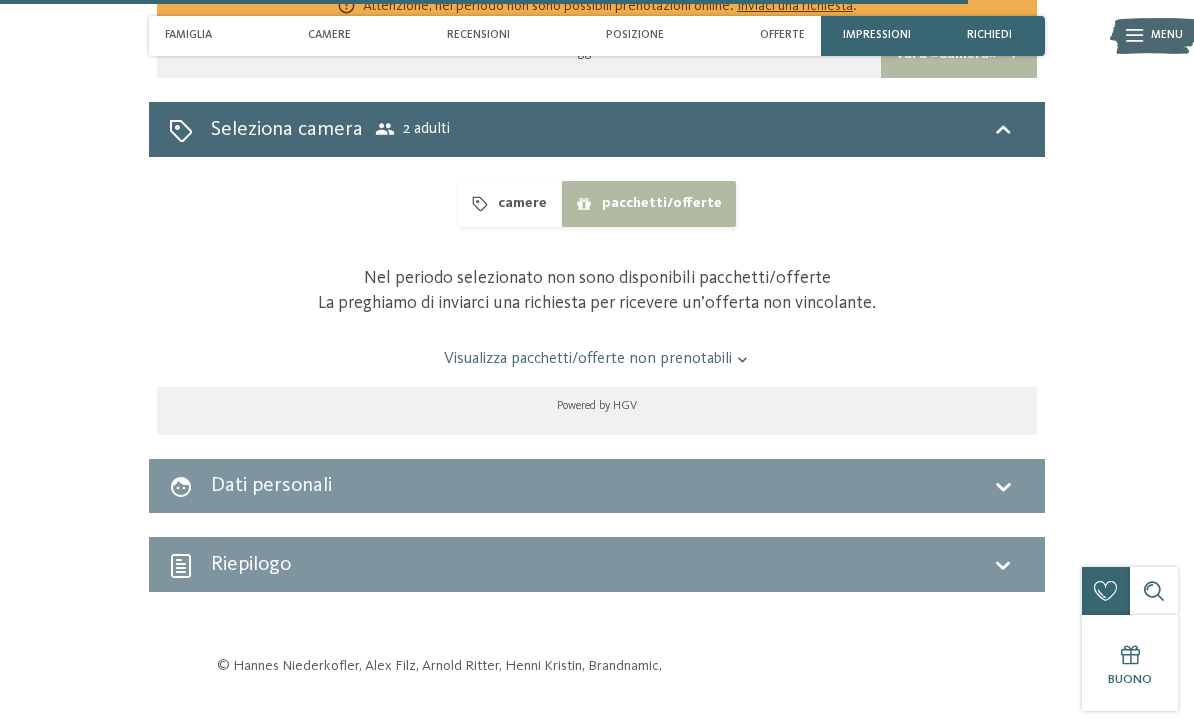 click on "pacchetti/offerte" at bounding box center (648, 204) 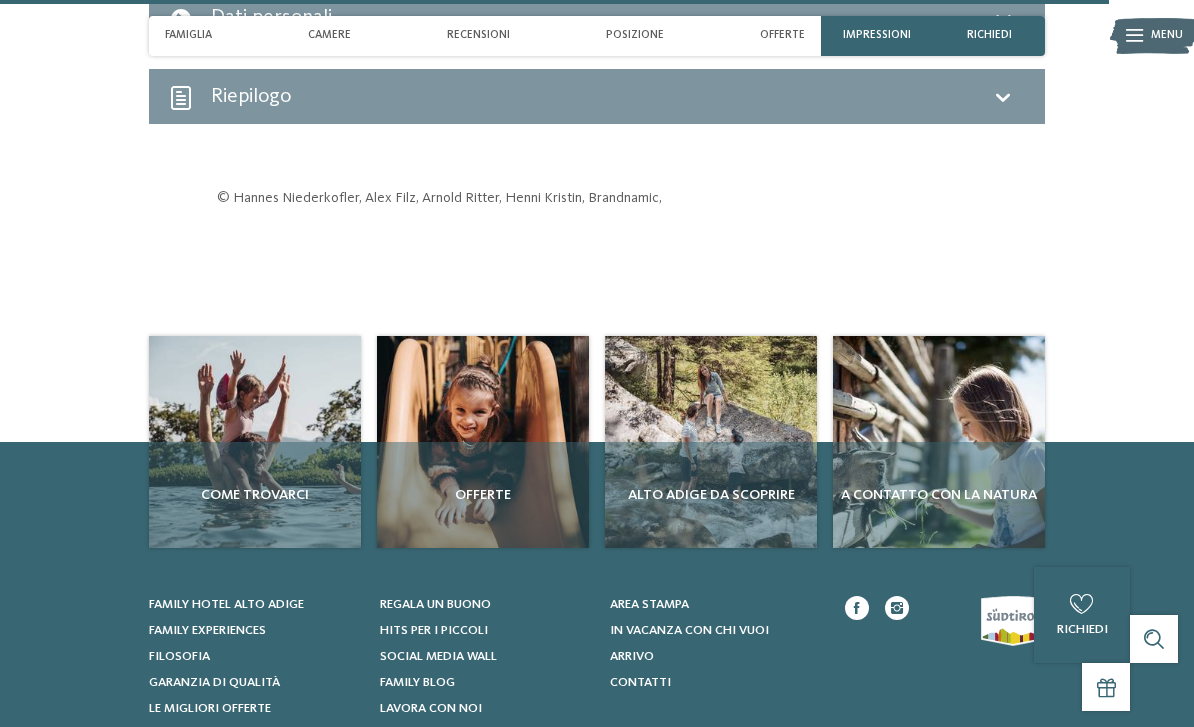 scroll, scrollTop: 4076, scrollLeft: 0, axis: vertical 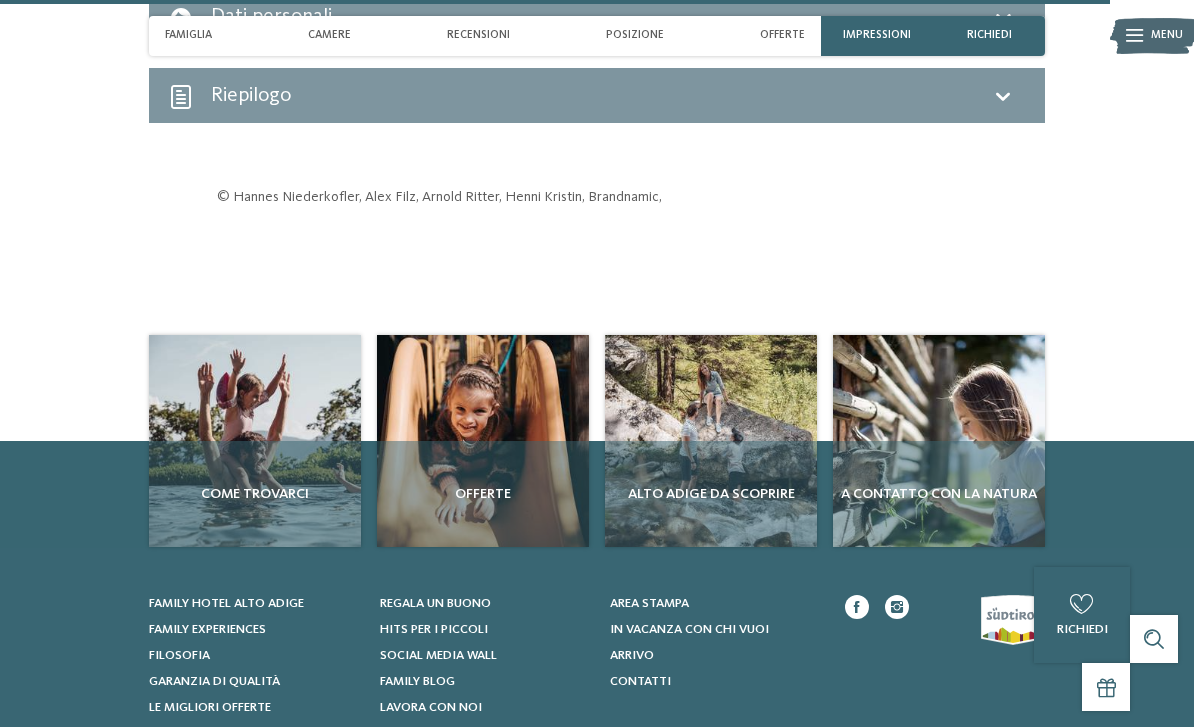 click on "Offerte" at bounding box center (483, 494) 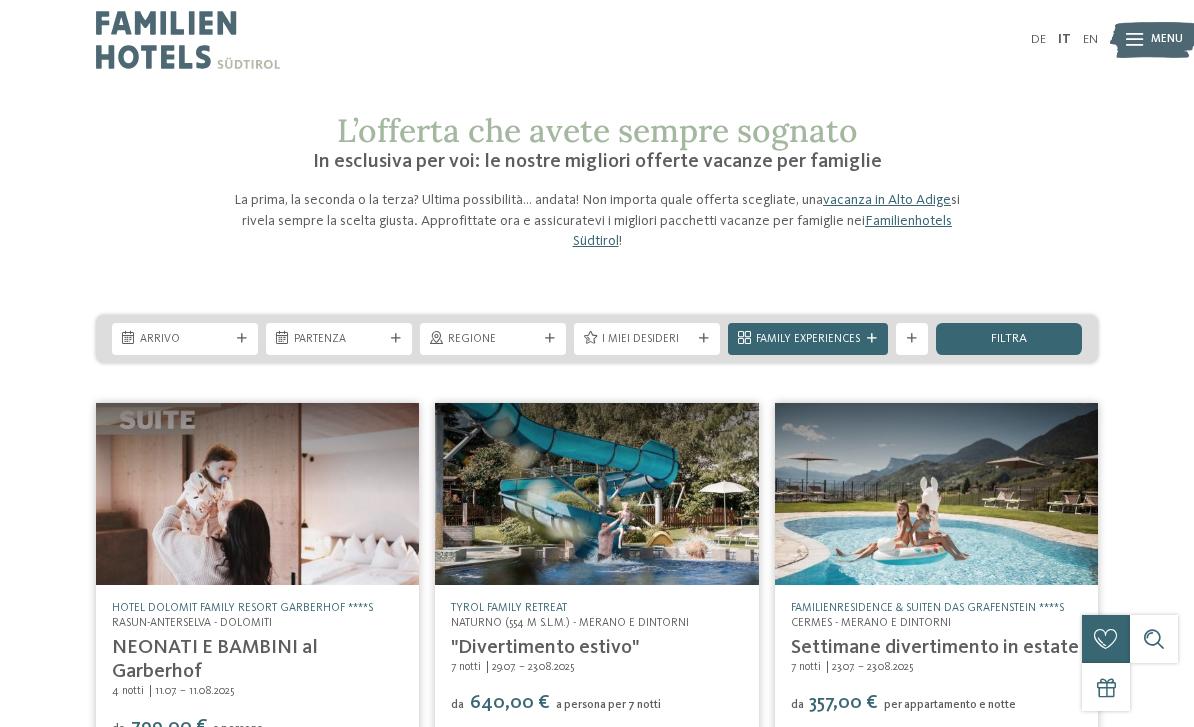 scroll, scrollTop: 0, scrollLeft: 0, axis: both 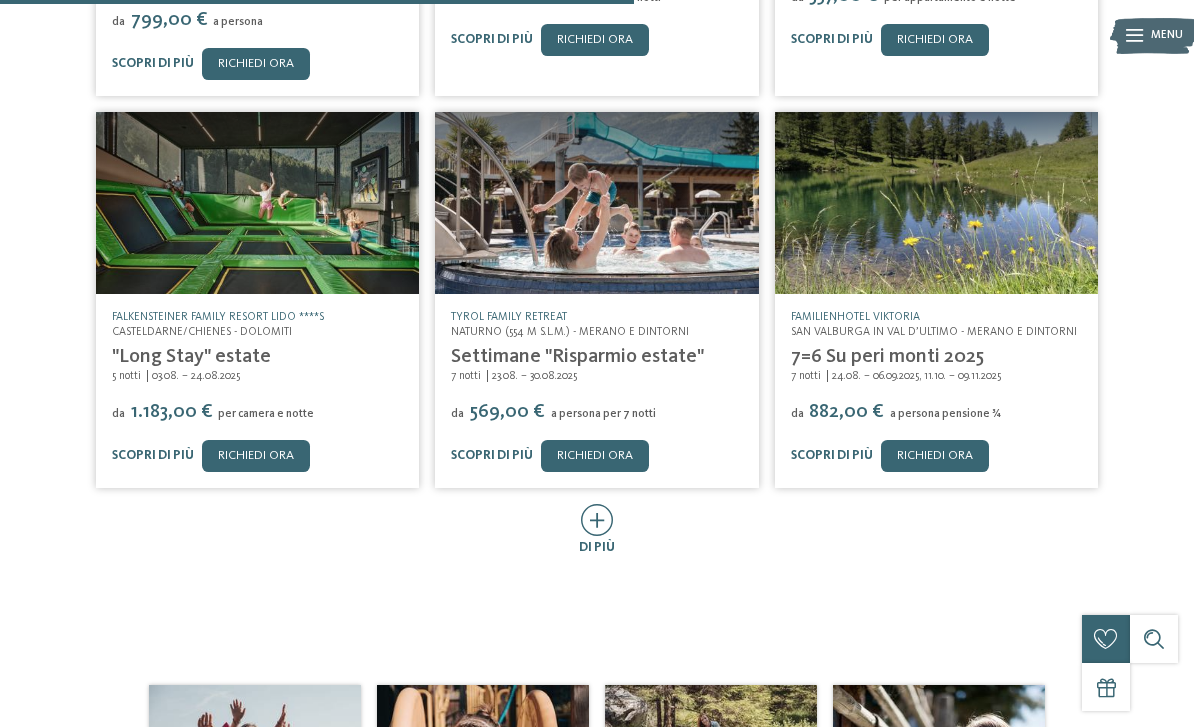 click at bounding box center (597, 520) 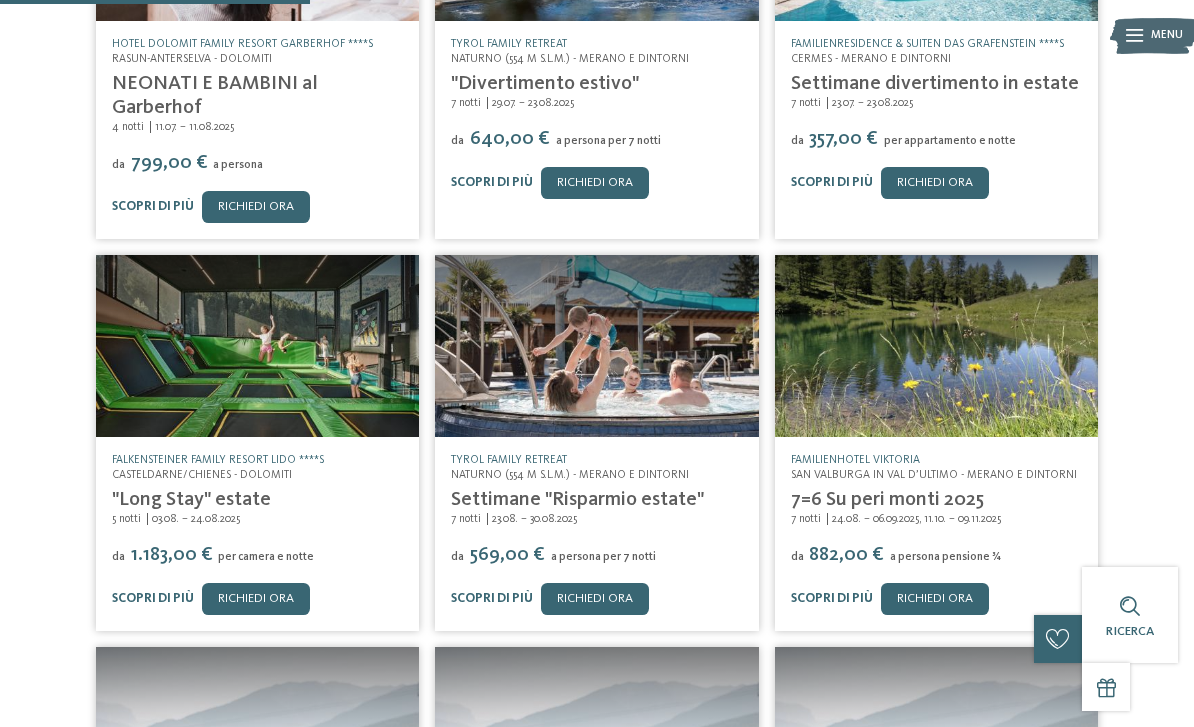 scroll, scrollTop: 563, scrollLeft: 0, axis: vertical 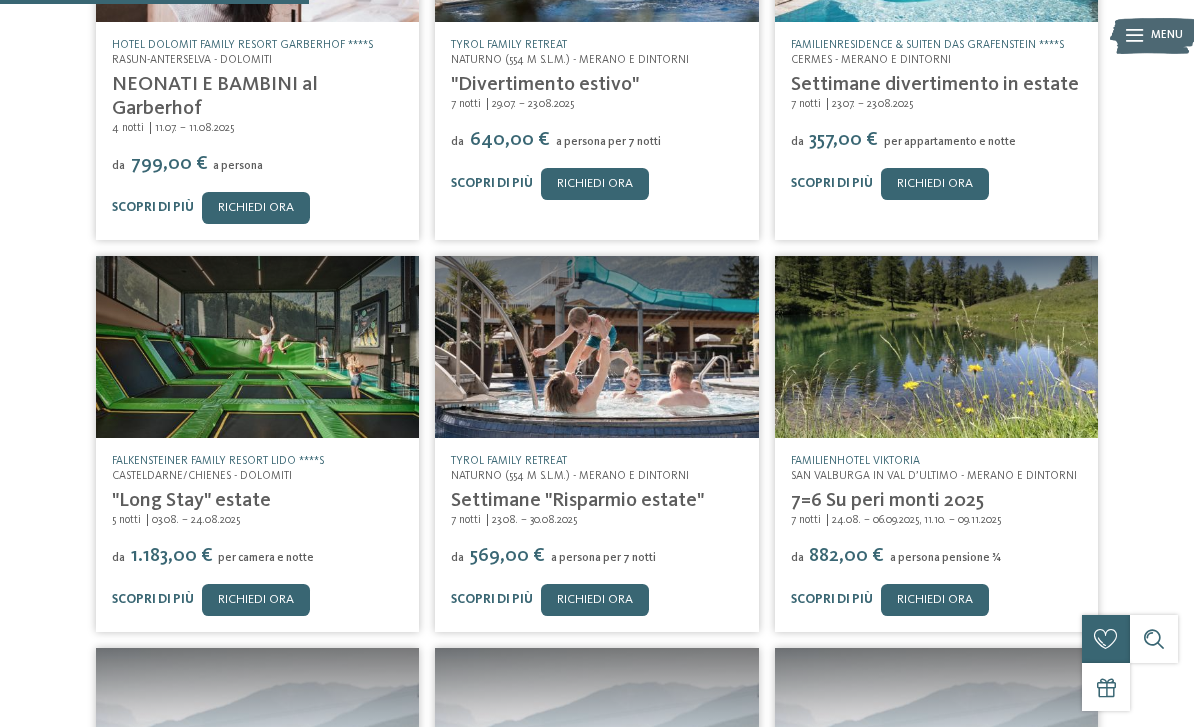 click at bounding box center (596, 347) 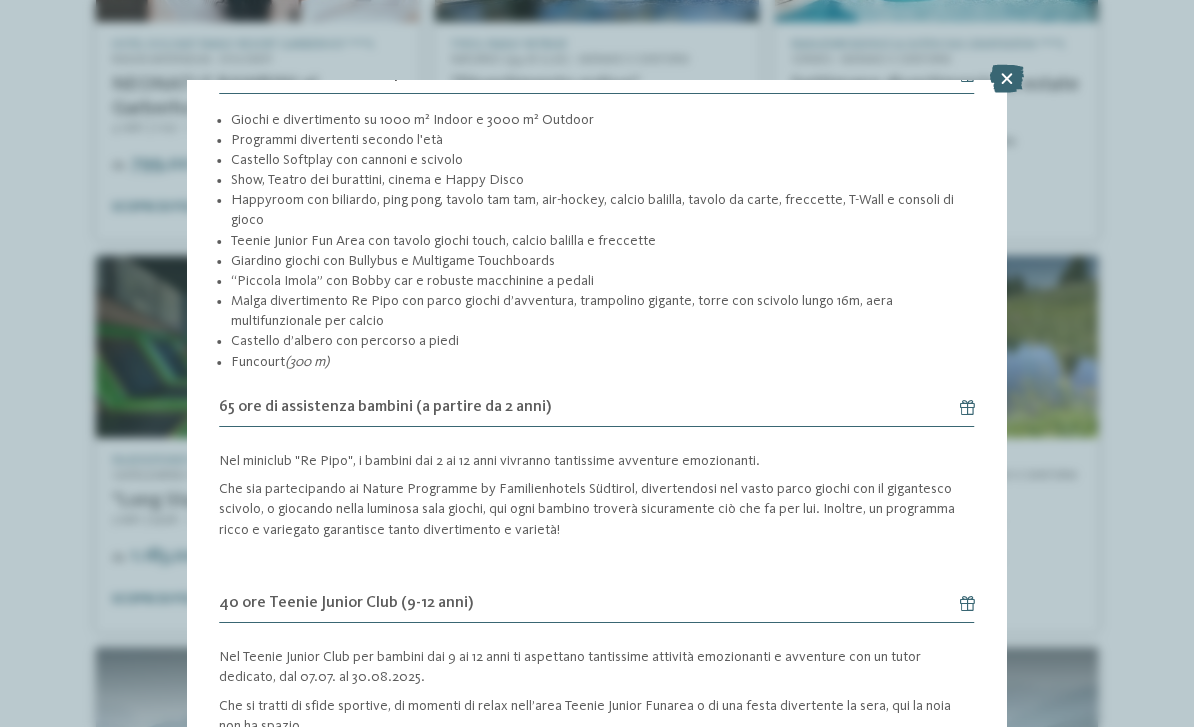 scroll, scrollTop: 1019, scrollLeft: 0, axis: vertical 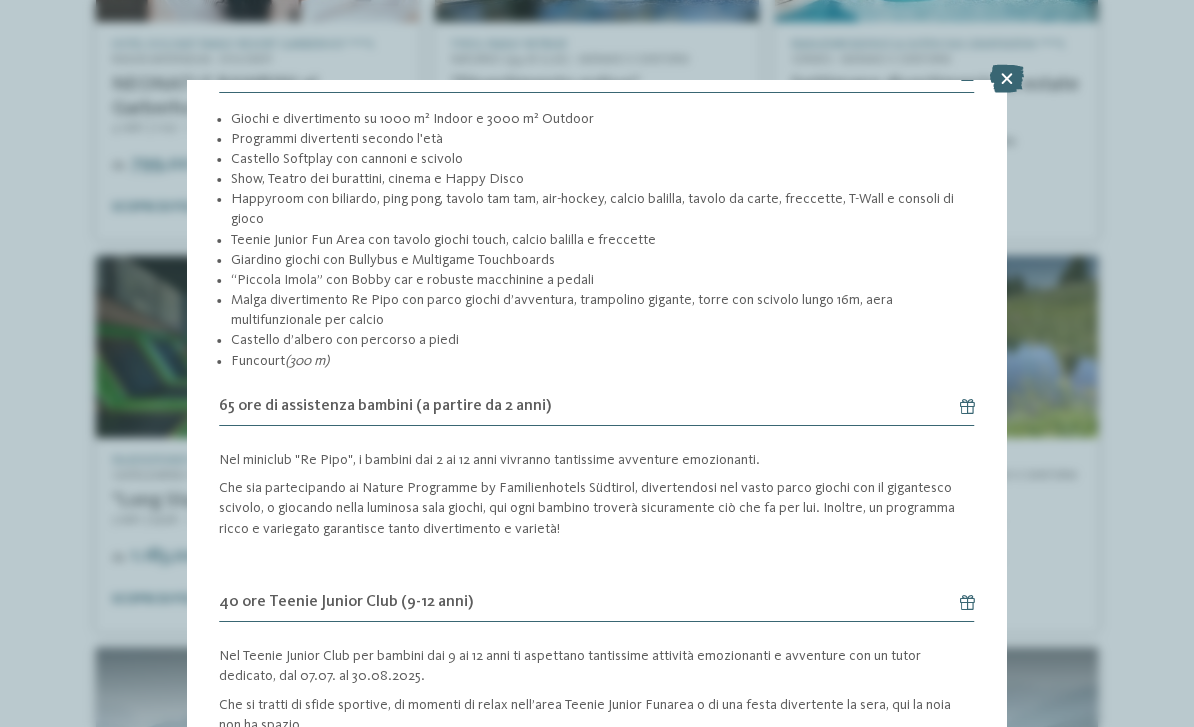 click at bounding box center (1007, 79) 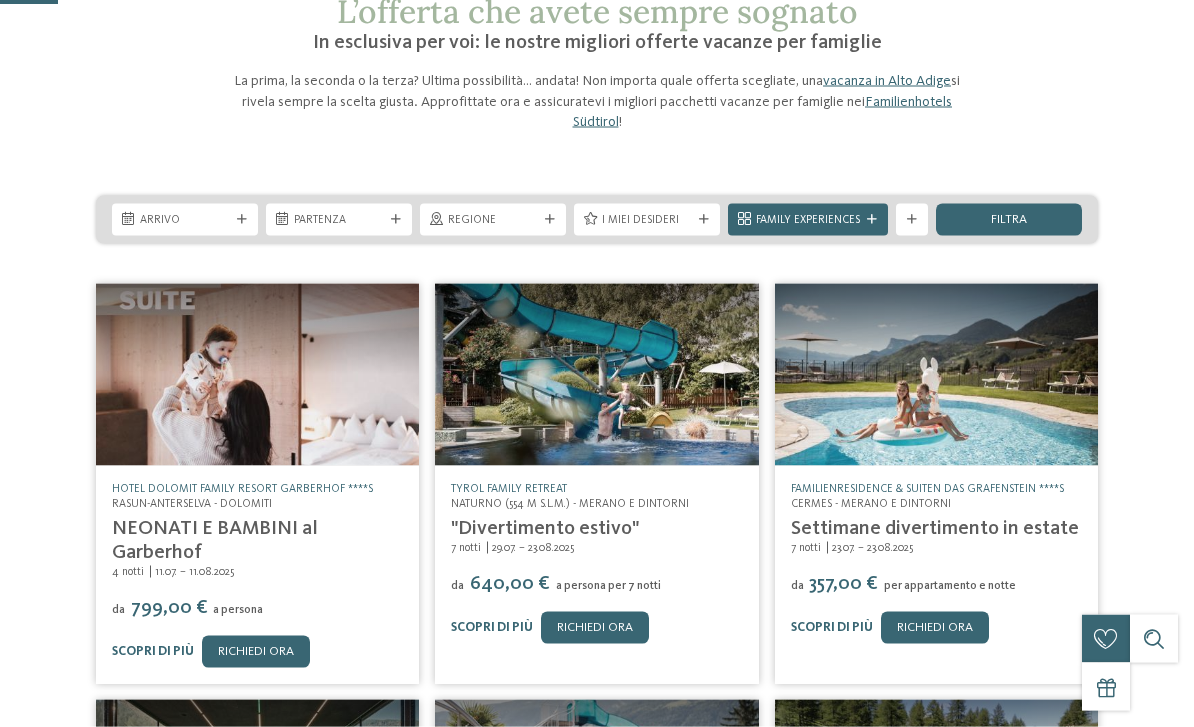 scroll, scrollTop: 98, scrollLeft: 0, axis: vertical 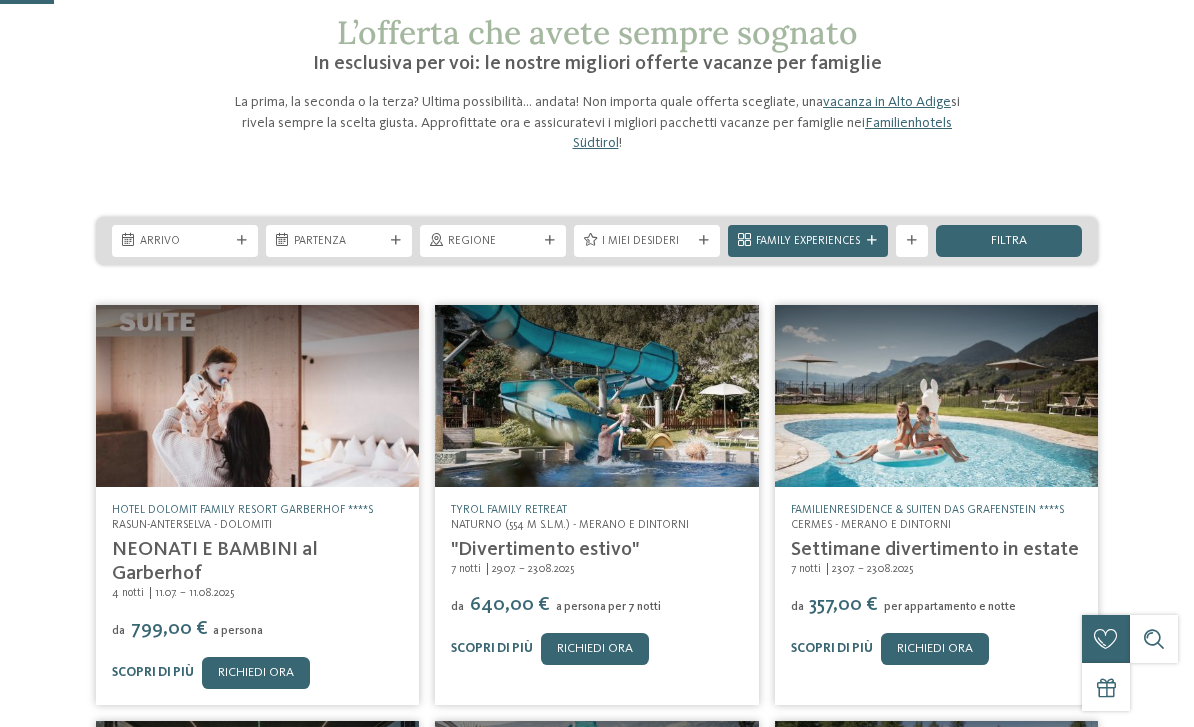 click on "TYROL family retreat" at bounding box center [509, 510] 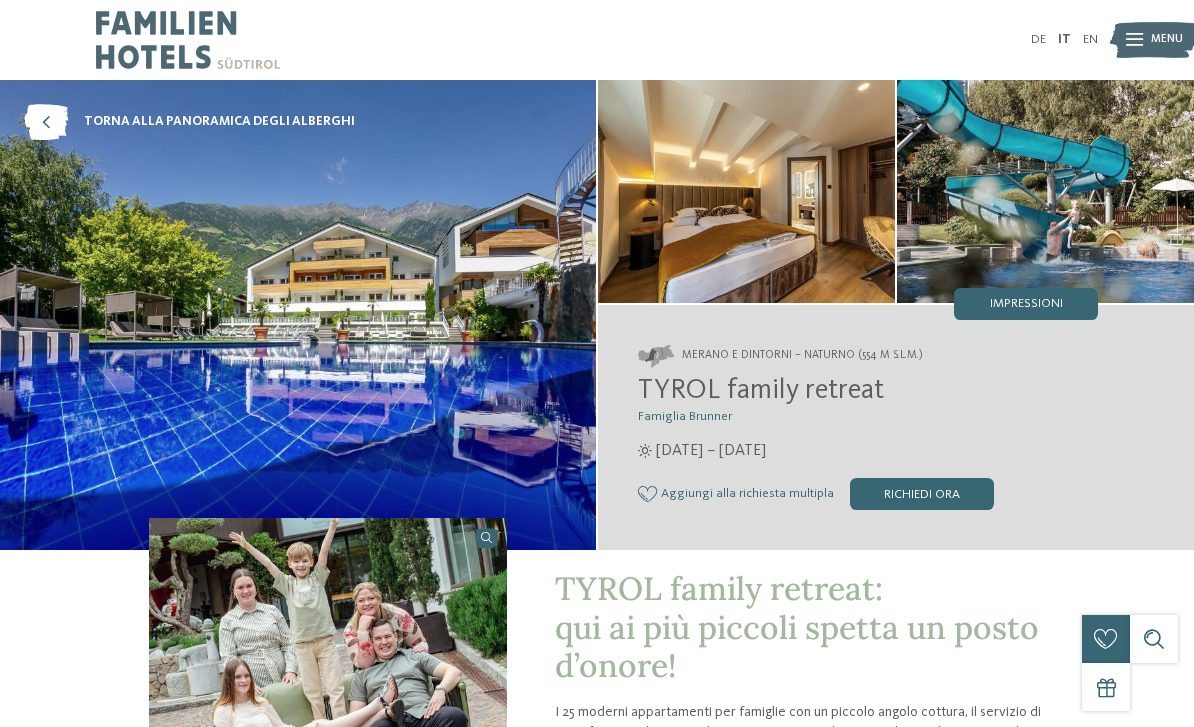 scroll, scrollTop: 0, scrollLeft: 0, axis: both 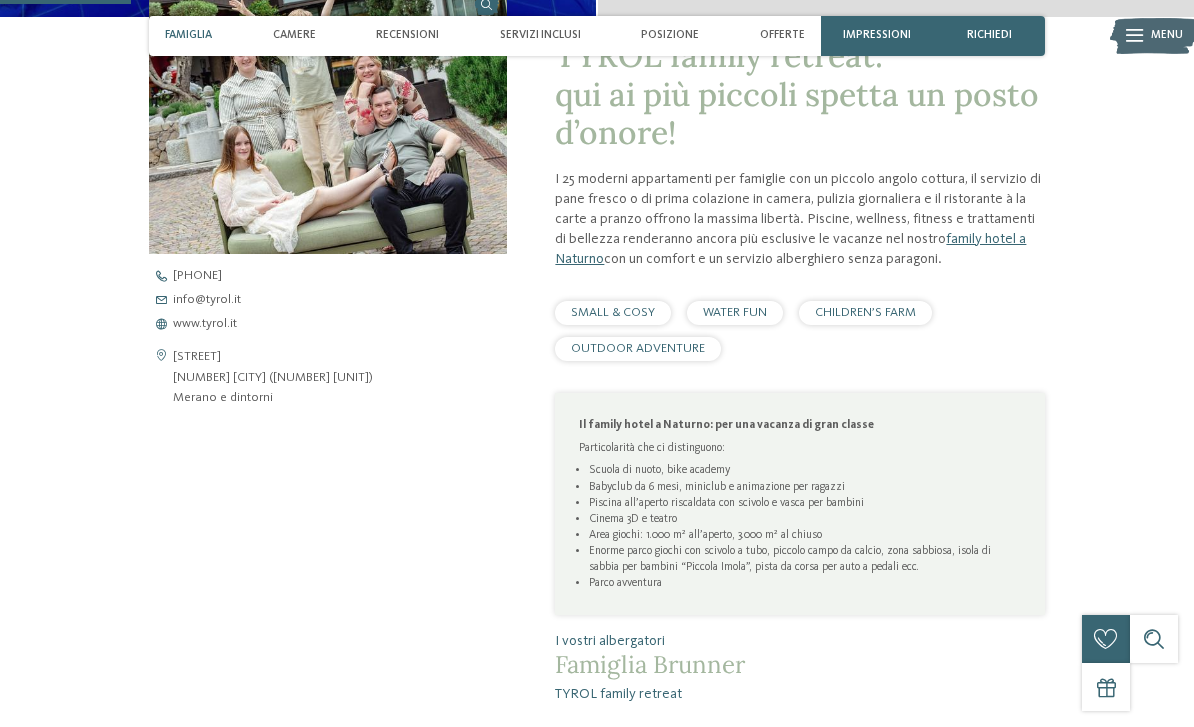 click on "CHILDREN’S FARM" at bounding box center [865, 312] 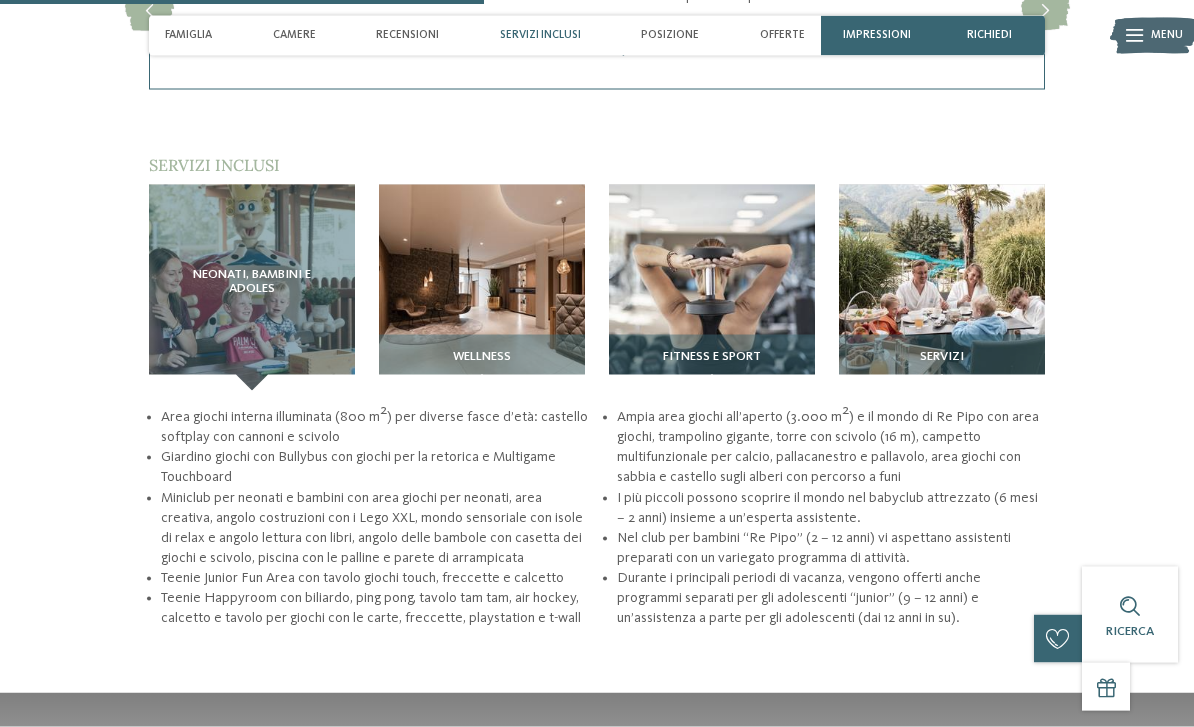 click on "Neonati, bambini e adoles" at bounding box center (252, 288) 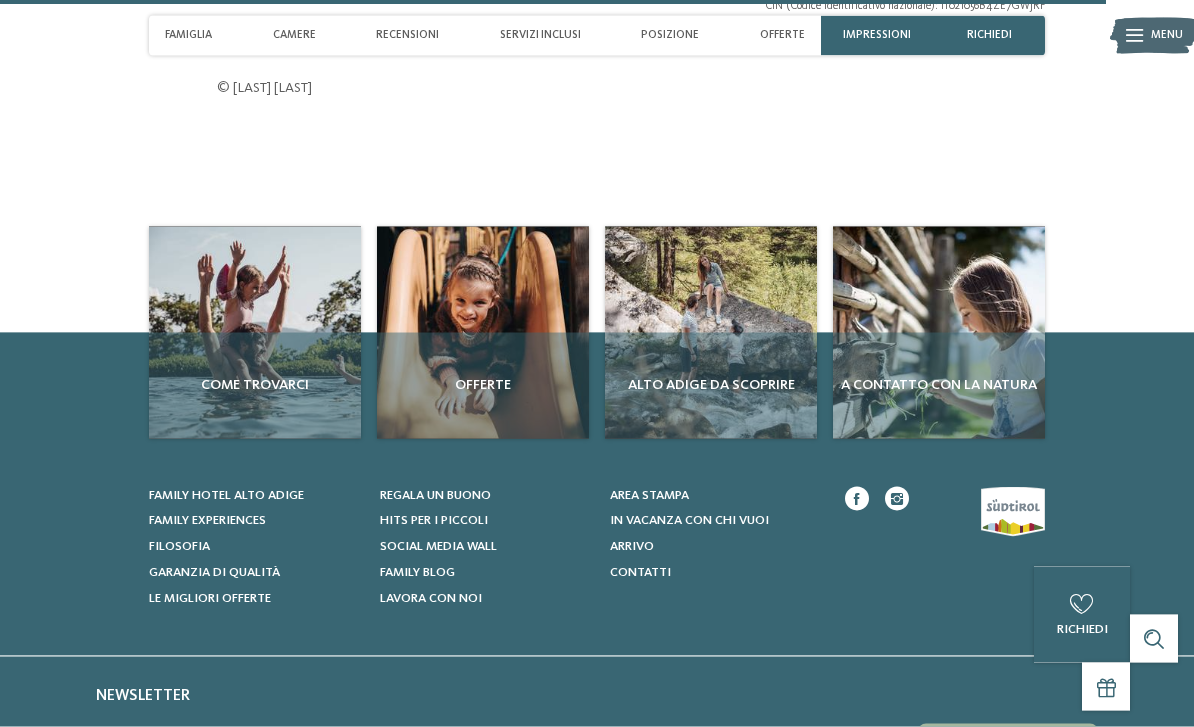 scroll, scrollTop: 4728, scrollLeft: 0, axis: vertical 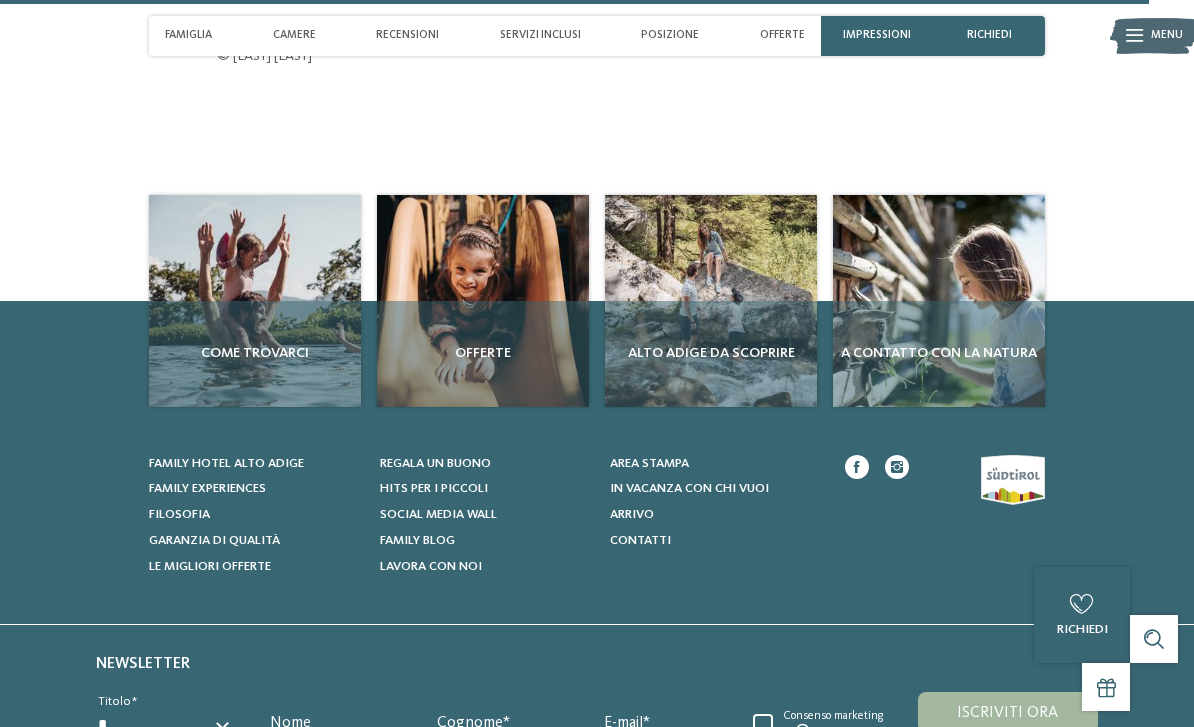 click on "A contatto con la natura" at bounding box center [939, 354] 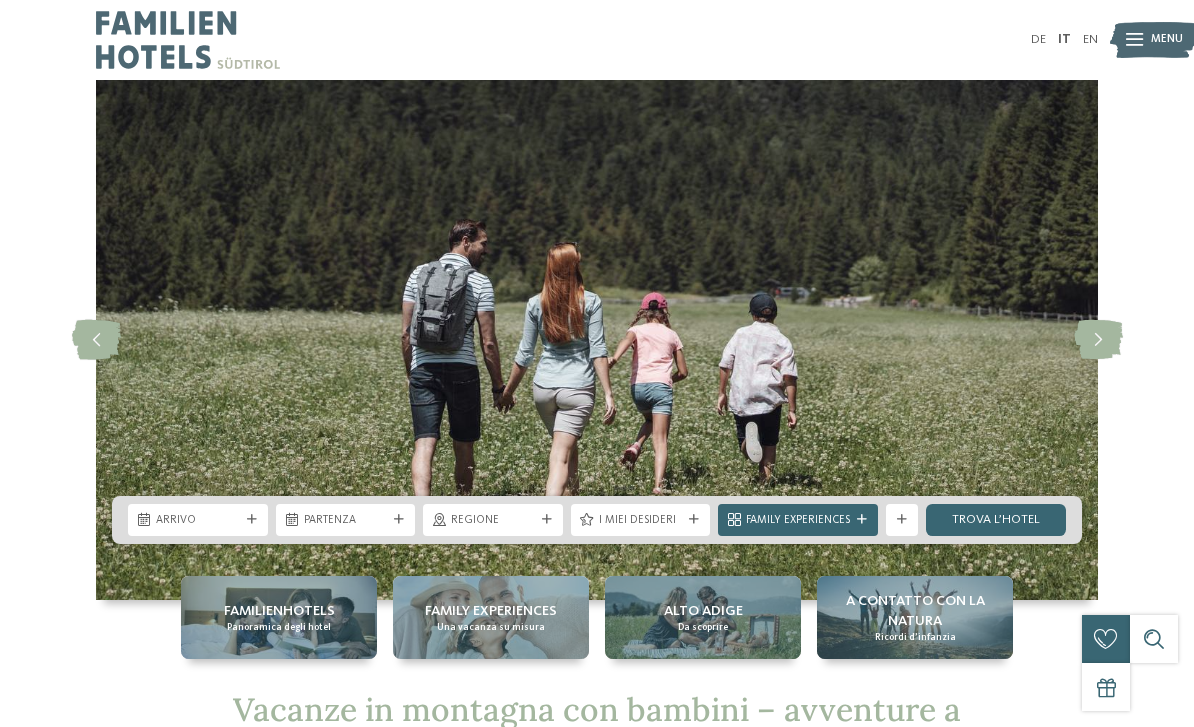 scroll, scrollTop: 57, scrollLeft: 0, axis: vertical 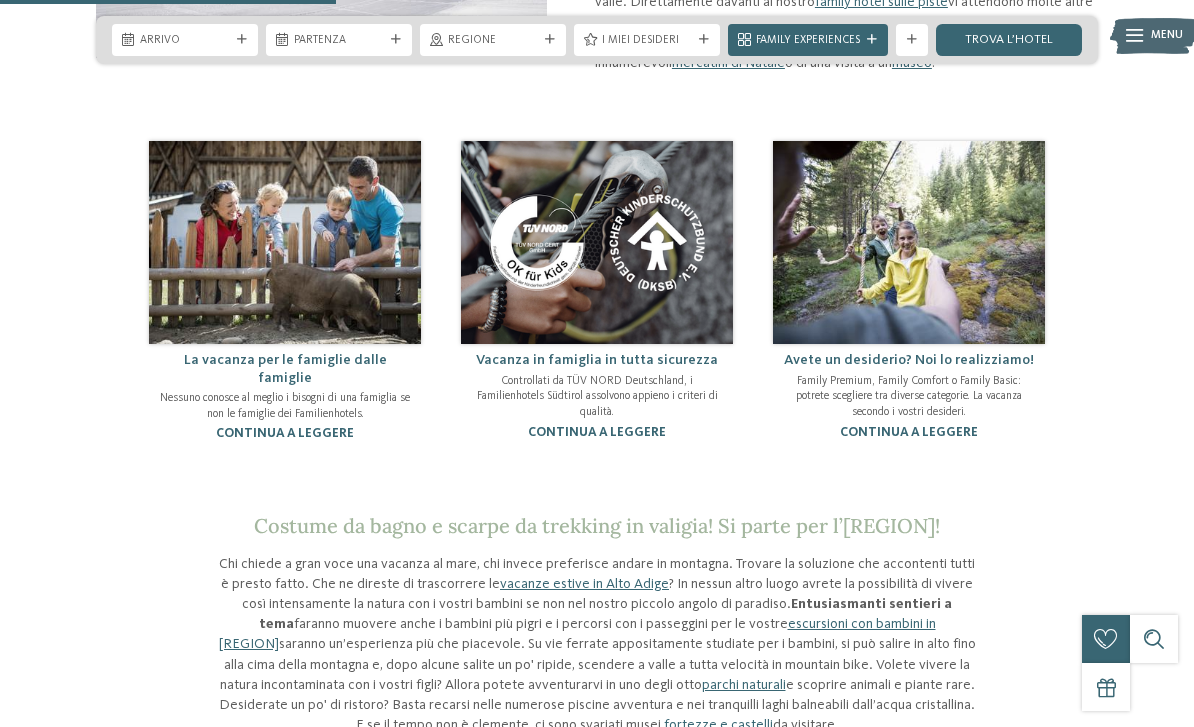 click at bounding box center [285, 242] 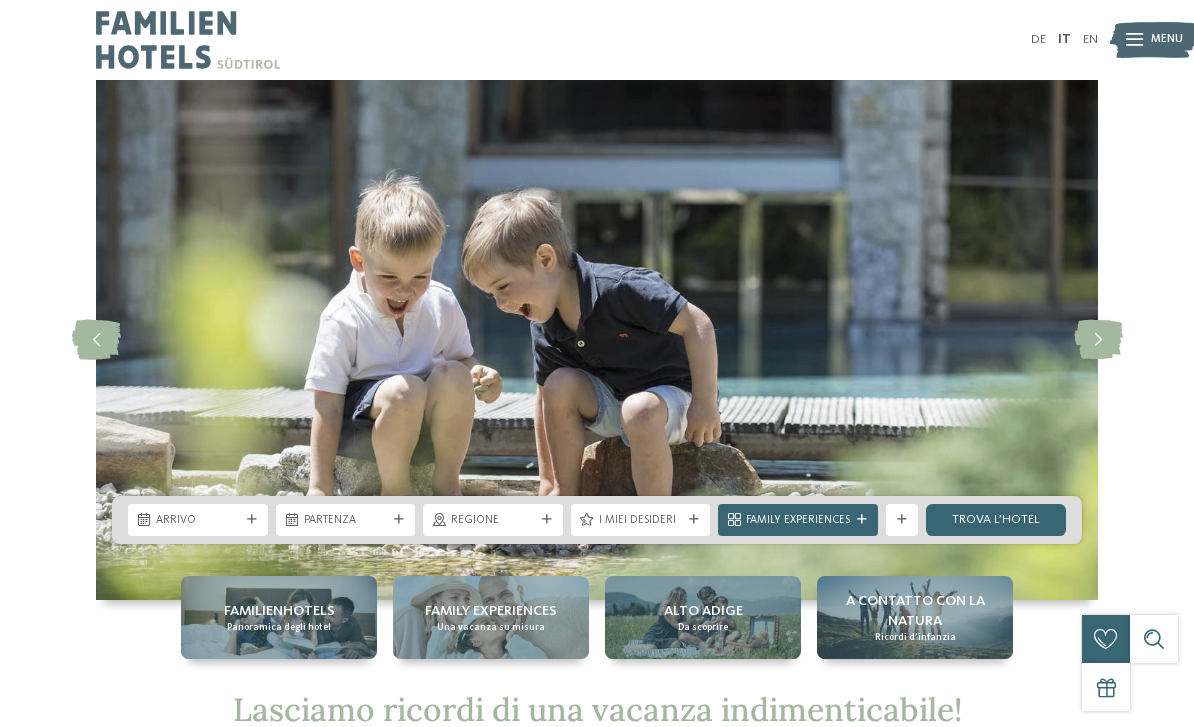 scroll, scrollTop: 0, scrollLeft: 0, axis: both 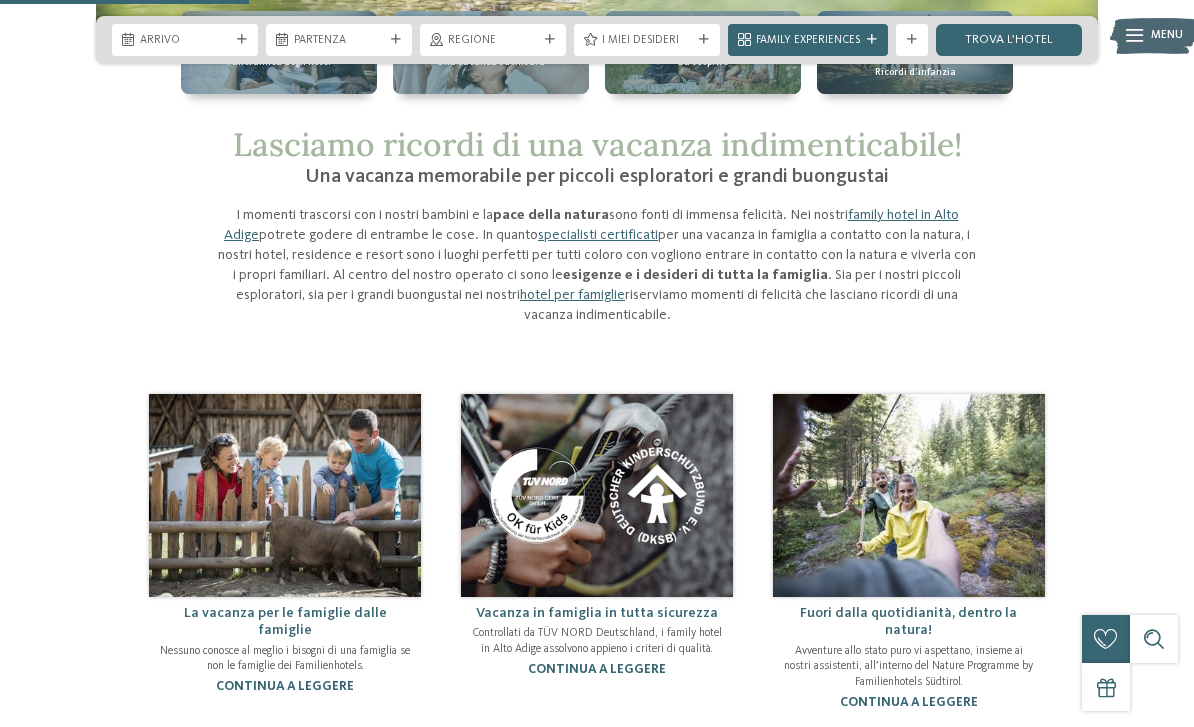 click on "continua a leggere" at bounding box center [285, 686] 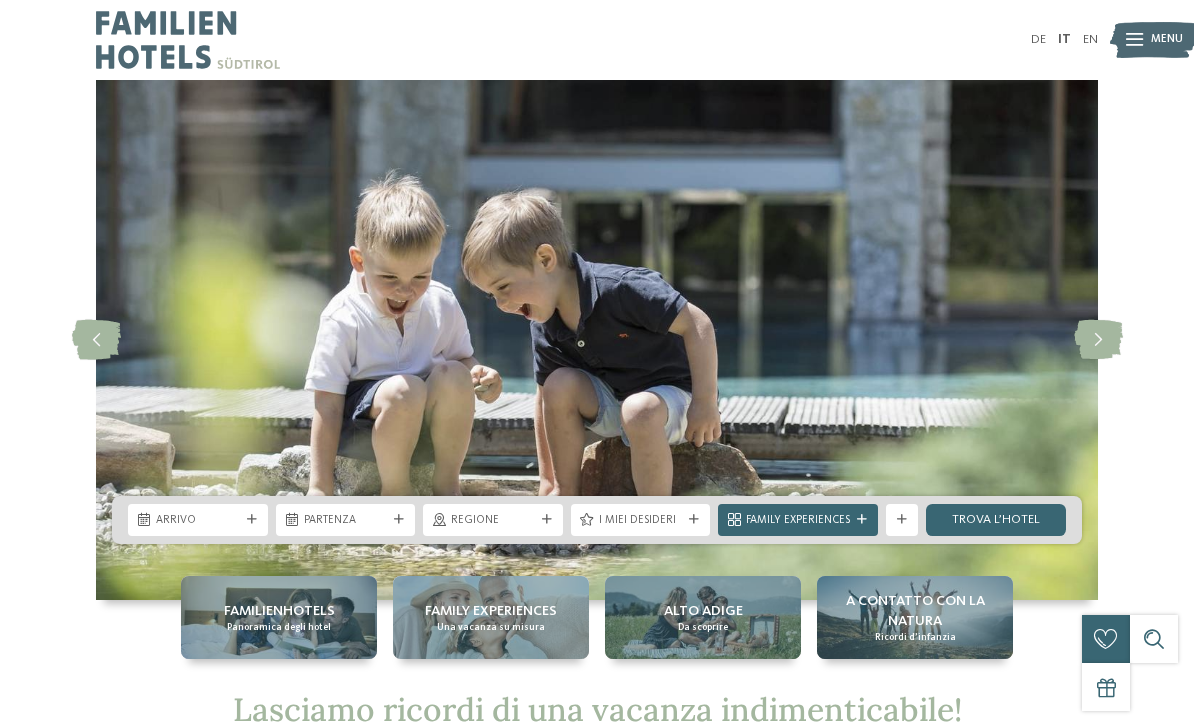 scroll, scrollTop: 0, scrollLeft: 0, axis: both 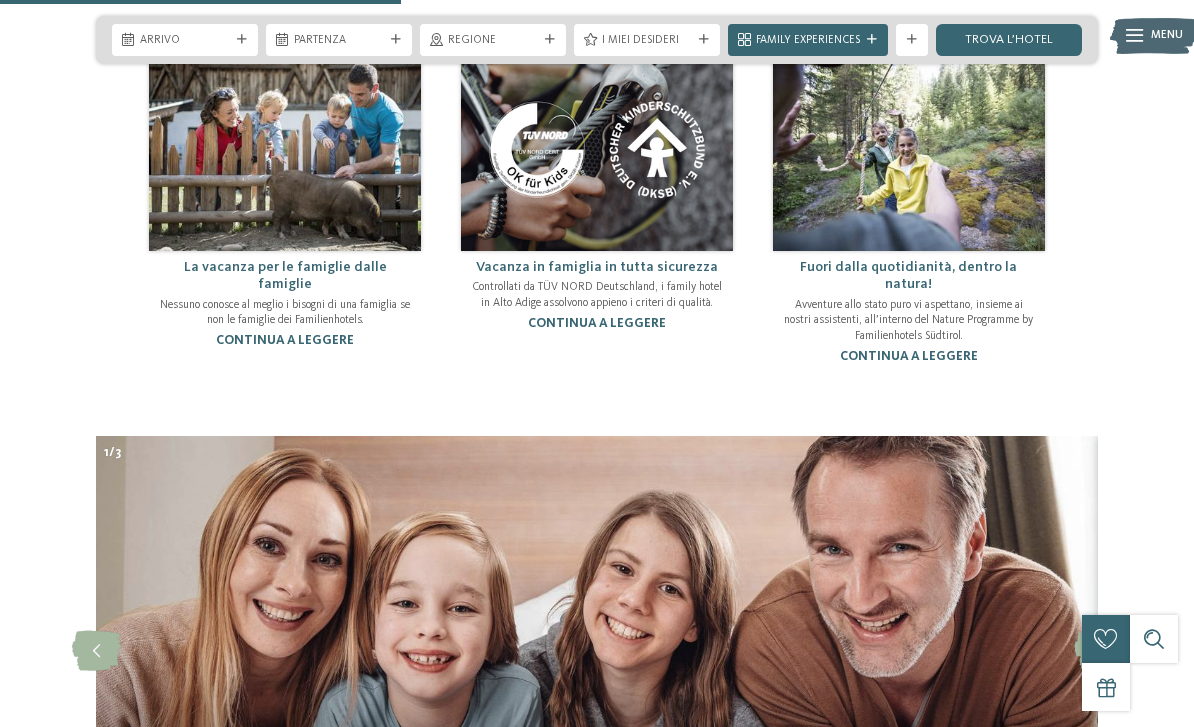 click on "continua a leggere" at bounding box center (285, 340) 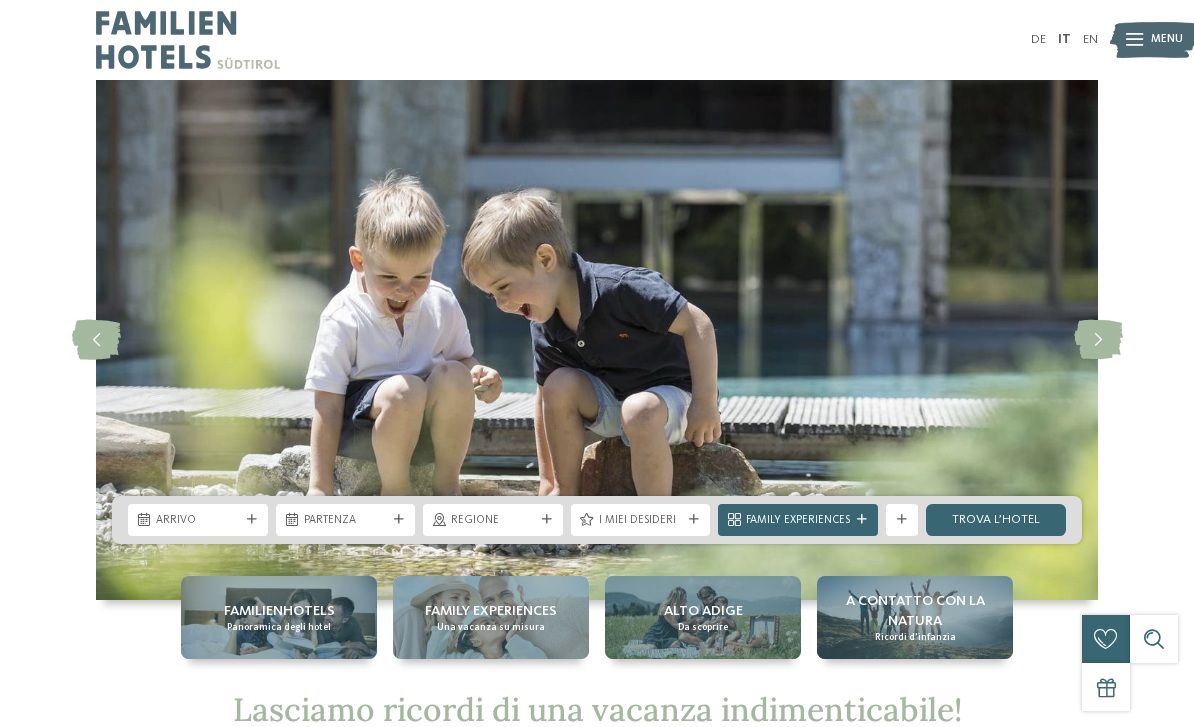 scroll, scrollTop: 0, scrollLeft: 0, axis: both 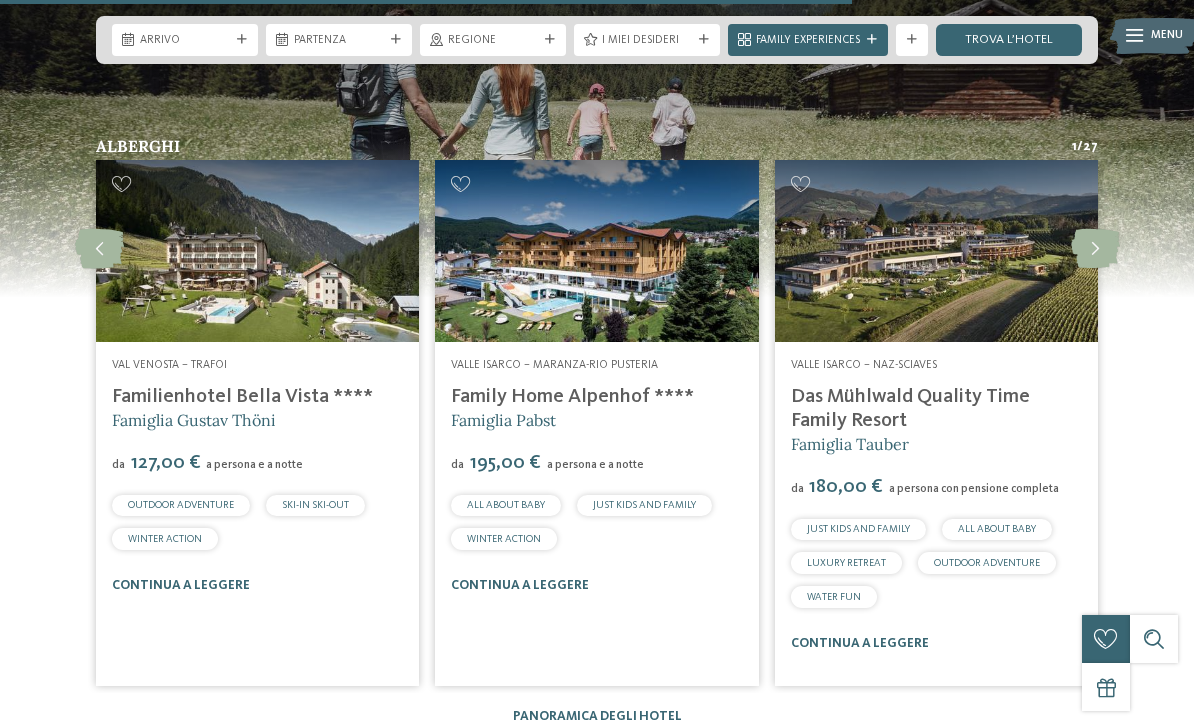 click on "Familienhotel Bella Vista ****" at bounding box center [242, 397] 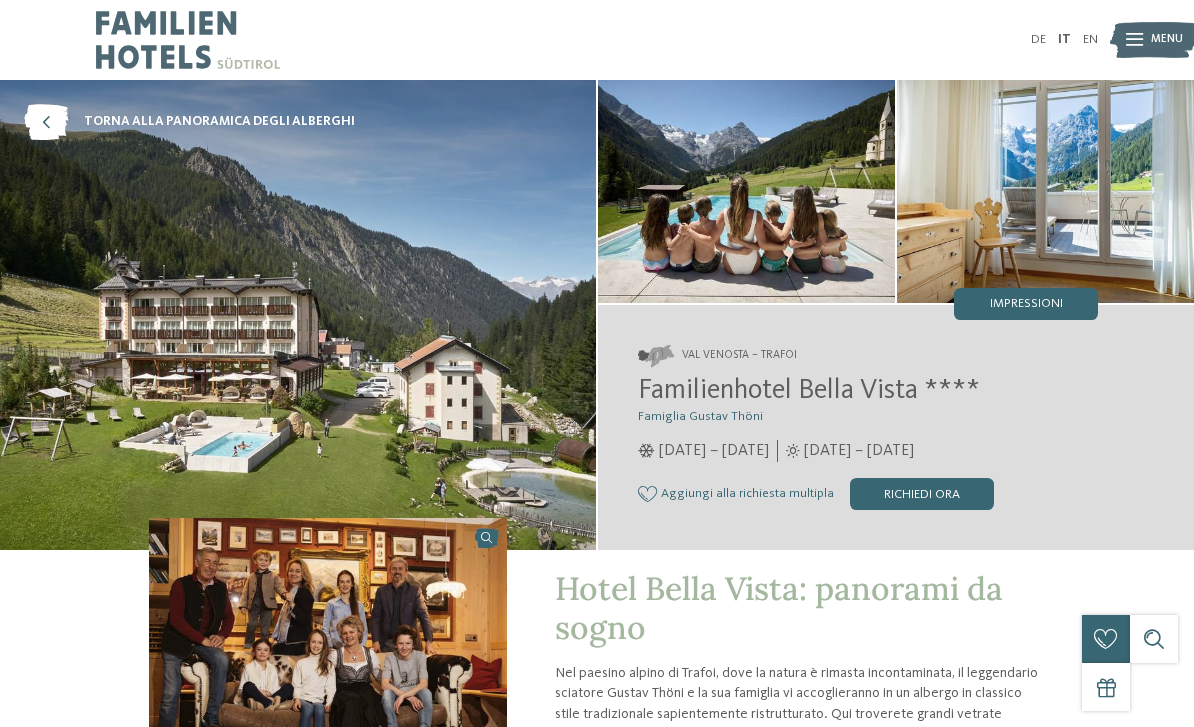 scroll, scrollTop: 0, scrollLeft: 0, axis: both 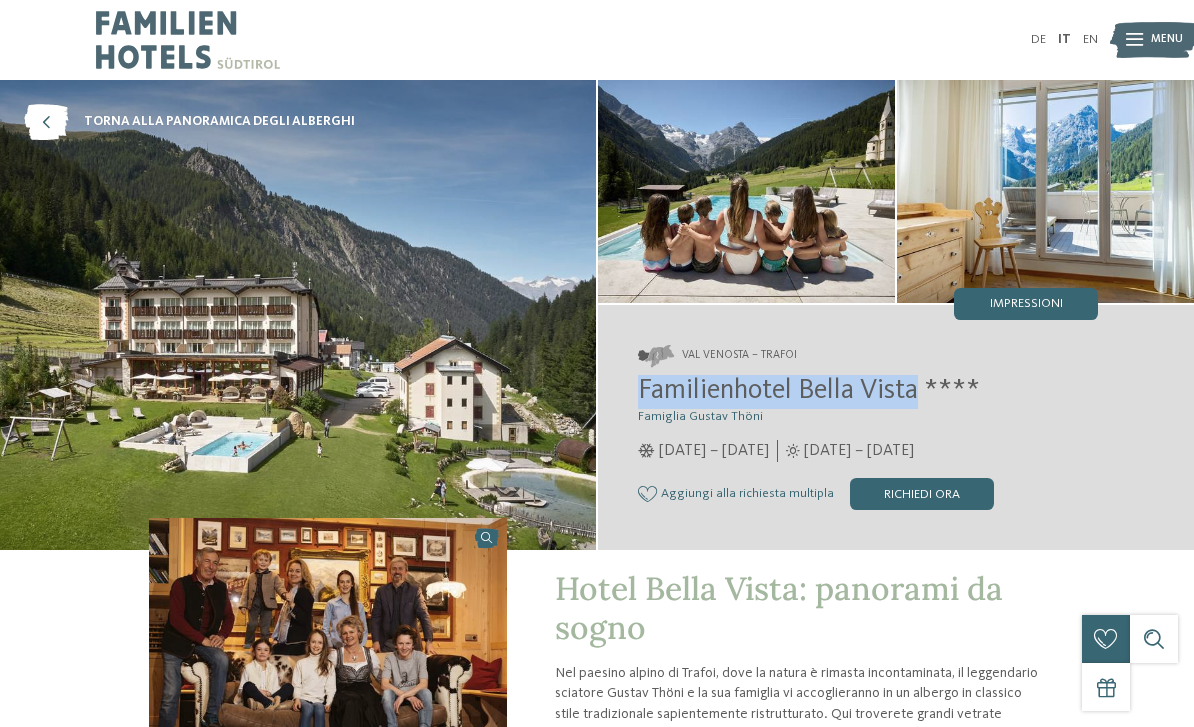 click on "Richiedi ora" at bounding box center [922, 494] 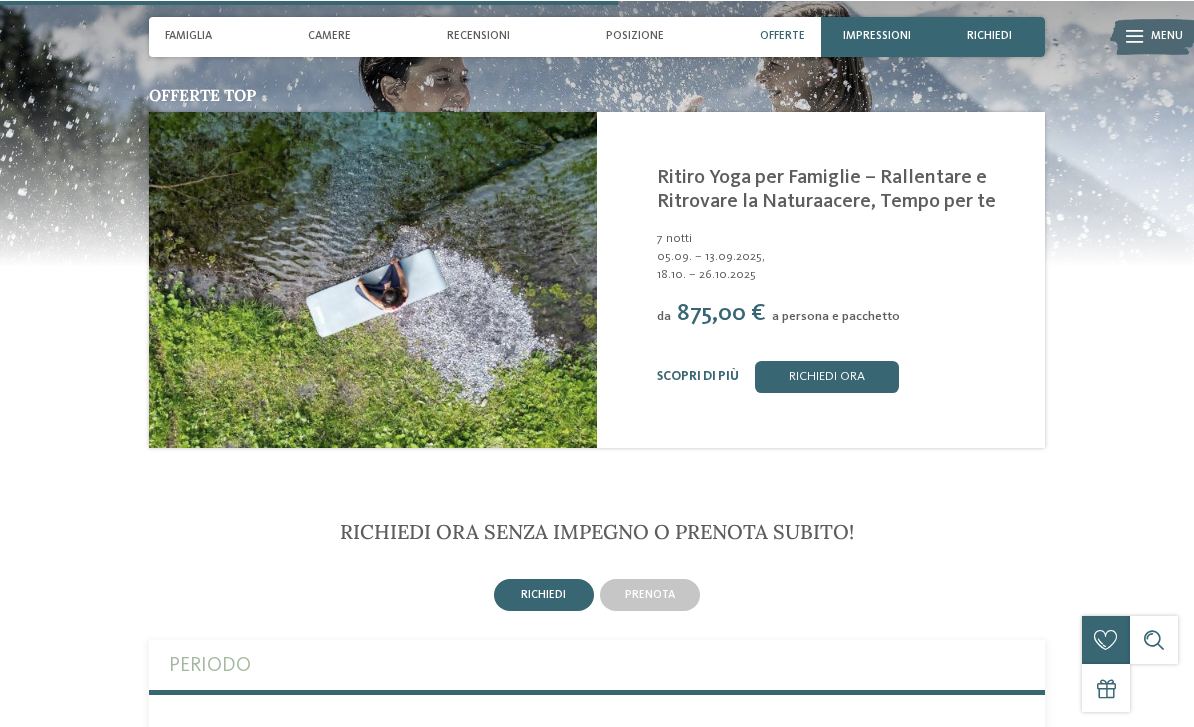 scroll, scrollTop: 2298, scrollLeft: 0, axis: vertical 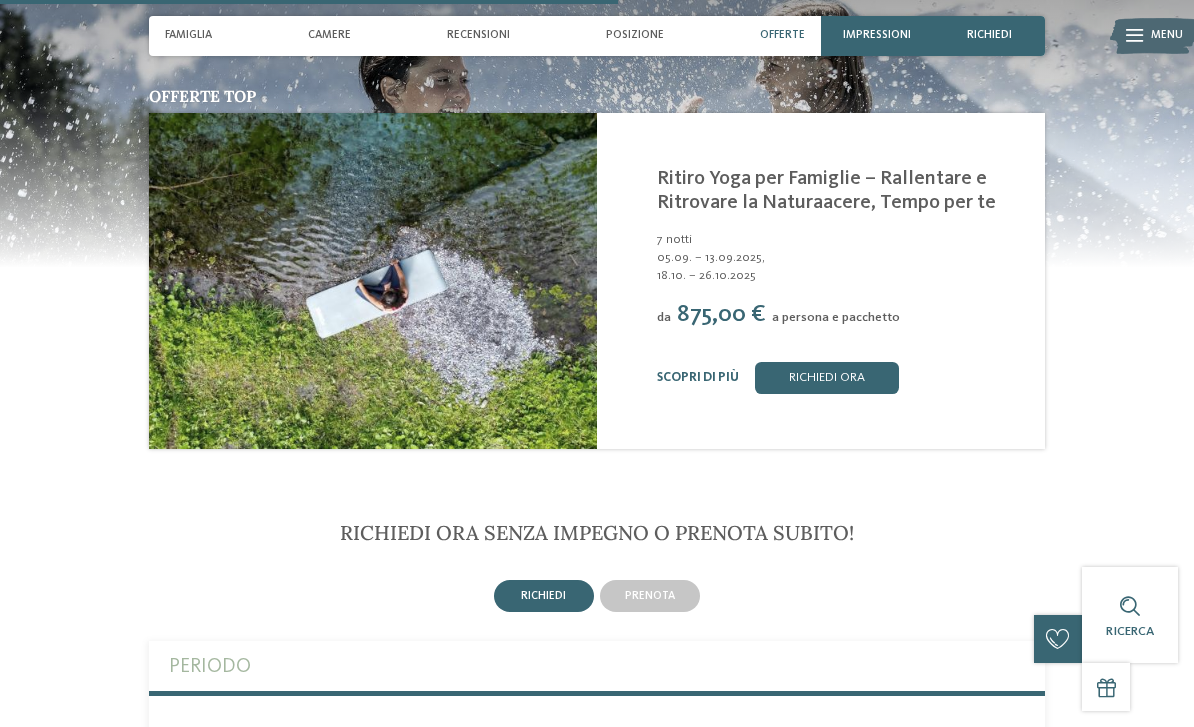 click on "richiedi" at bounding box center (543, 596) 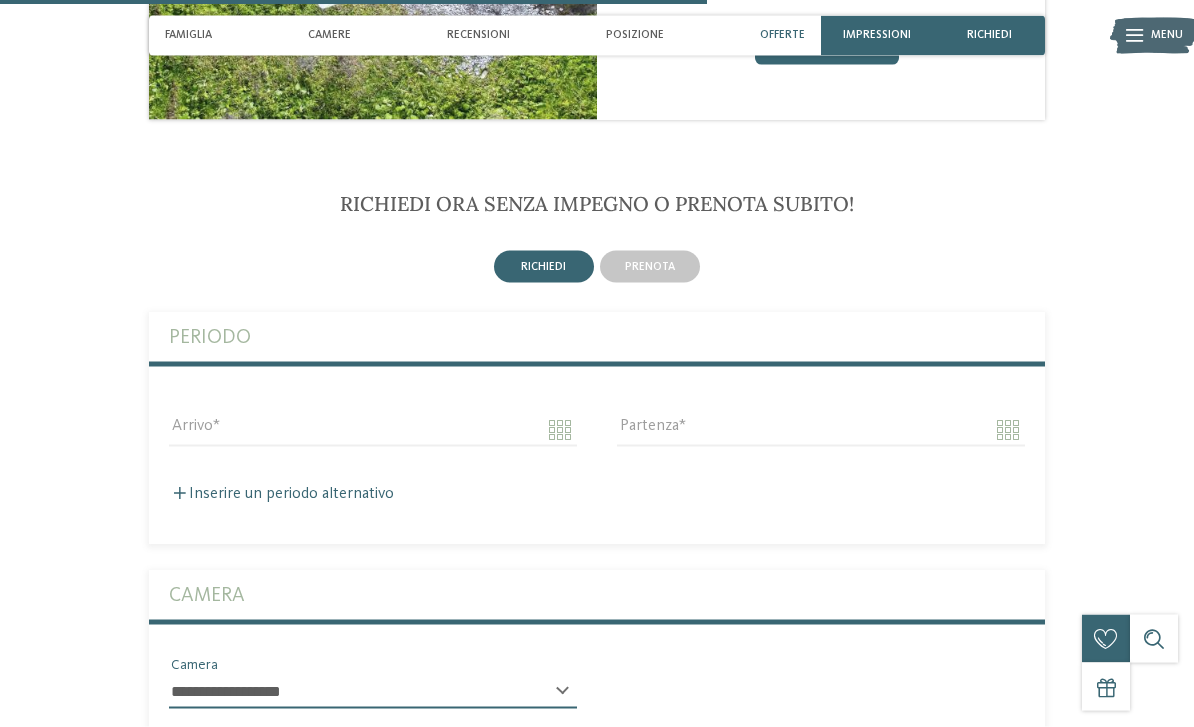 scroll, scrollTop: 2628, scrollLeft: 0, axis: vertical 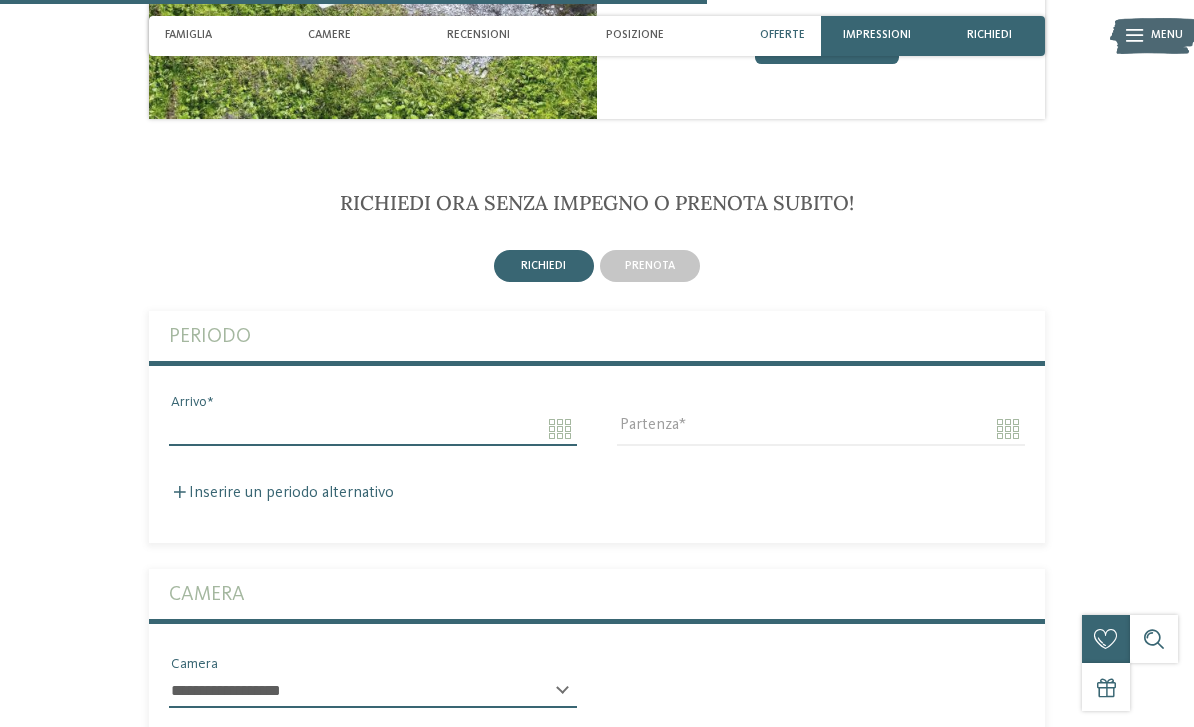 click on "Solo un momento – il sito web sta caricando …
[COUNTRY]
[COUNTRY]" at bounding box center (597, -9) 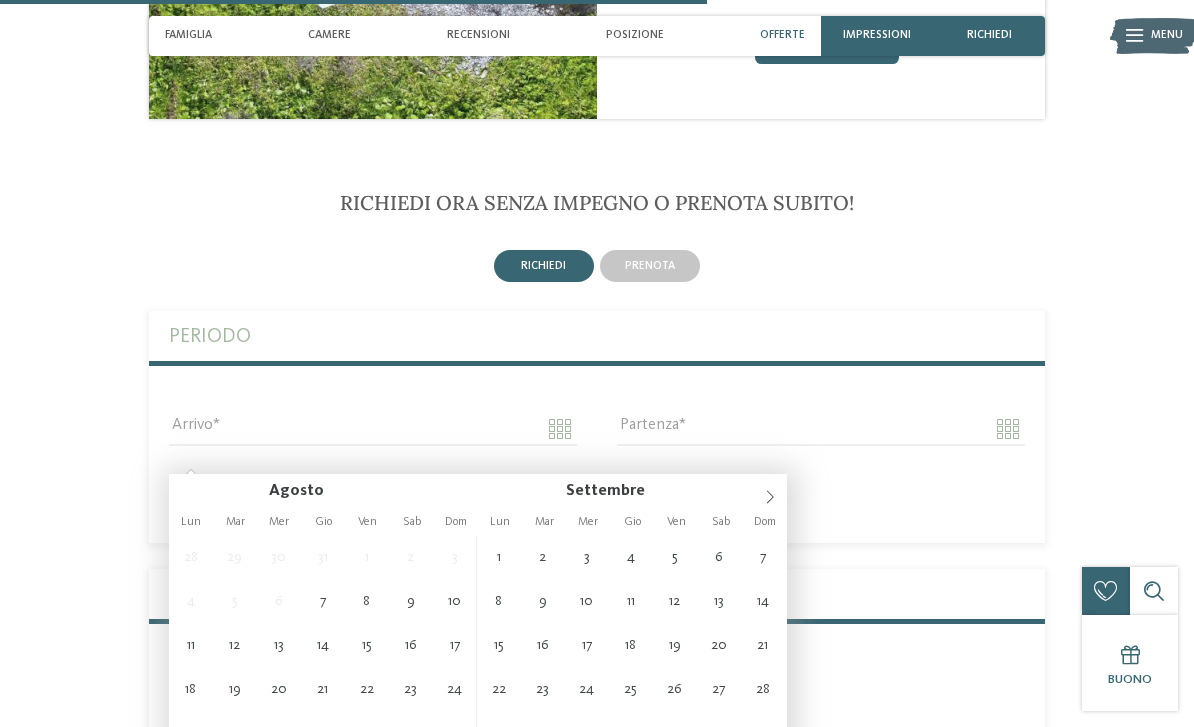 type on "**********" 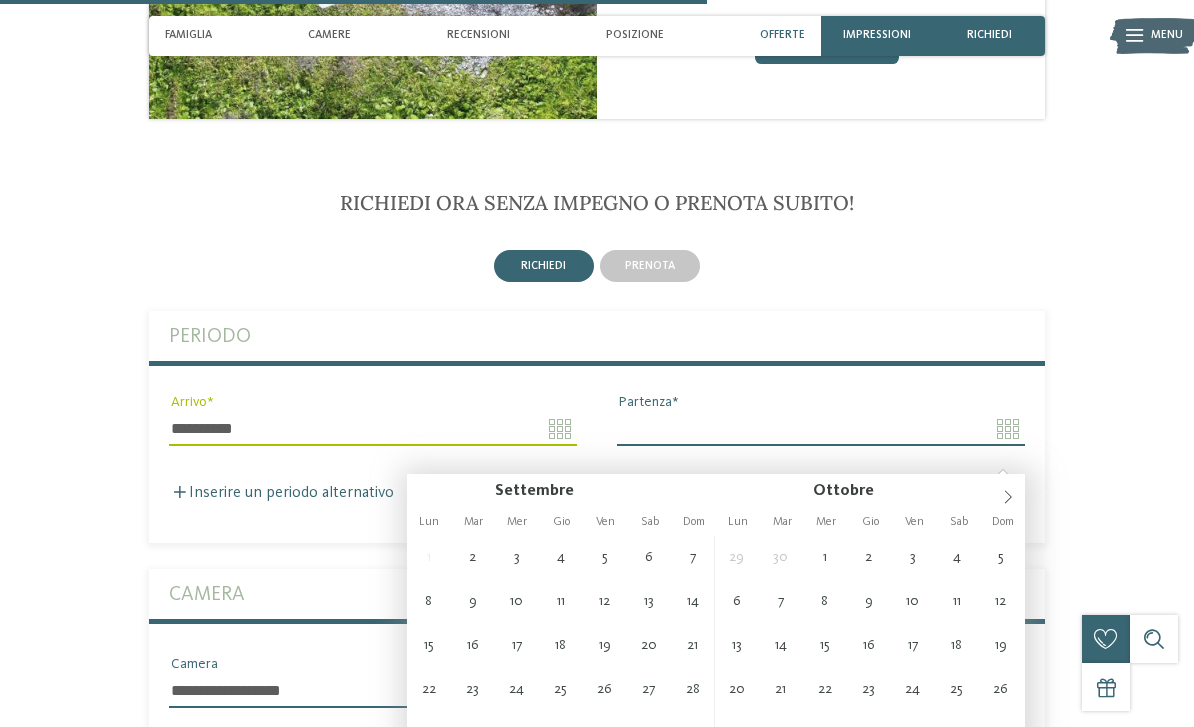 type on "**********" 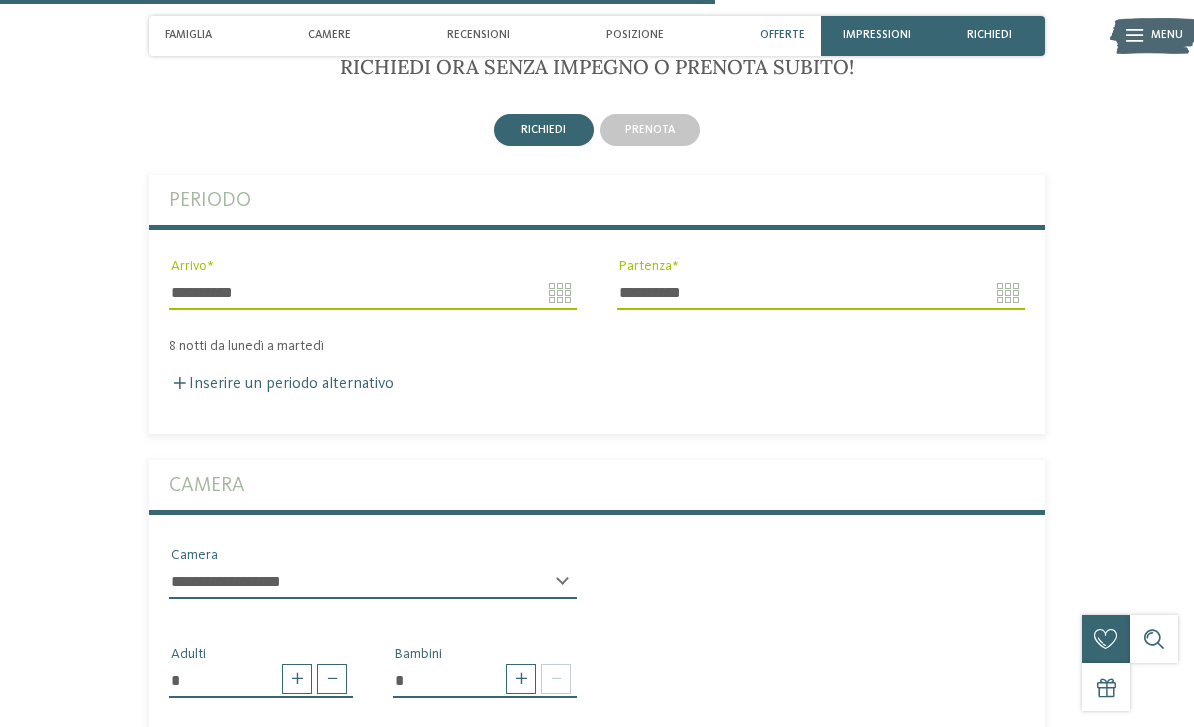 scroll, scrollTop: 2813, scrollLeft: 0, axis: vertical 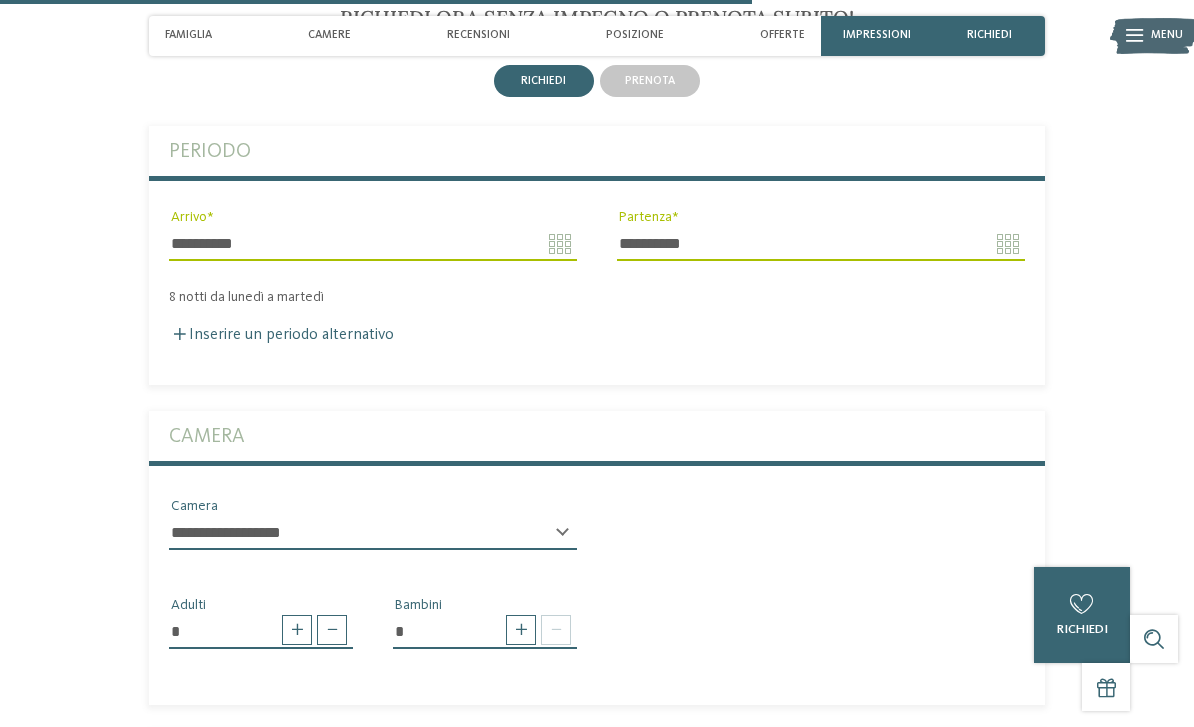 click on "**********" at bounding box center (373, 533) 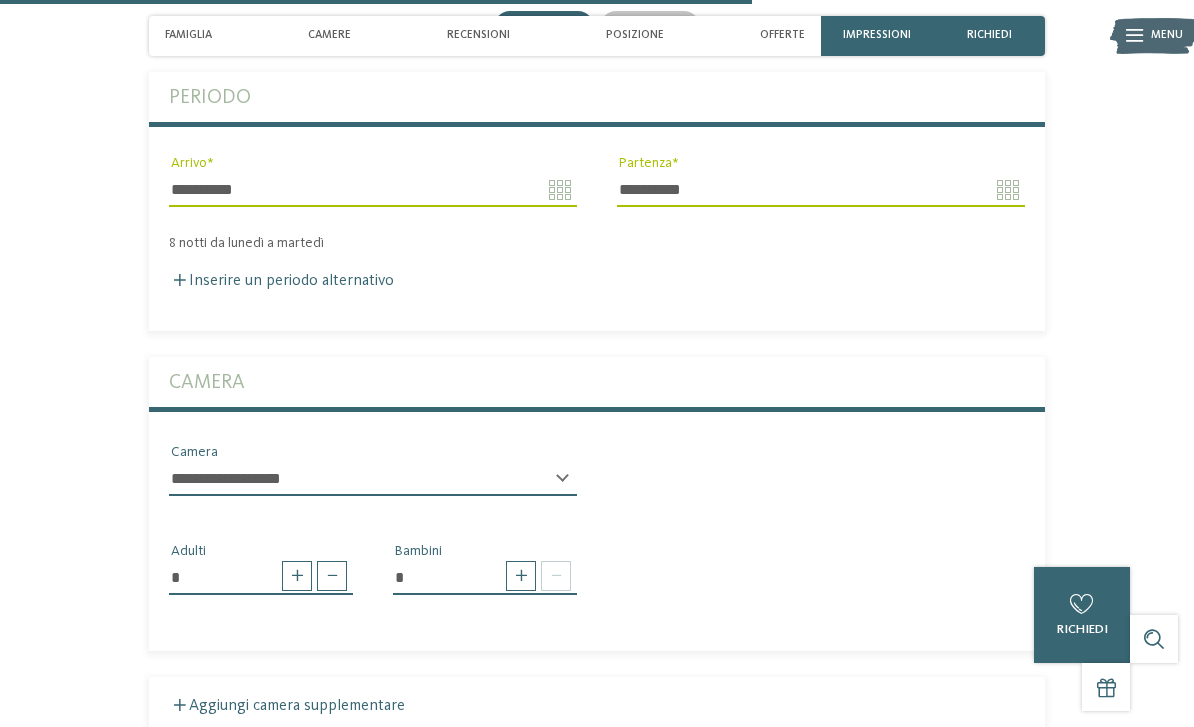 scroll, scrollTop: 2951, scrollLeft: 0, axis: vertical 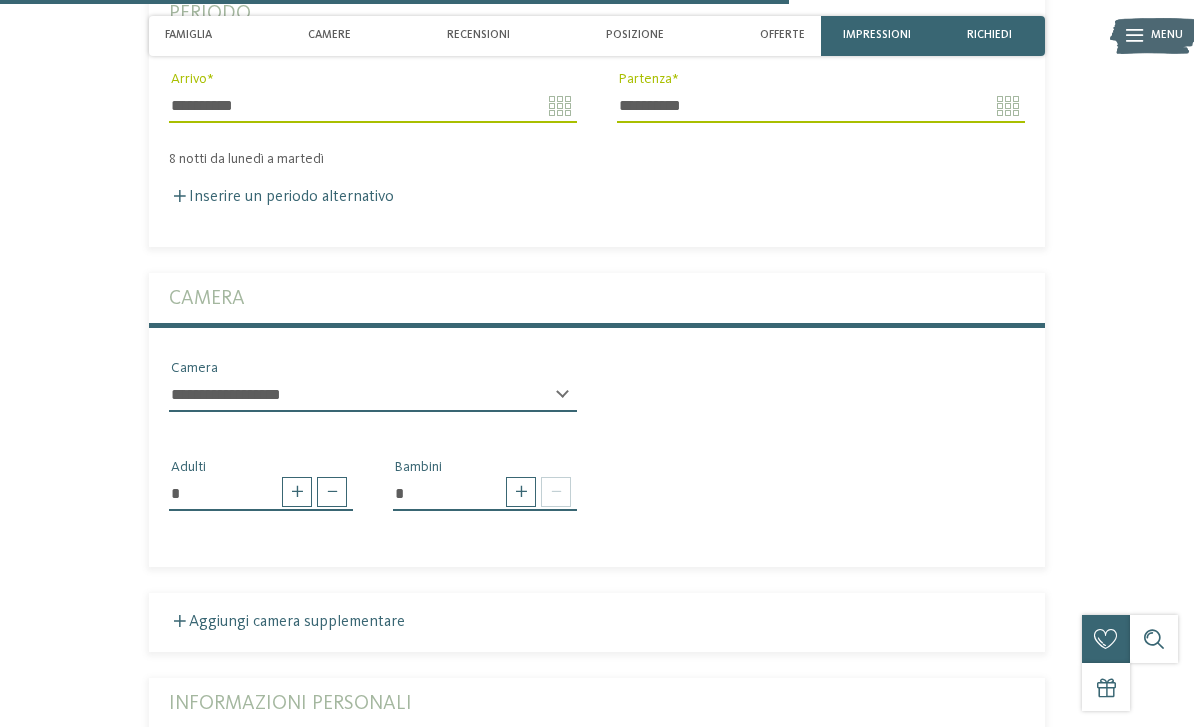 click at bounding box center [521, 492] 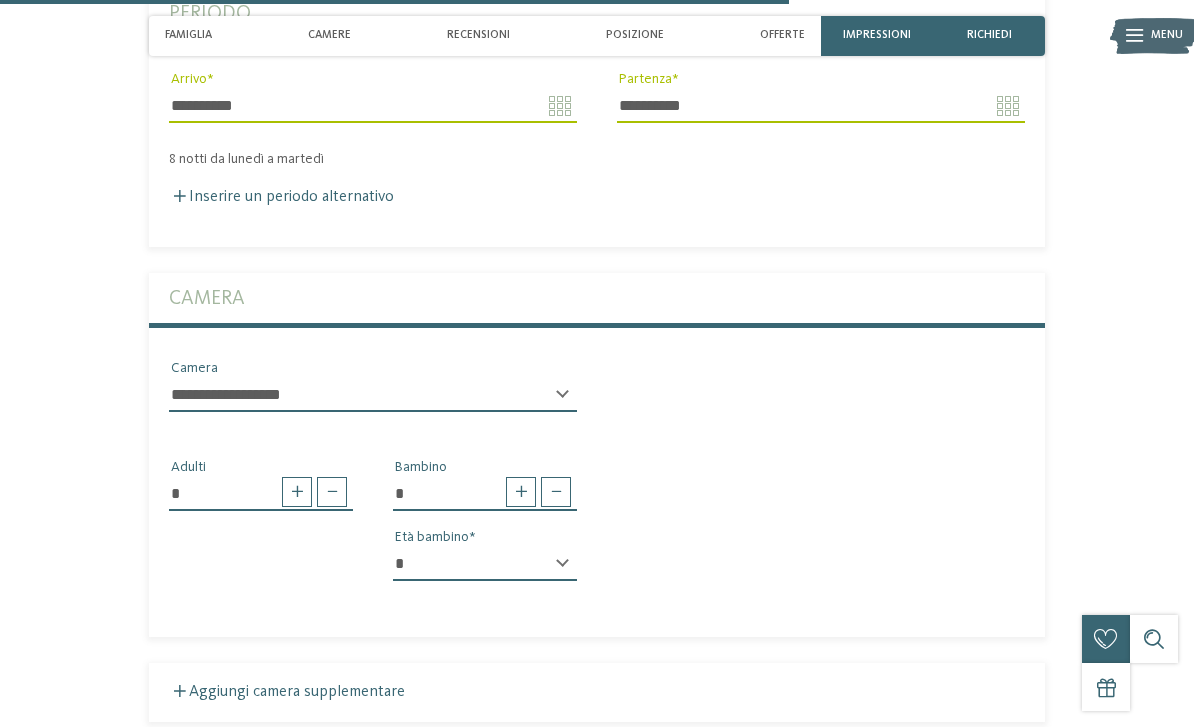 click on "* * * * * * * * * * * ** ** ** ** ** ** ** **" at bounding box center [485, 564] 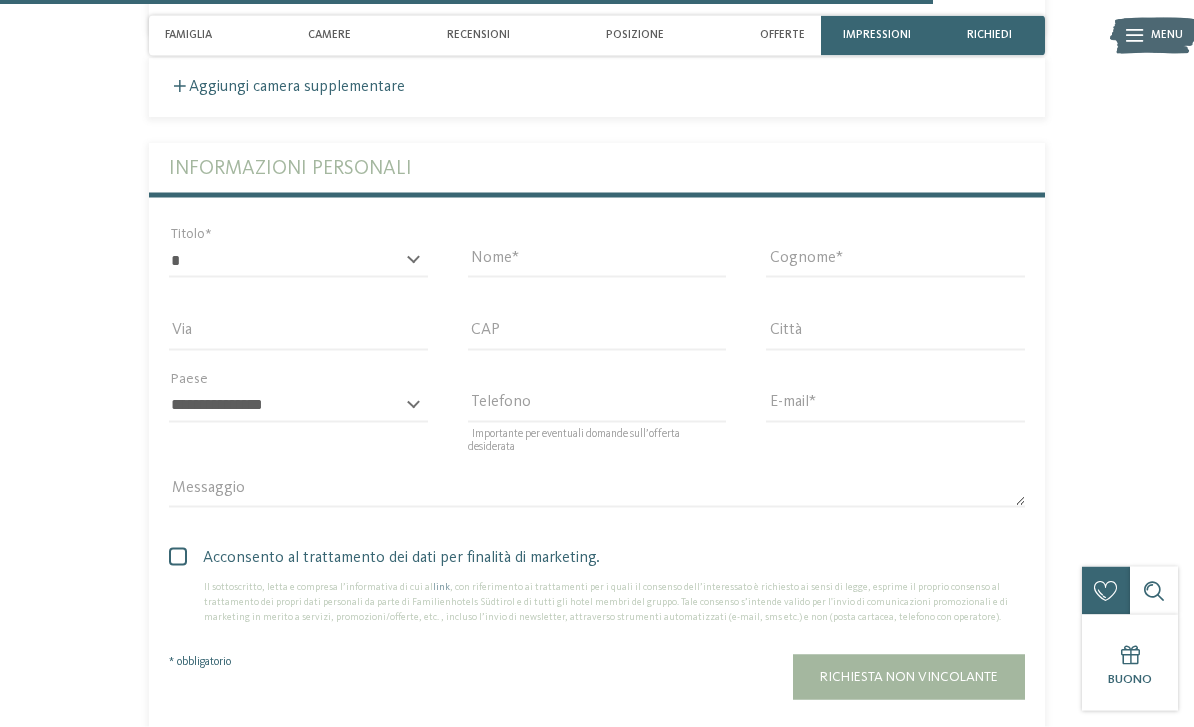 scroll, scrollTop: 3540, scrollLeft: 0, axis: vertical 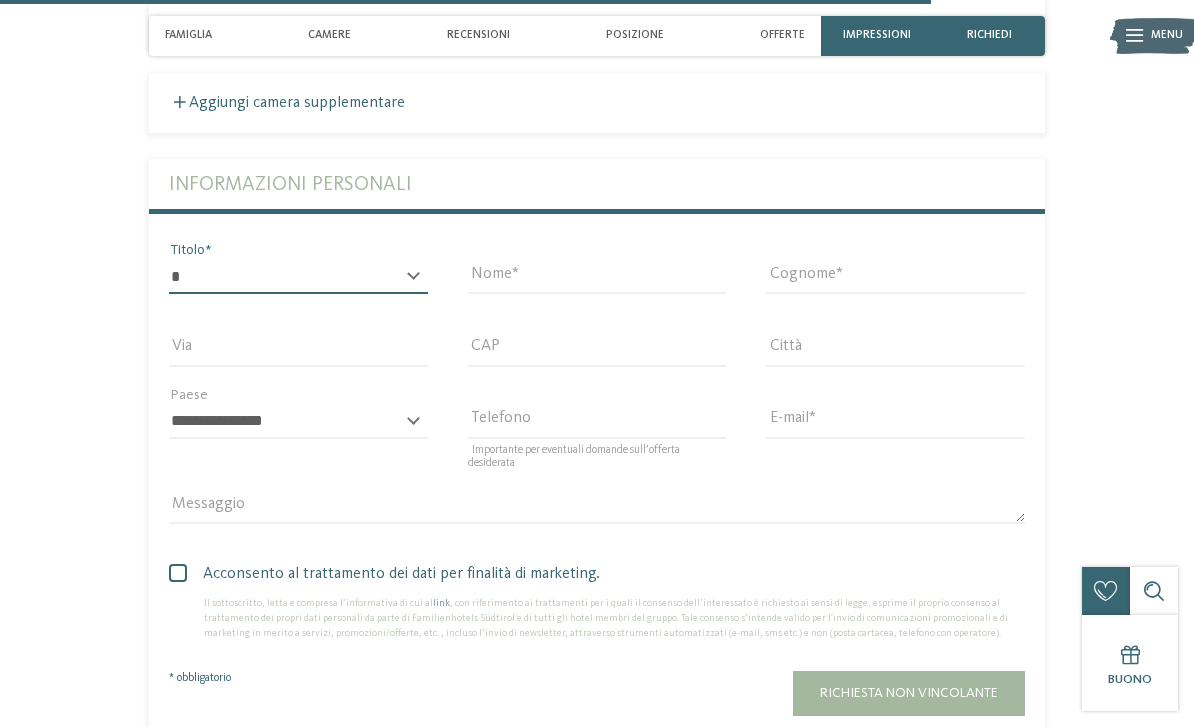 click on "* ****** ******* ******** ******" at bounding box center (298, 277) 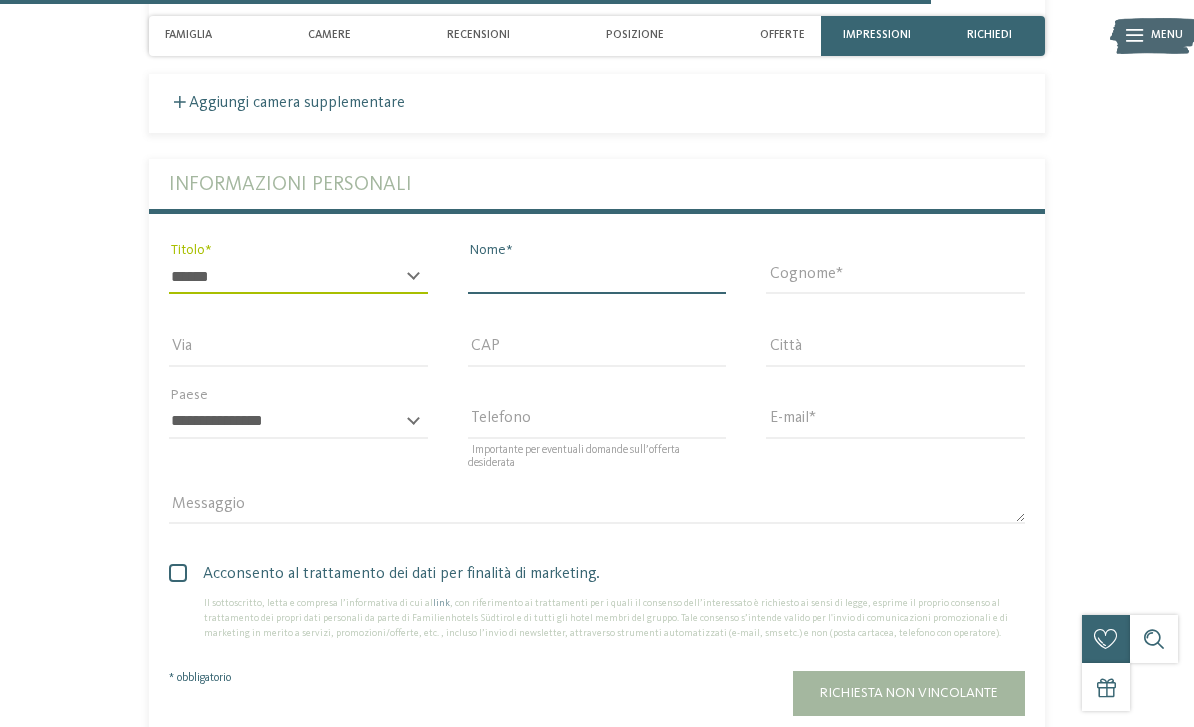 click on "Nome" at bounding box center [597, 277] 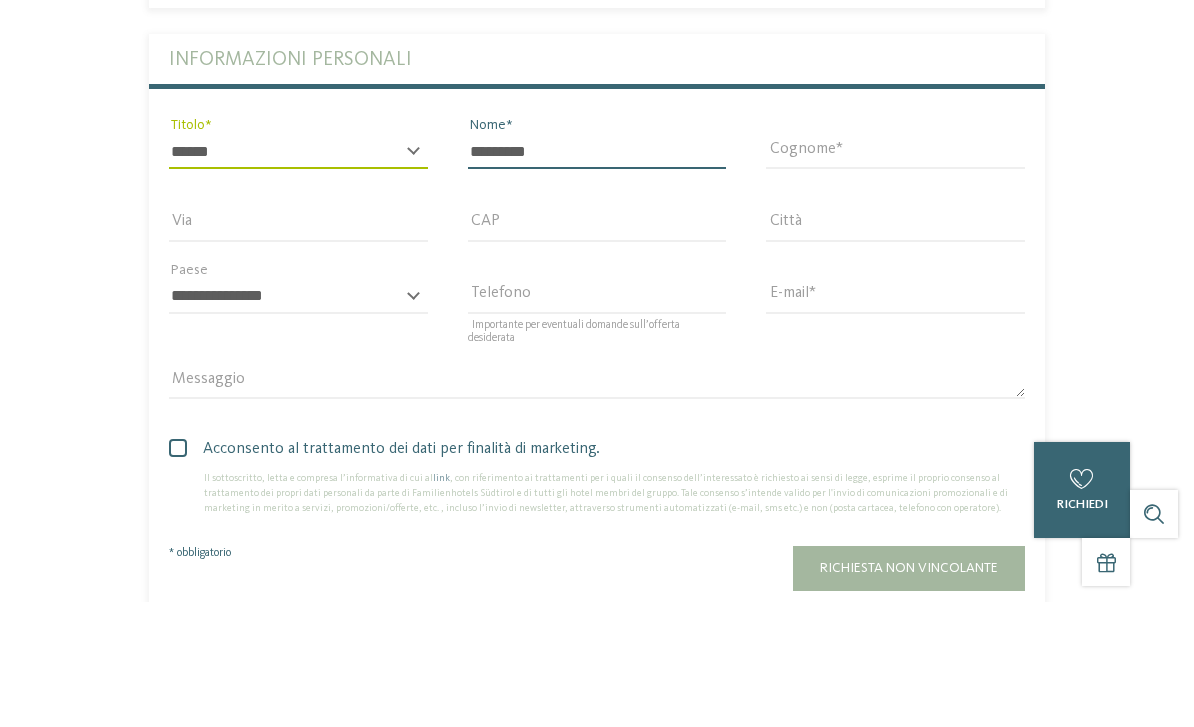 type on "********" 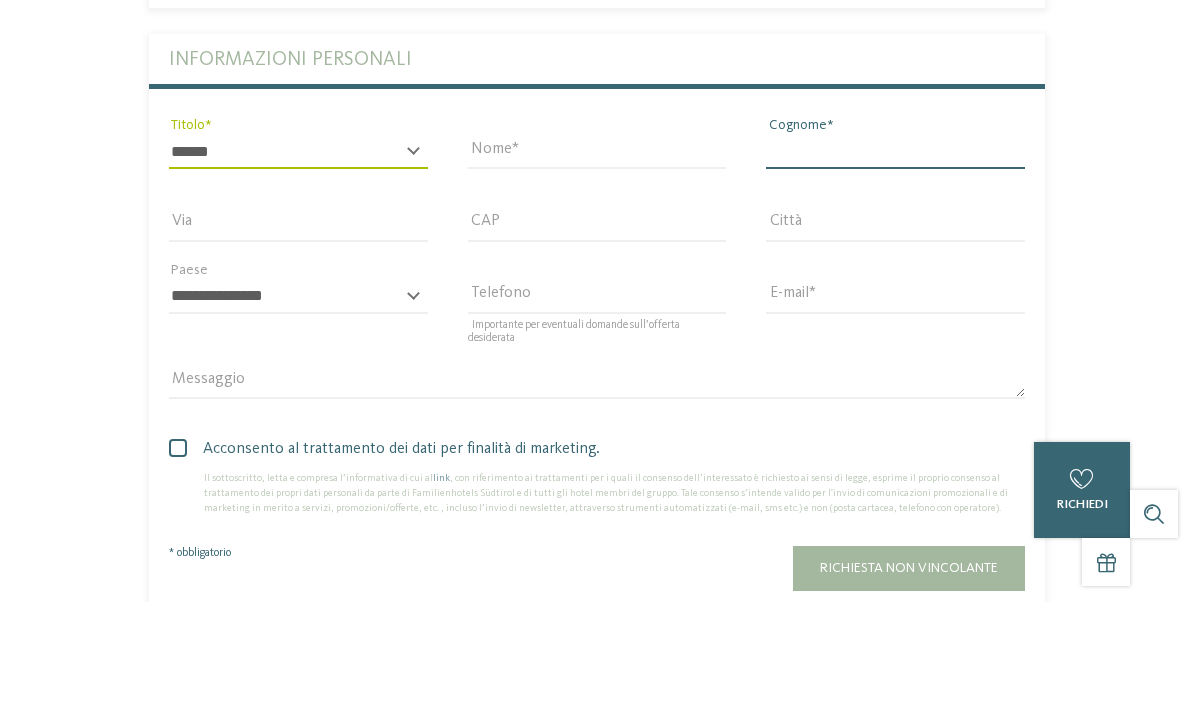 click on "Cognome" at bounding box center (895, 277) 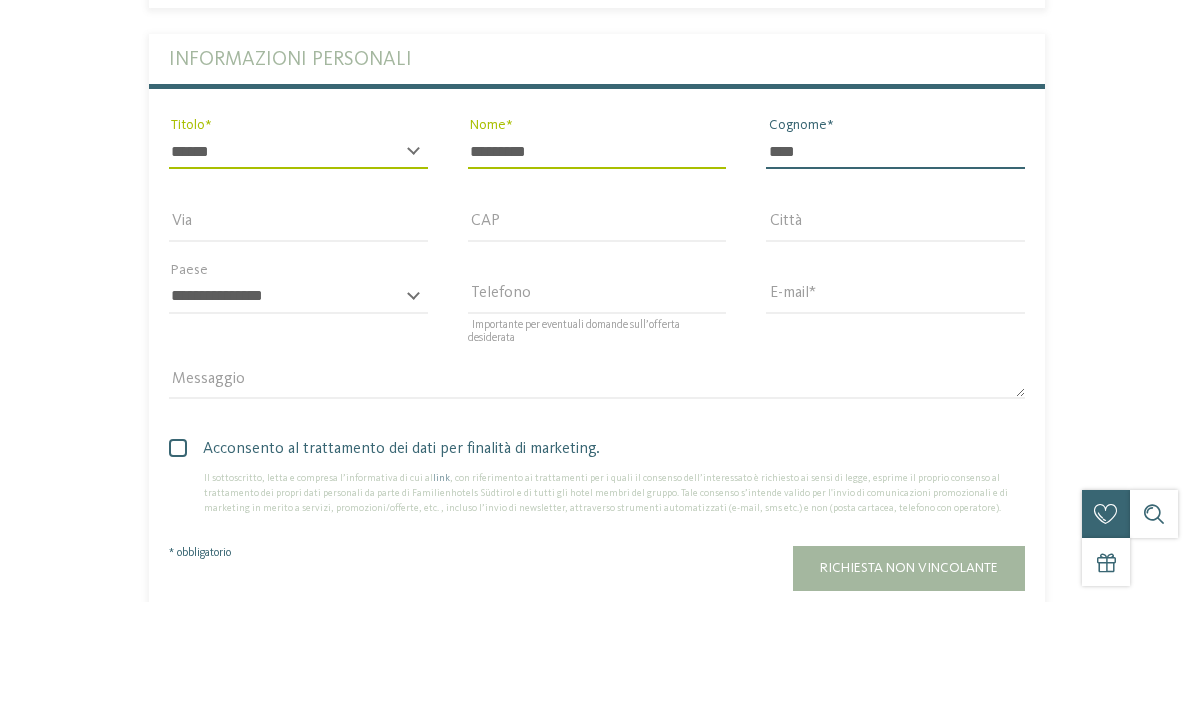 type on "****" 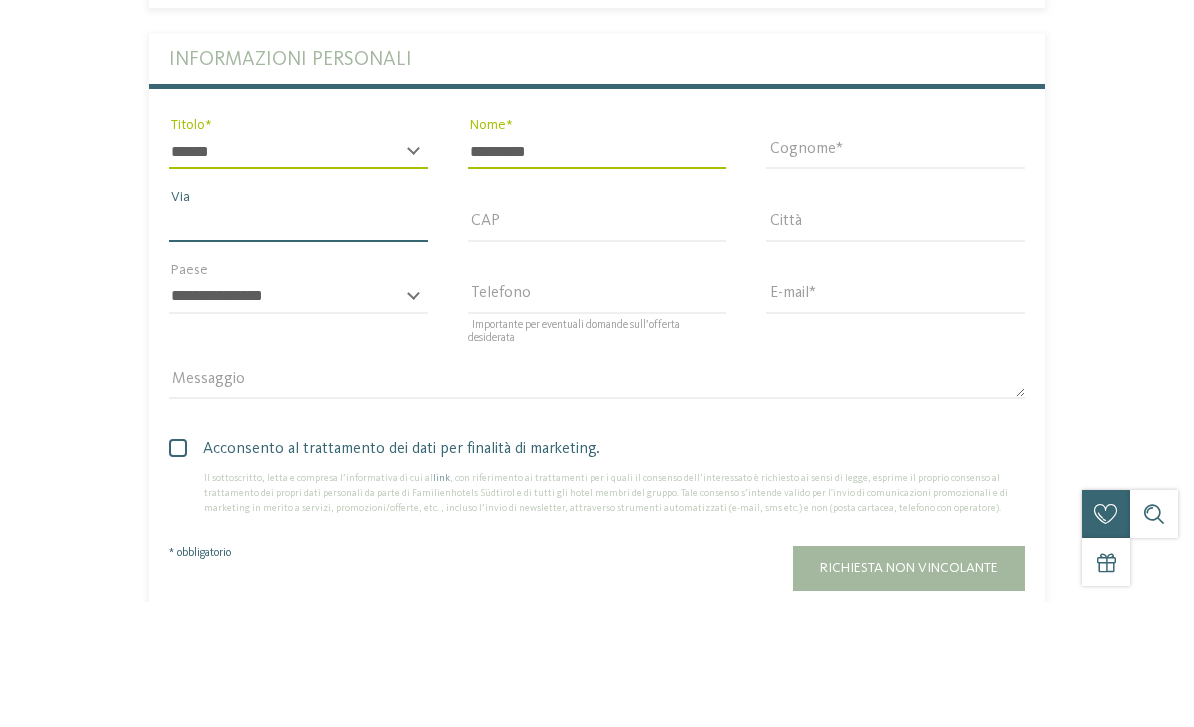 click on "Via" at bounding box center [298, 349] 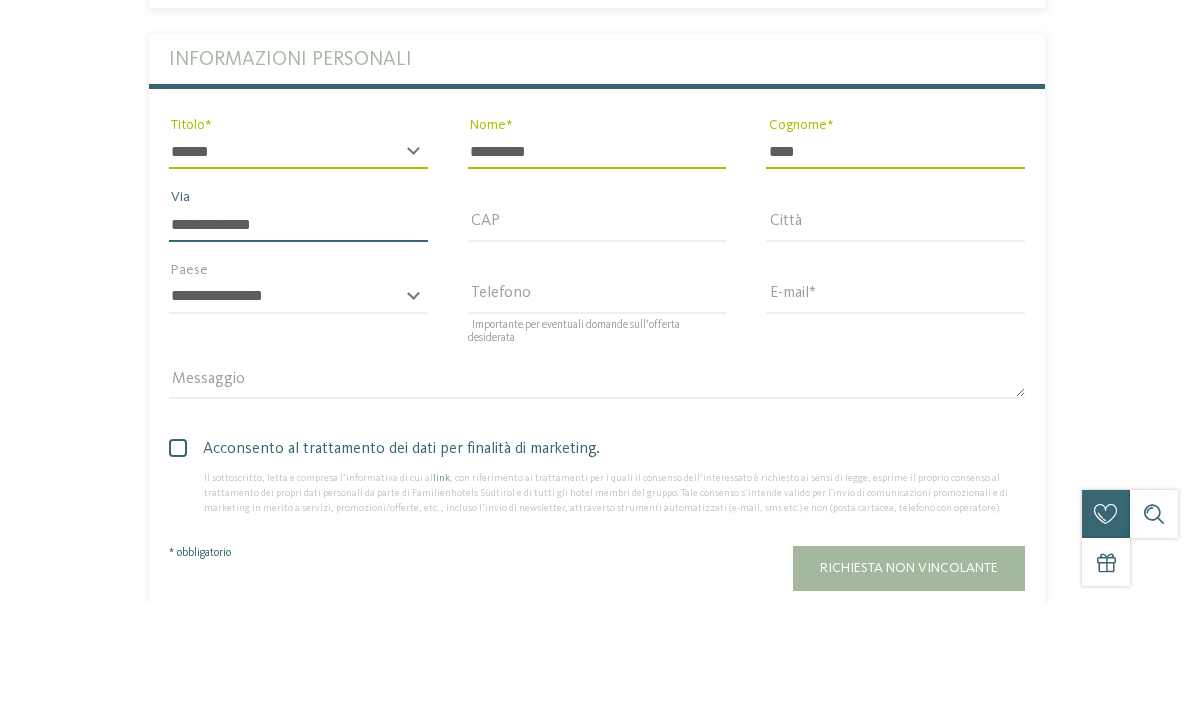 type on "**********" 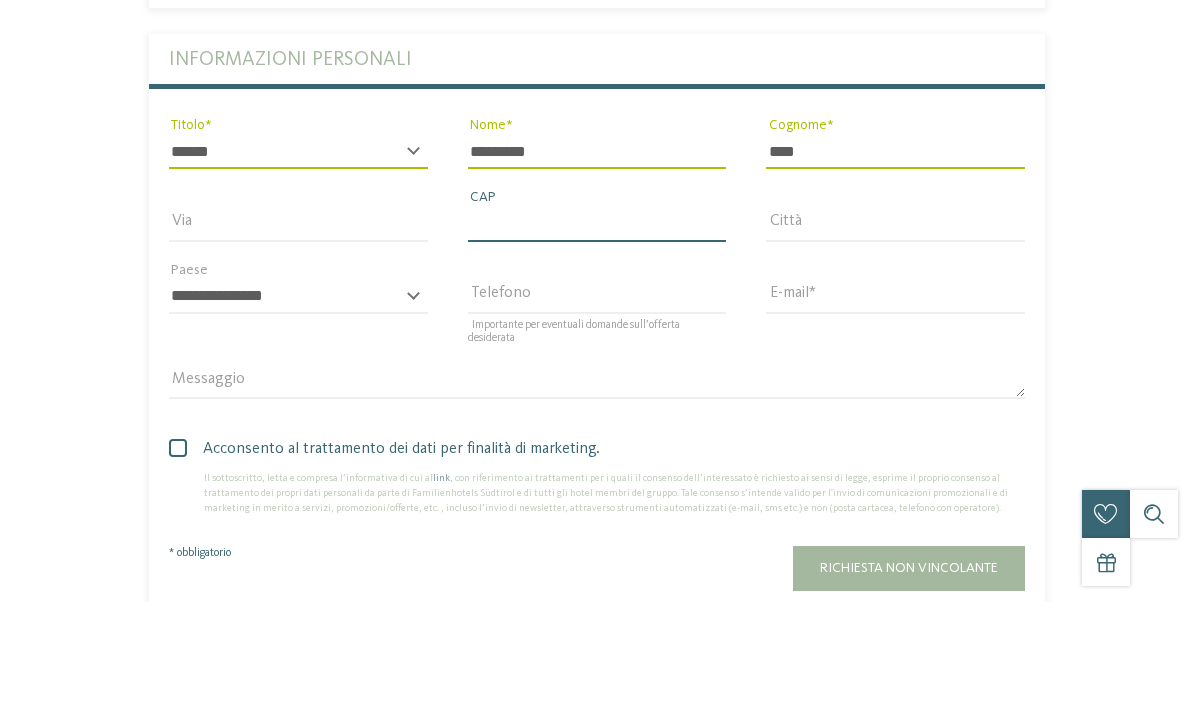 click on "CAP" at bounding box center [597, 349] 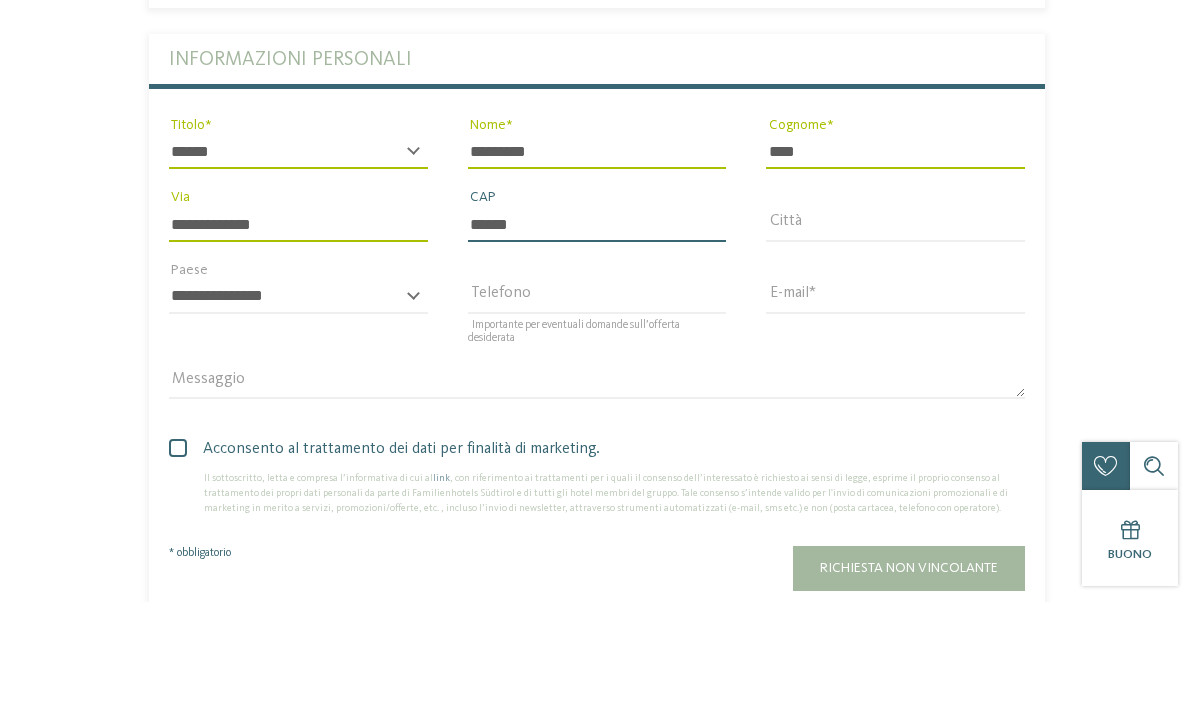 type on "*****" 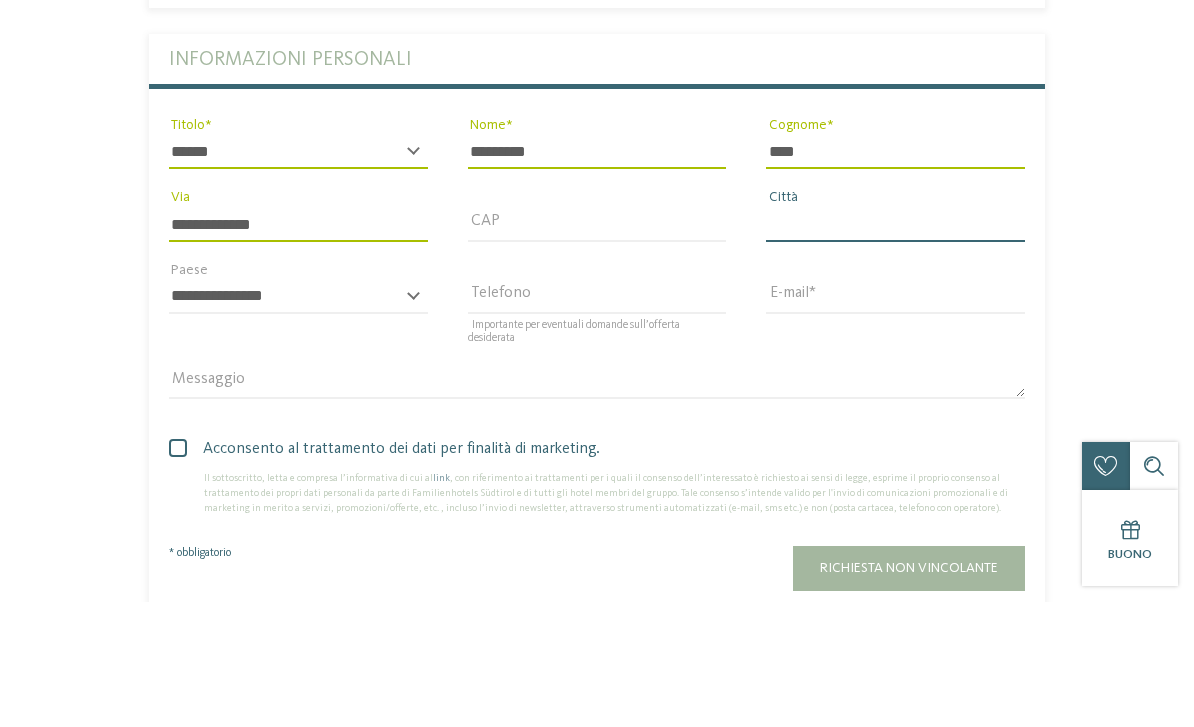 click on "Città" at bounding box center [895, 349] 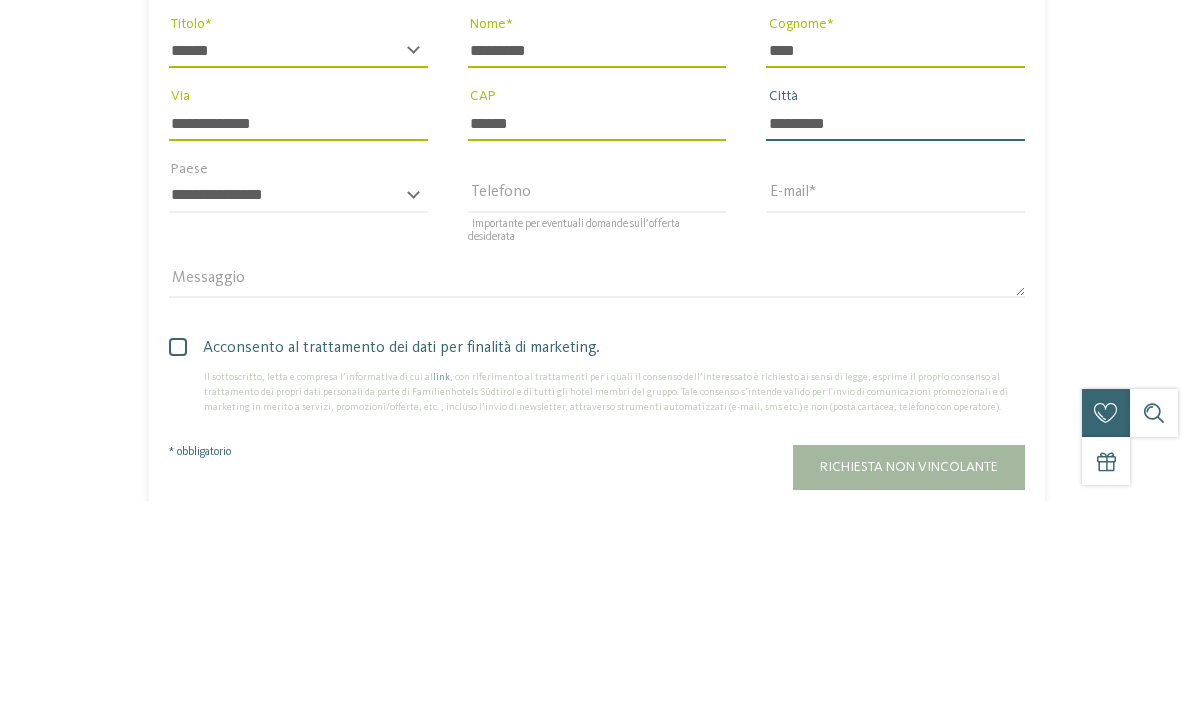 type on "********" 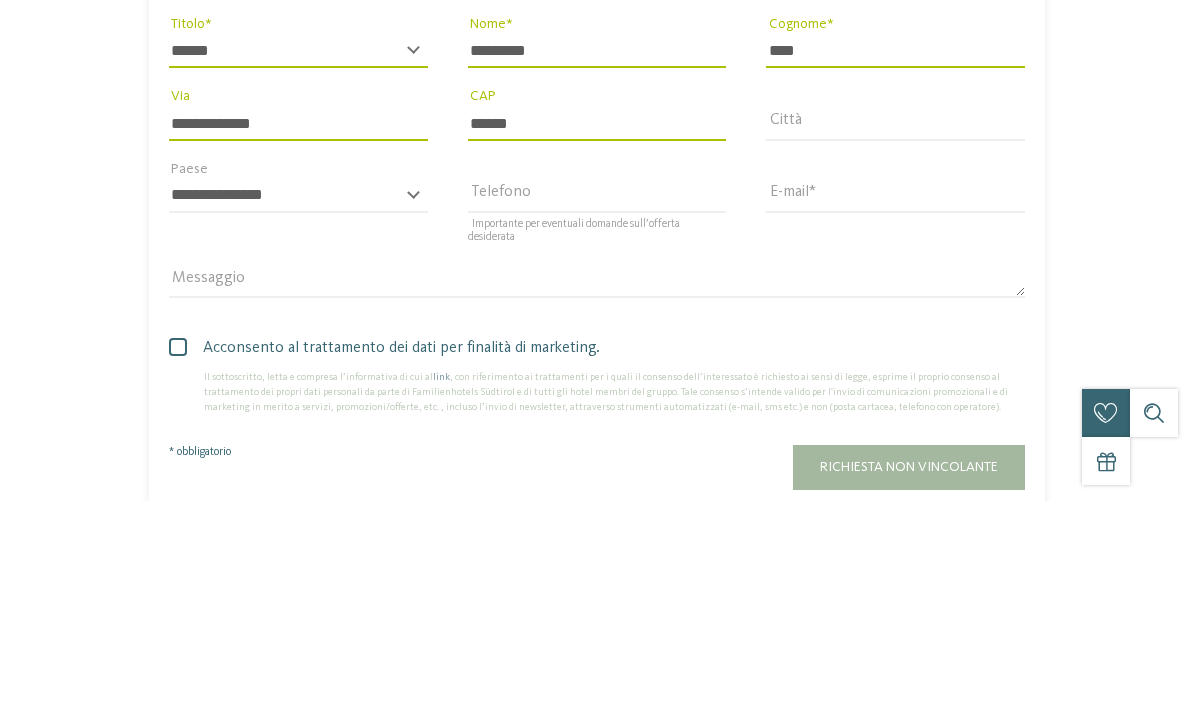 click on "**********" at bounding box center [298, 422] 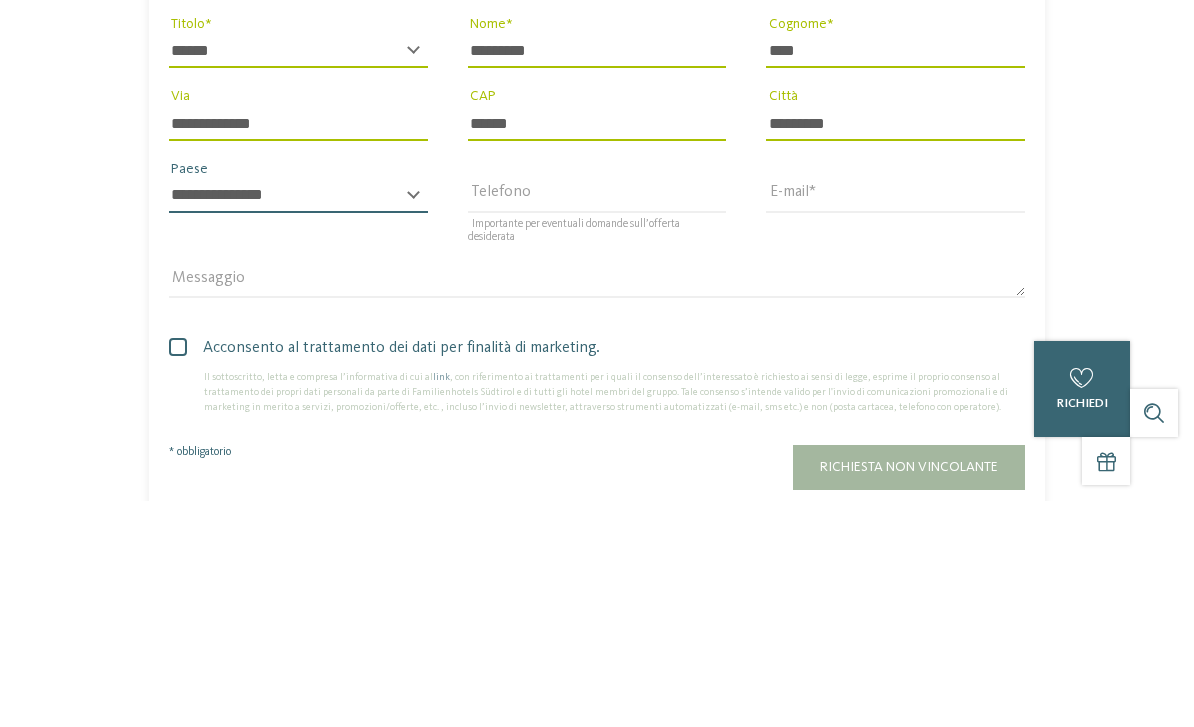 scroll, scrollTop: 3766, scrollLeft: 0, axis: vertical 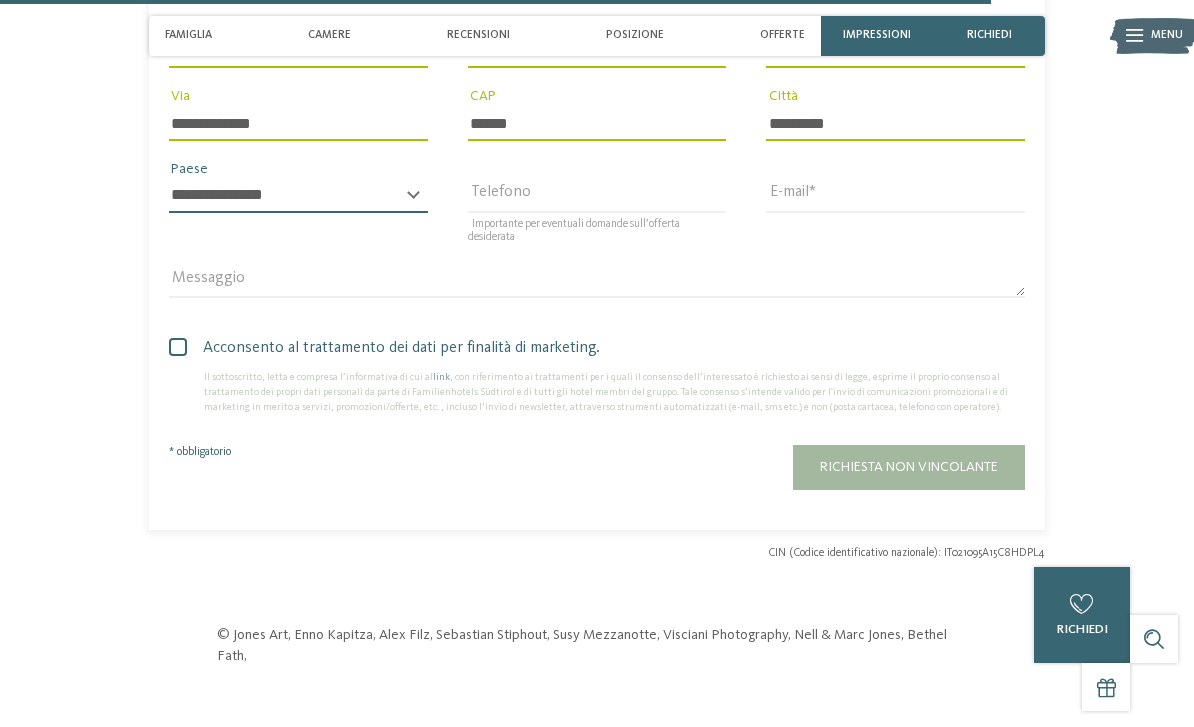 select on "**" 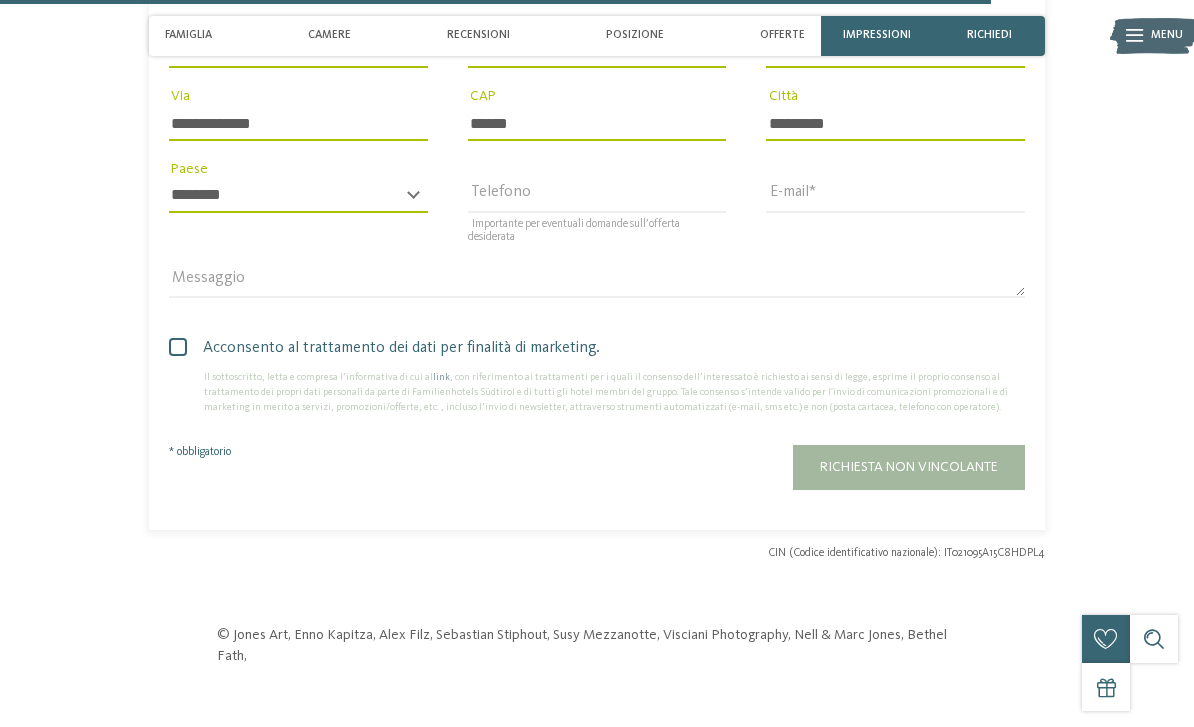 click on "**********" at bounding box center [298, 123] 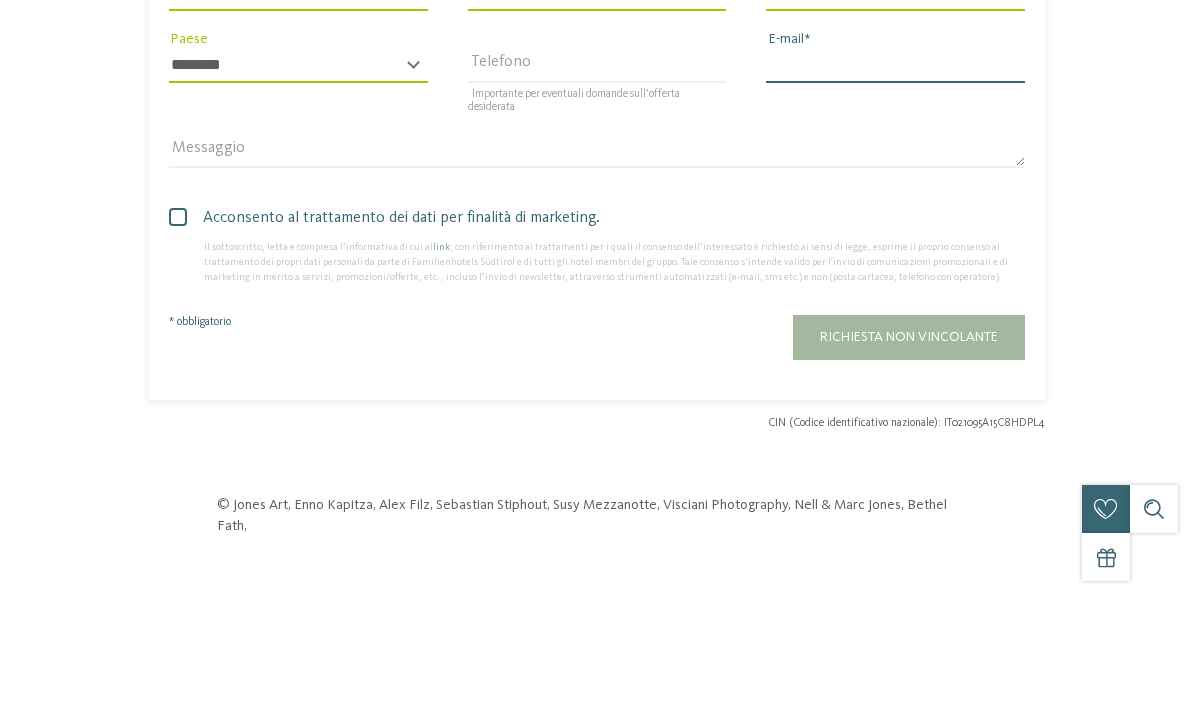 click on "E-mail" at bounding box center [895, 196] 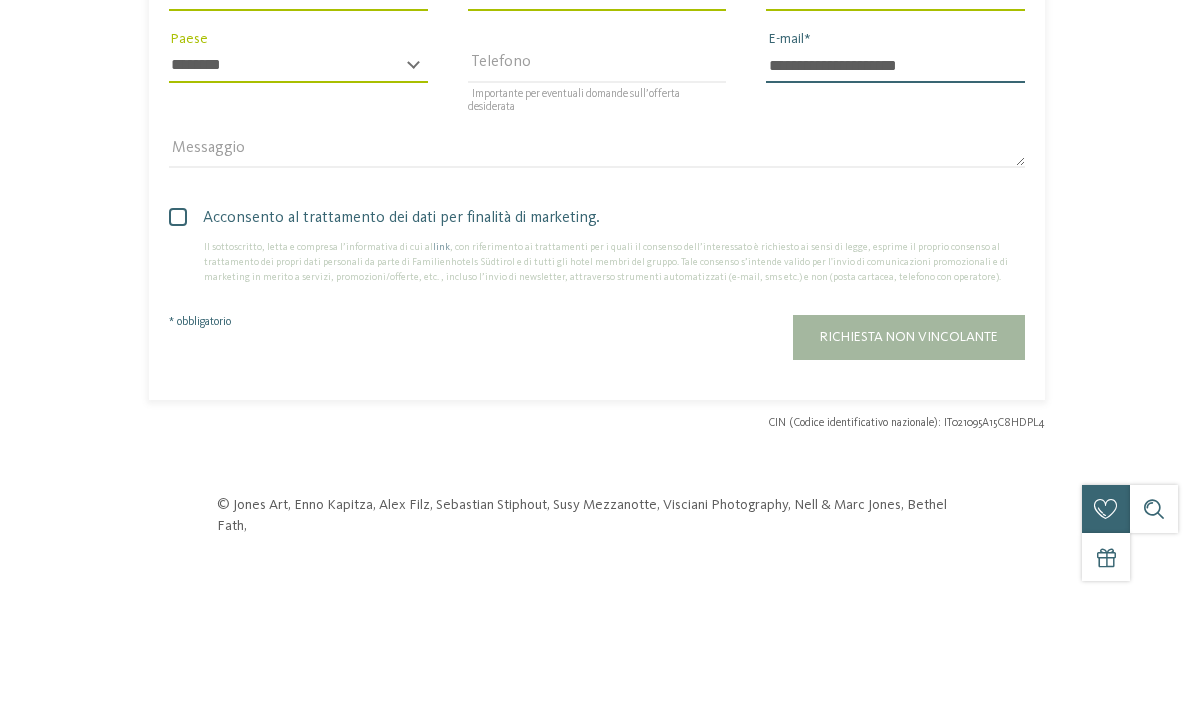 type on "**********" 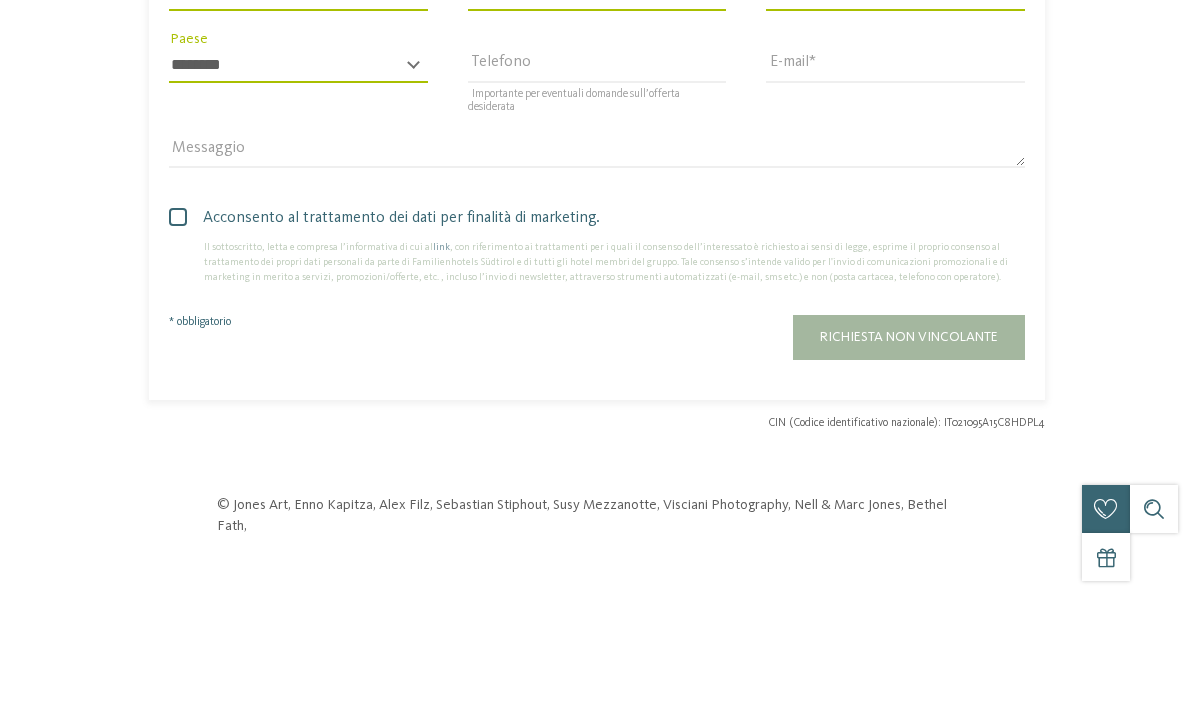 click at bounding box center (178, 347) 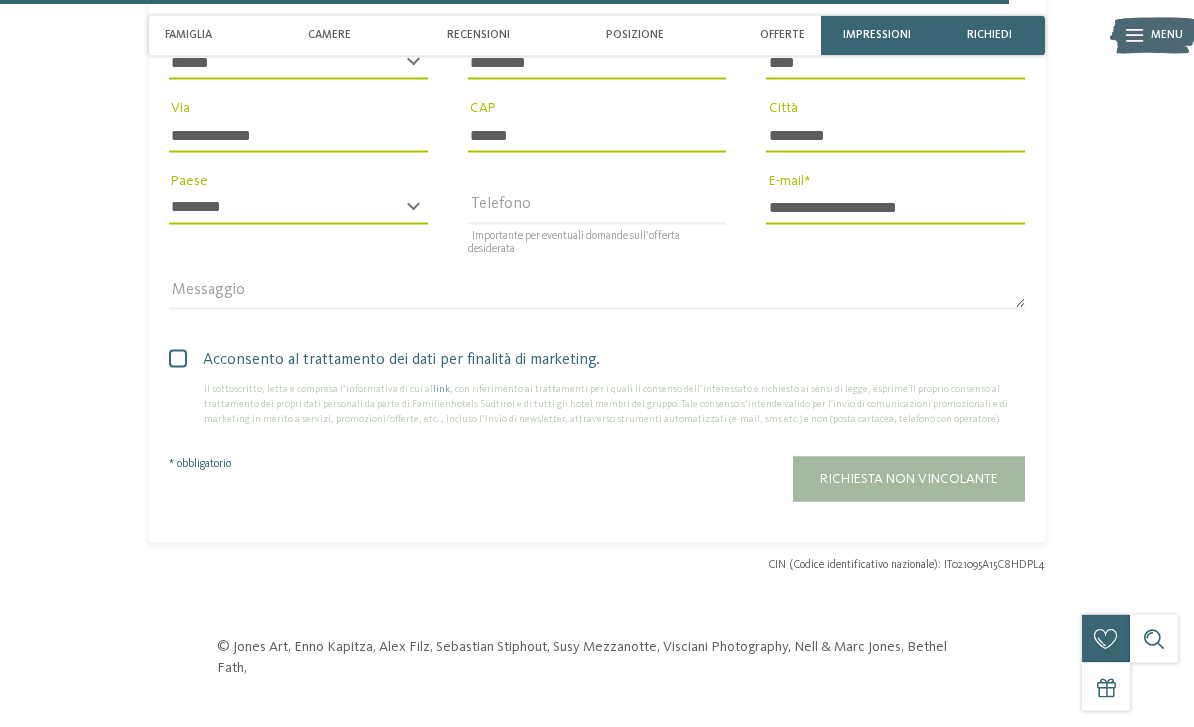 scroll, scrollTop: 3726, scrollLeft: 0, axis: vertical 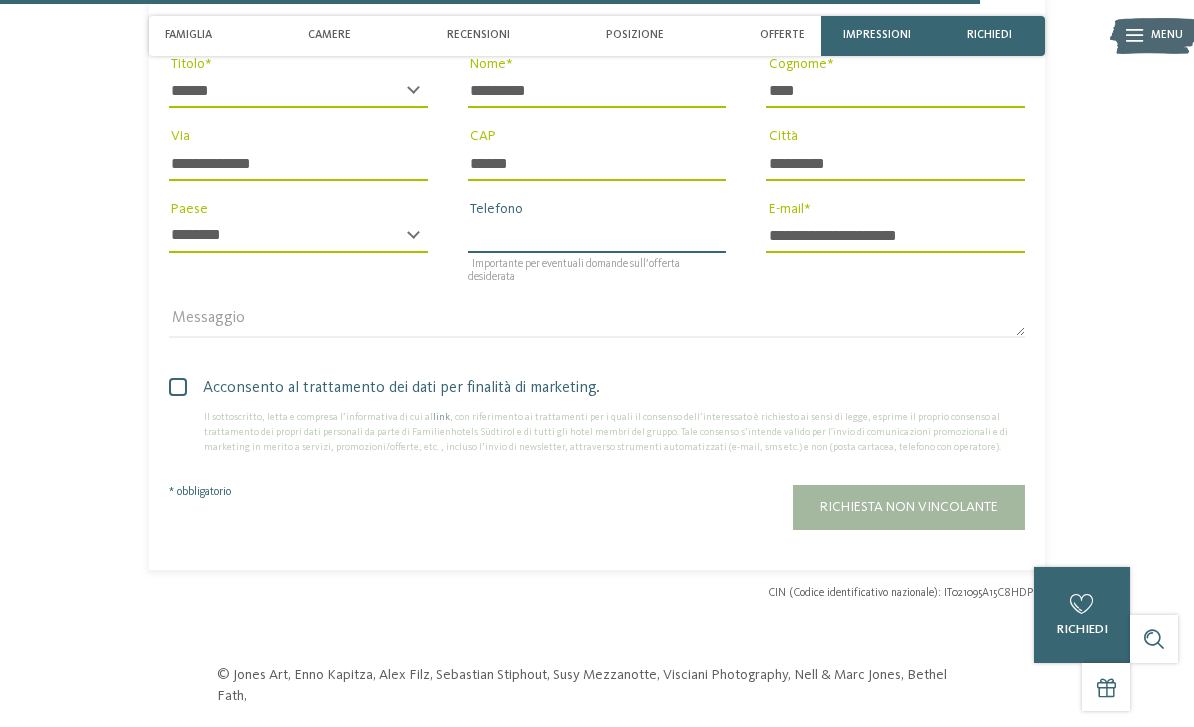 click on "Telefono" at bounding box center [597, 236] 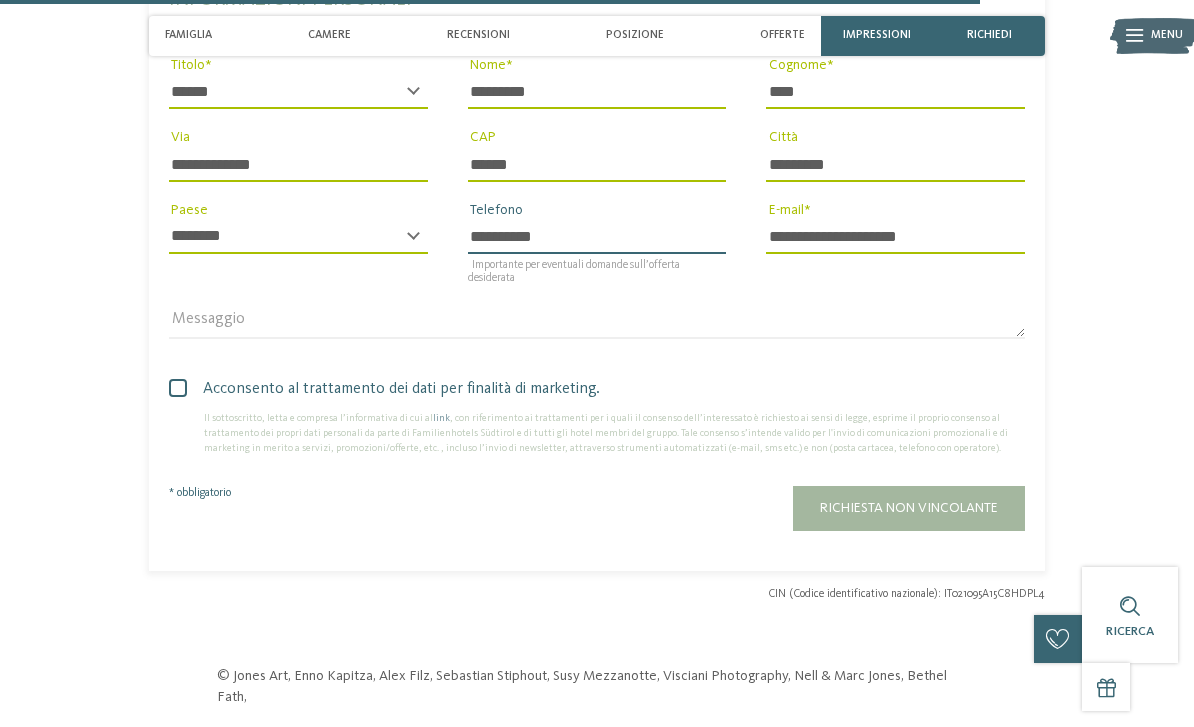 type on "**********" 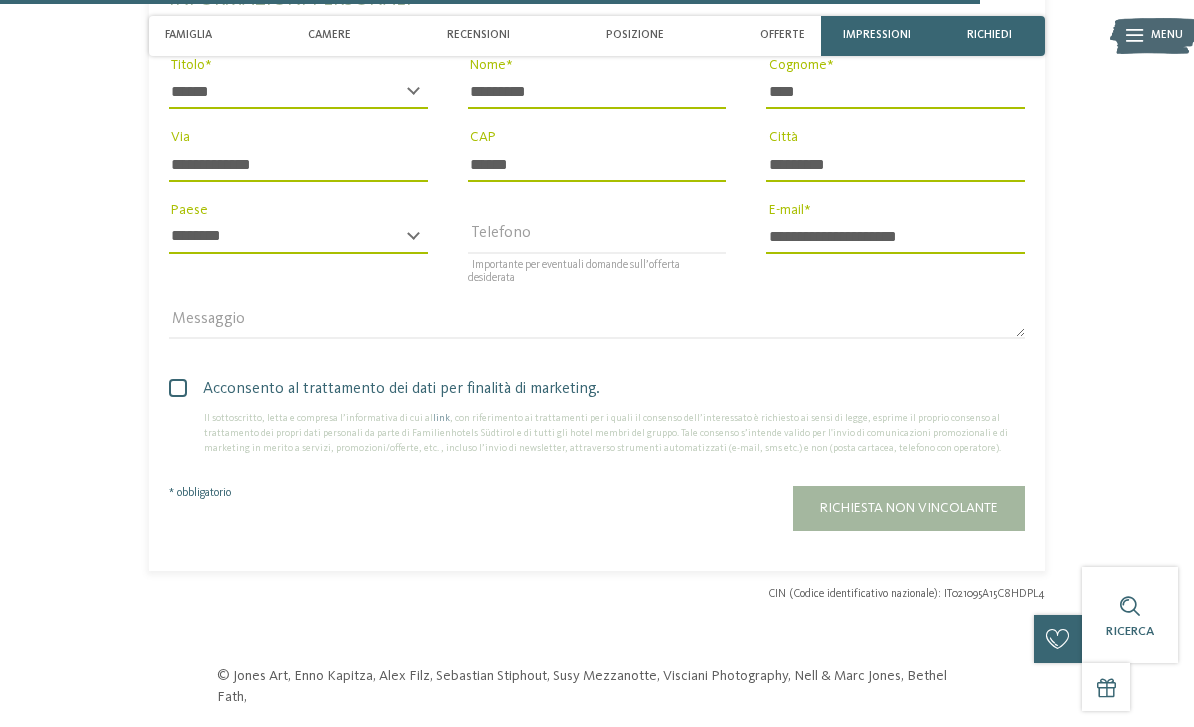 click on "**********" at bounding box center (597, 165) 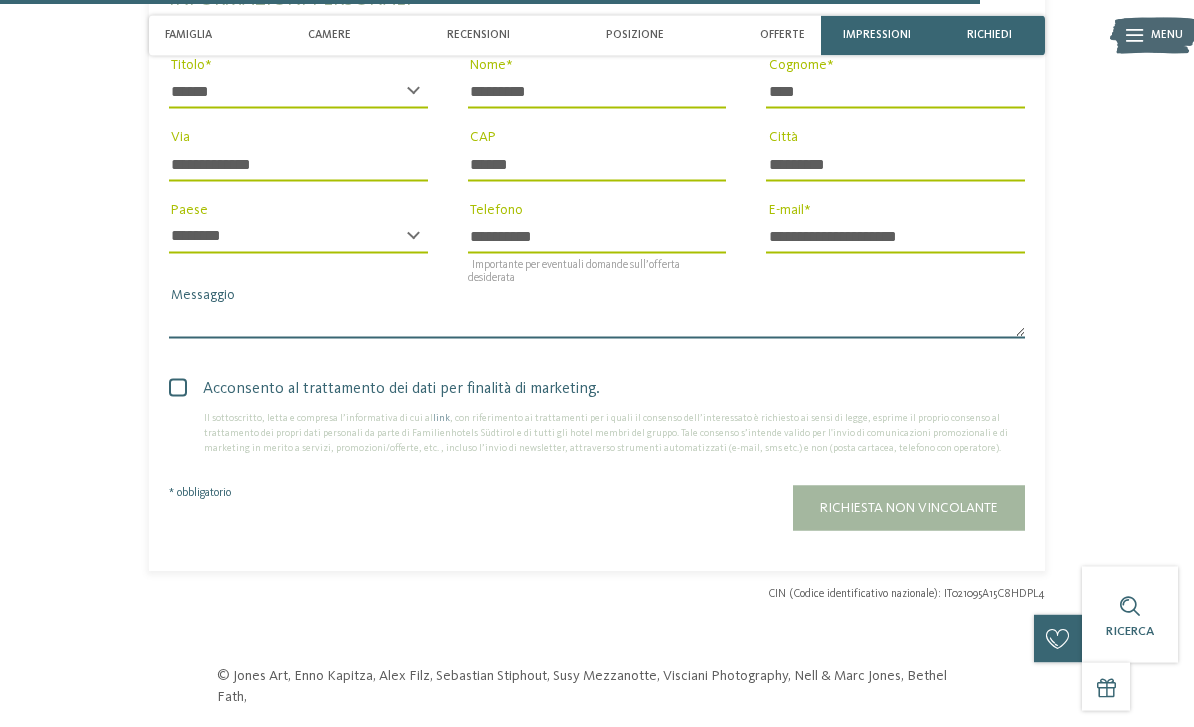 click on "Messaggio" at bounding box center [597, 322] 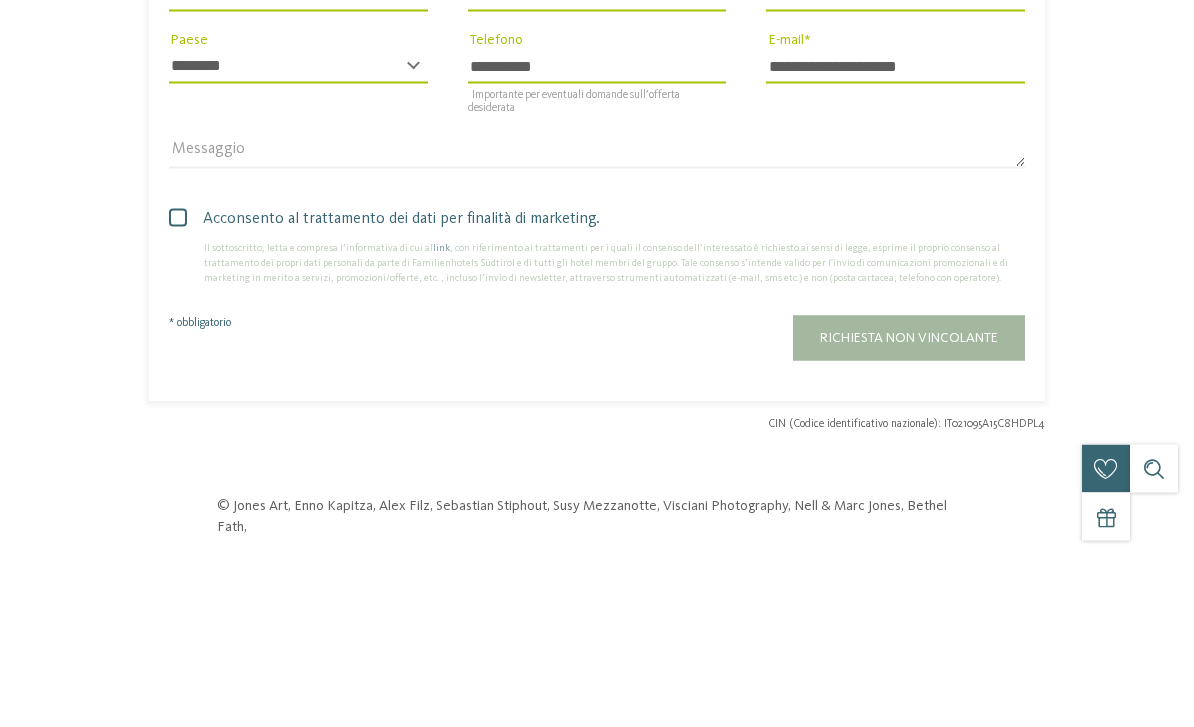 click on "Il sottoscritto, letta e compresa l’informativa di cui al  link , con riferimento ai trattamenti per i quali il consenso dell’interessato è richiesto ai sensi di legge, esprime il proprio consenso al trattamento dei propri dati personali da parte di Familienhotels Südtirol e di tutti gli hotel membri del gruppo. Tale consenso s’intende valido per l'invio di comunicazioni promozionali e di marketing in merito a servizi, promozioni/offerte, etc. , incluso l’invio di newsletter, attraverso strumenti automatizzati (e-mail, sms etc.) e non (posta cartacea, telefono con operatore)." at bounding box center [597, 433] 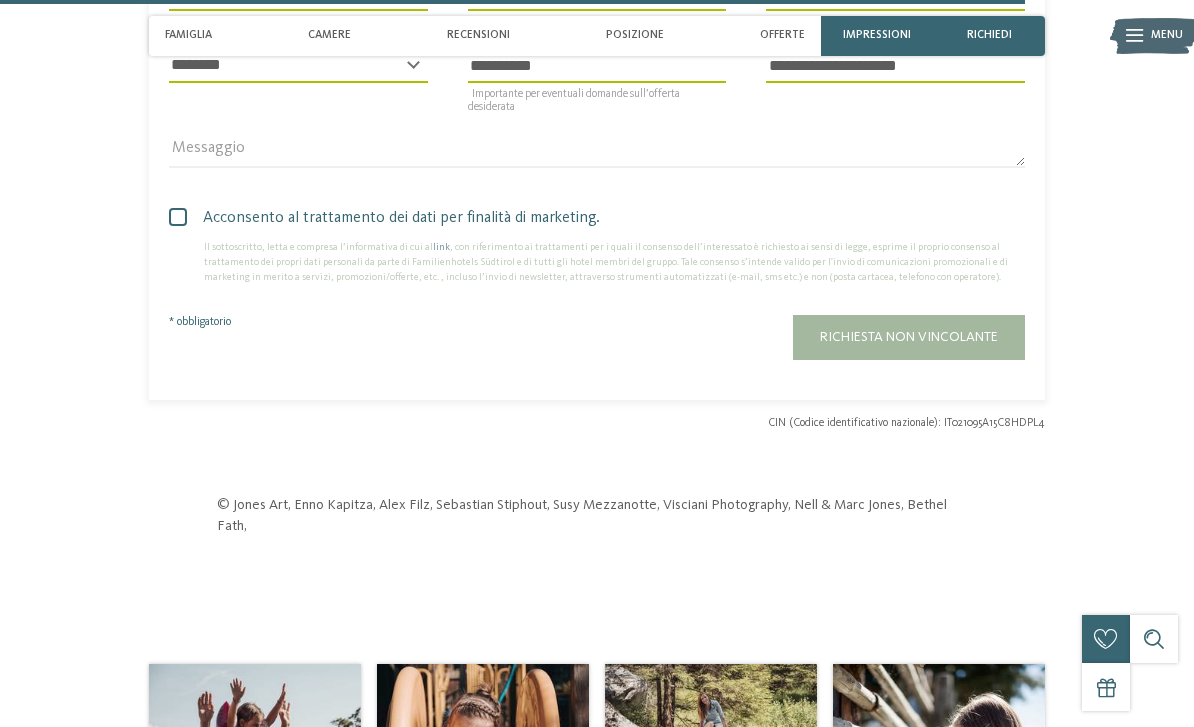 click on "Richiesta non vincolante" at bounding box center (909, 337) 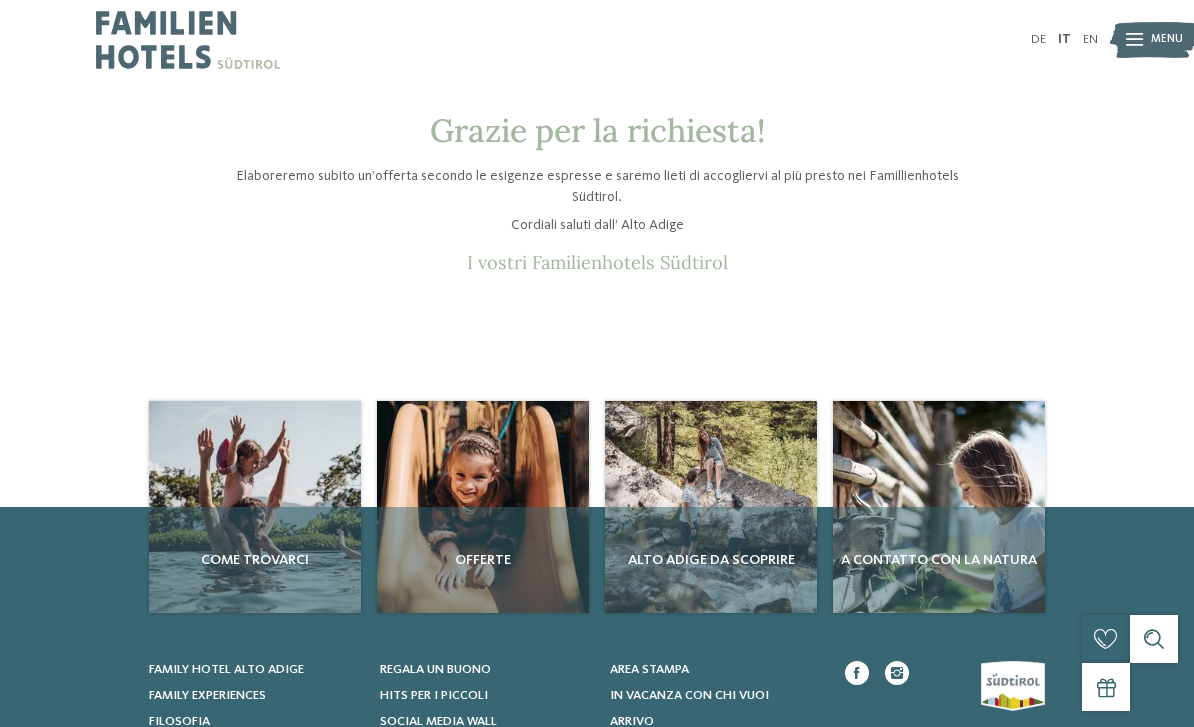 scroll, scrollTop: 0, scrollLeft: 0, axis: both 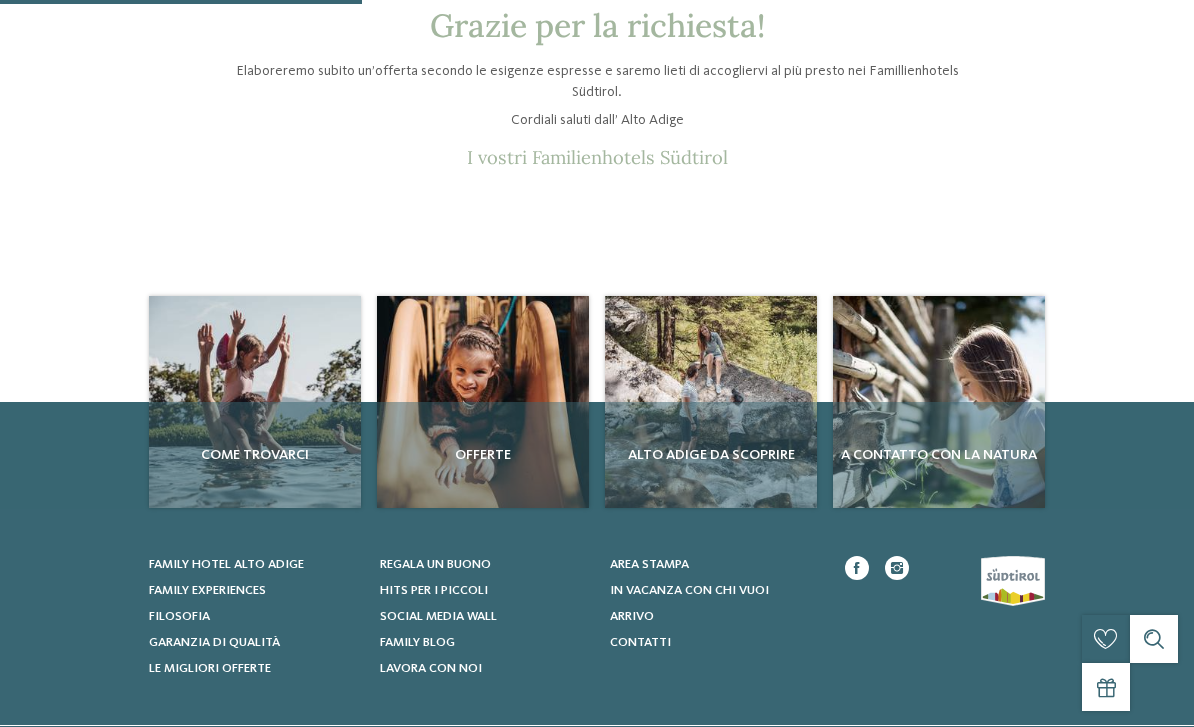 click on "Family hotel Alto Adige" at bounding box center (226, 564) 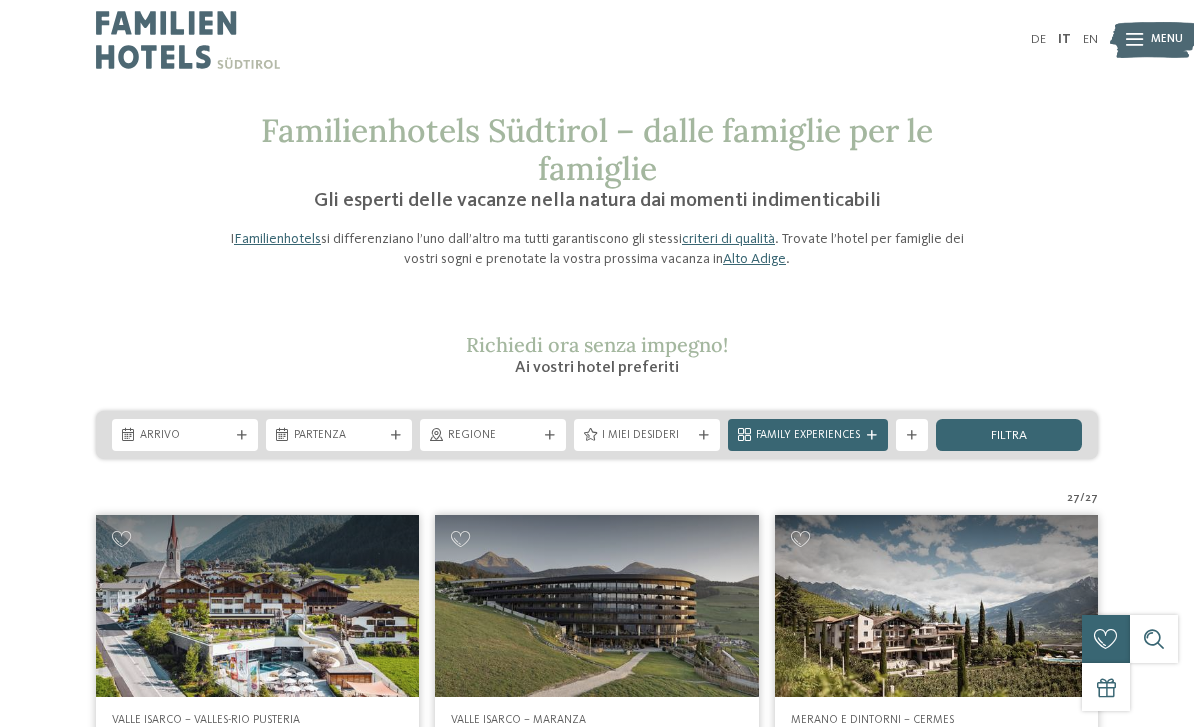 scroll, scrollTop: 0, scrollLeft: 0, axis: both 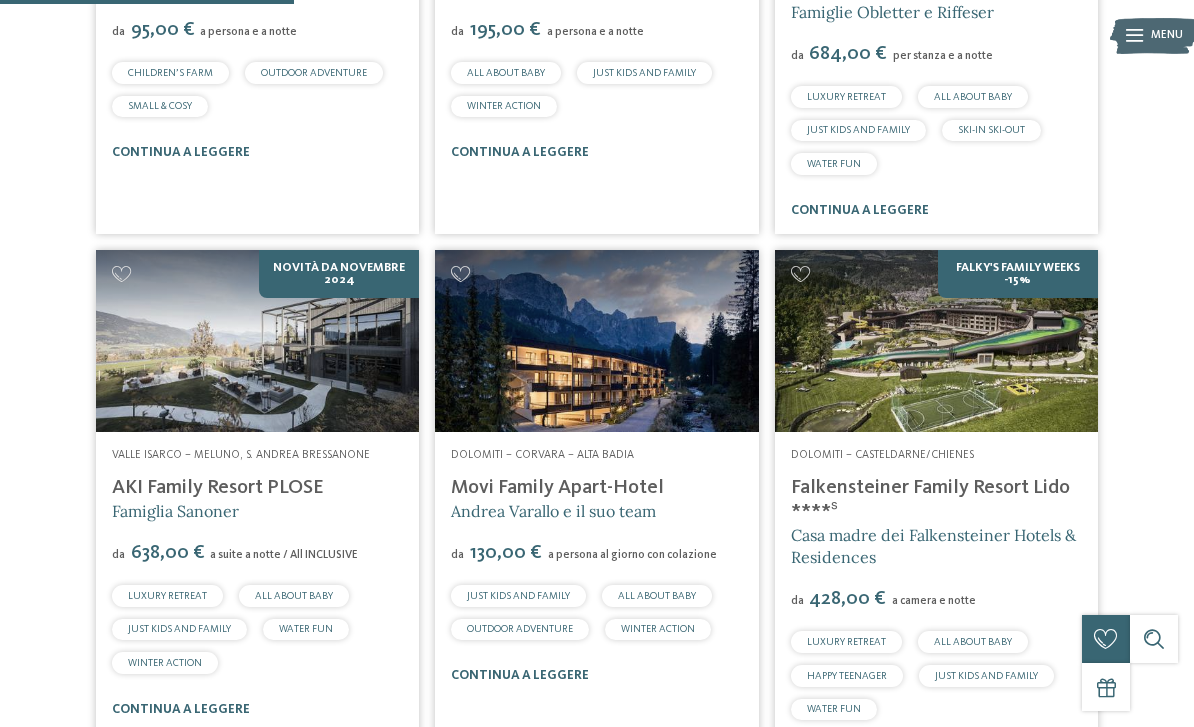 click on "Falkensteiner Family Resort Lido ****ˢ" at bounding box center [930, 500] 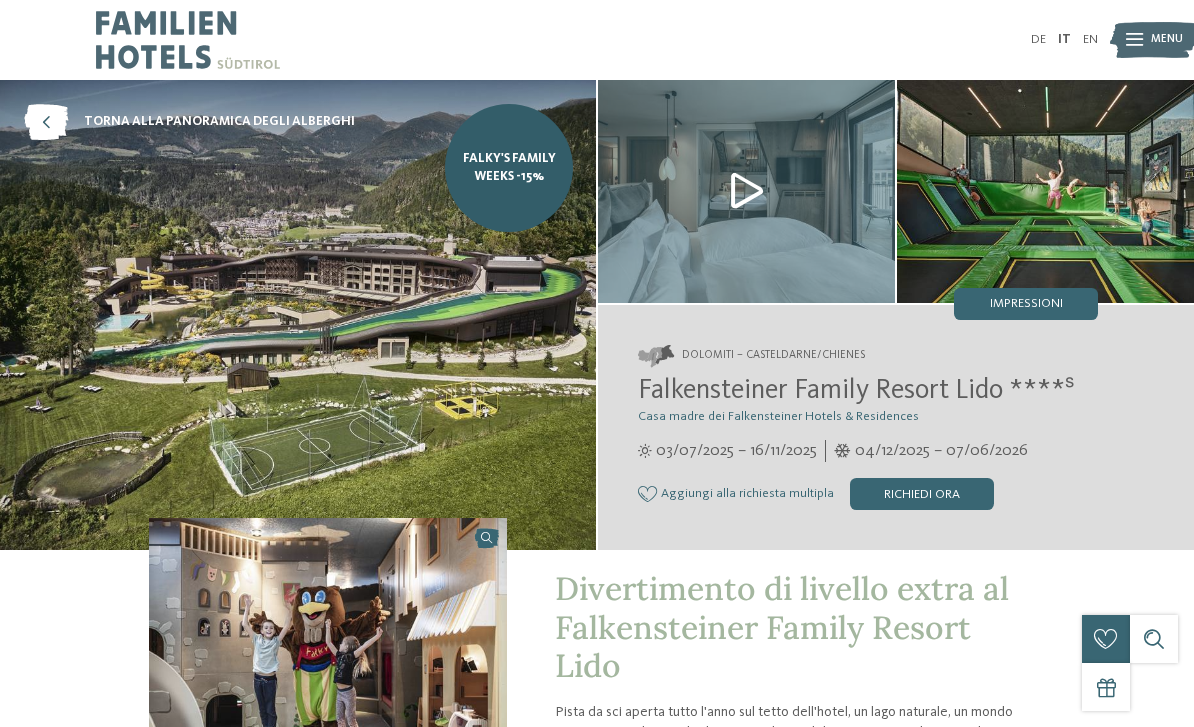 scroll, scrollTop: 0, scrollLeft: 0, axis: both 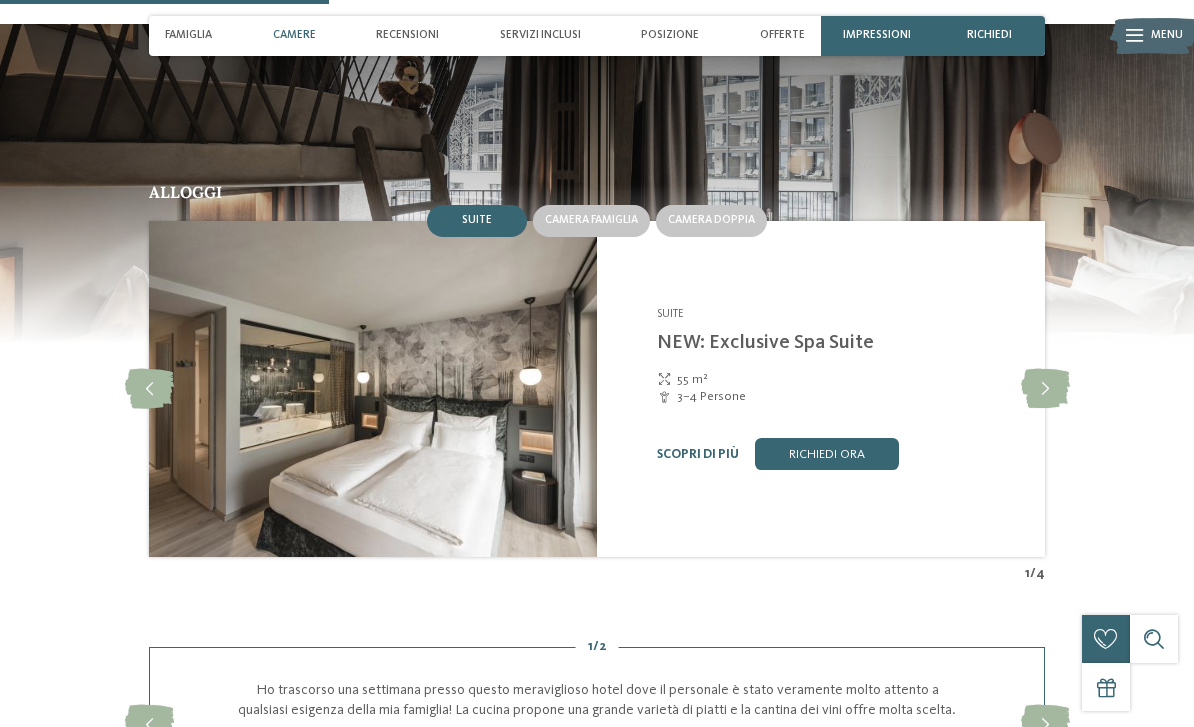 click on "Camera famiglia" at bounding box center [591, 221] 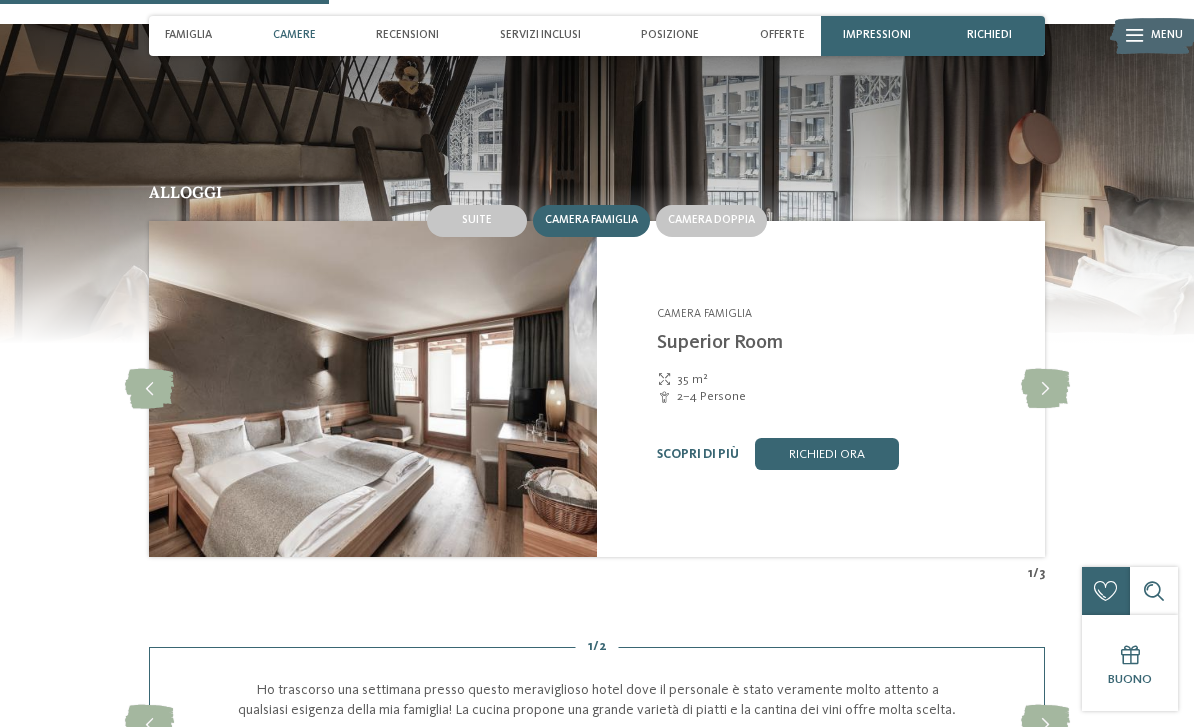 click at bounding box center [1045, 389] 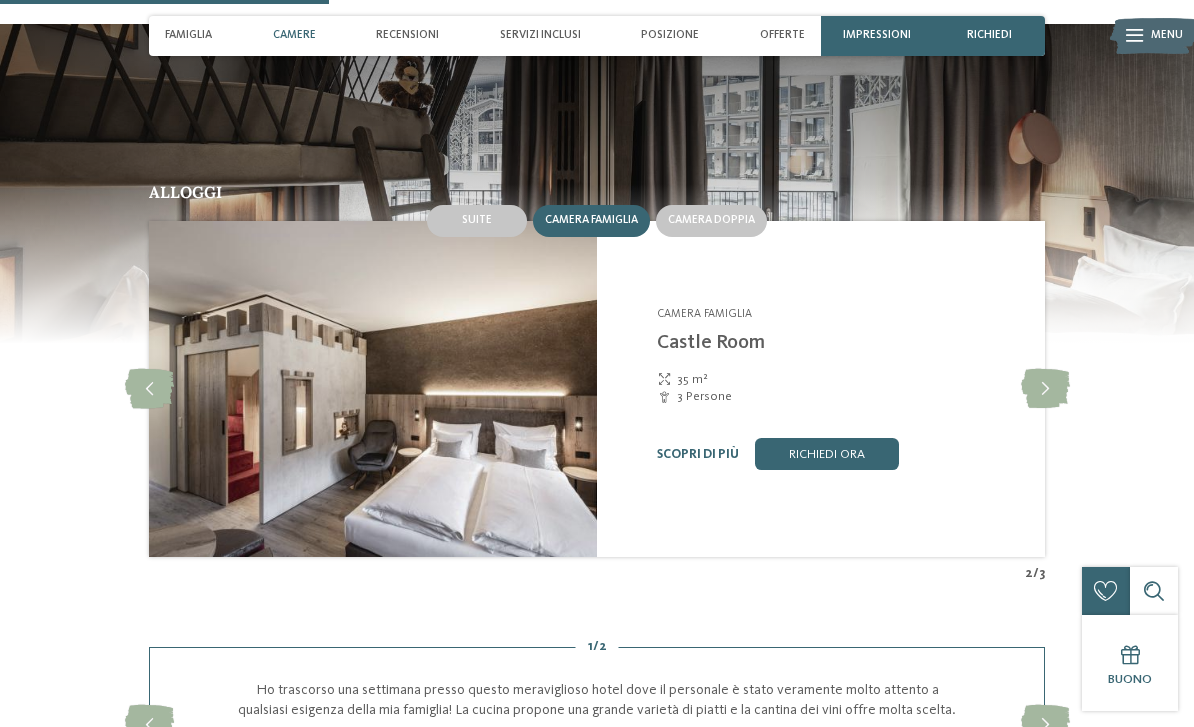 click at bounding box center (1045, 389) 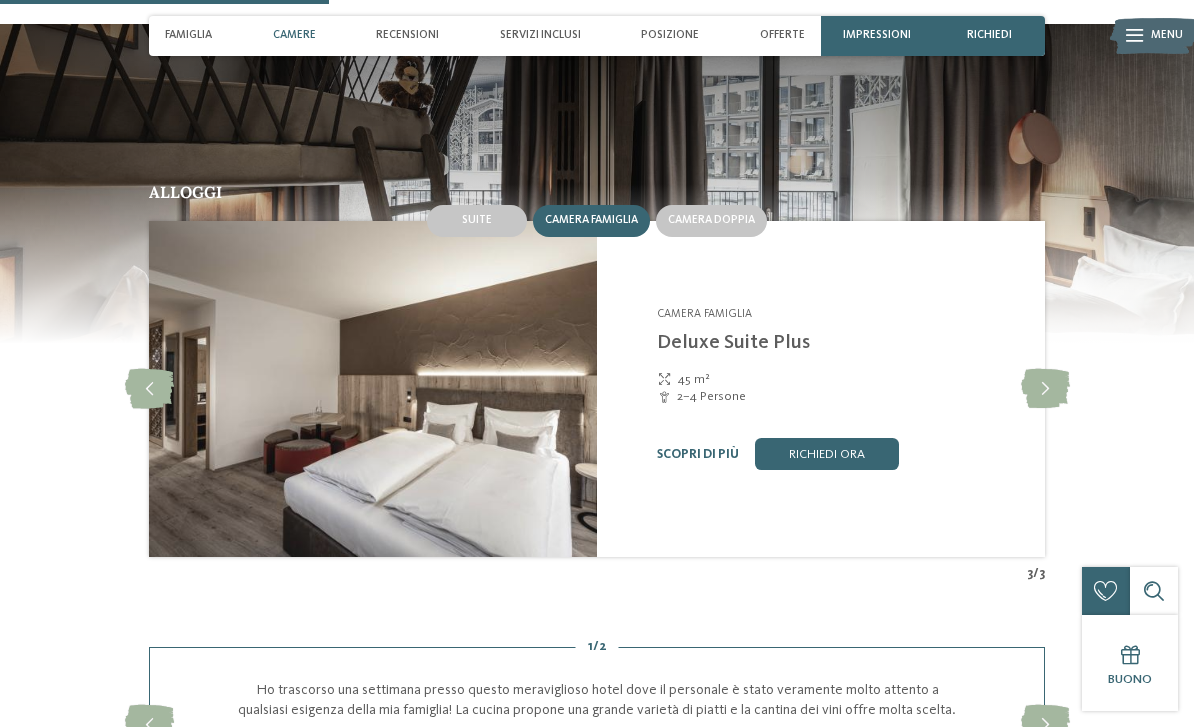 click at bounding box center (1045, 389) 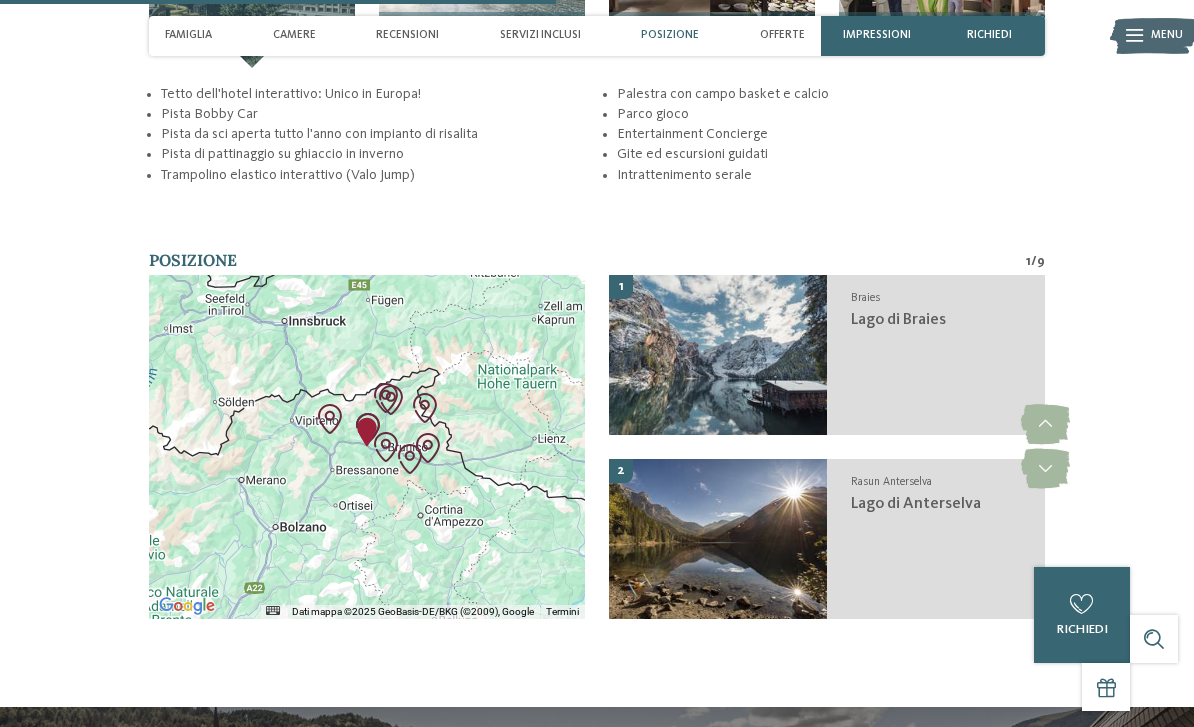 scroll, scrollTop: 2557, scrollLeft: 0, axis: vertical 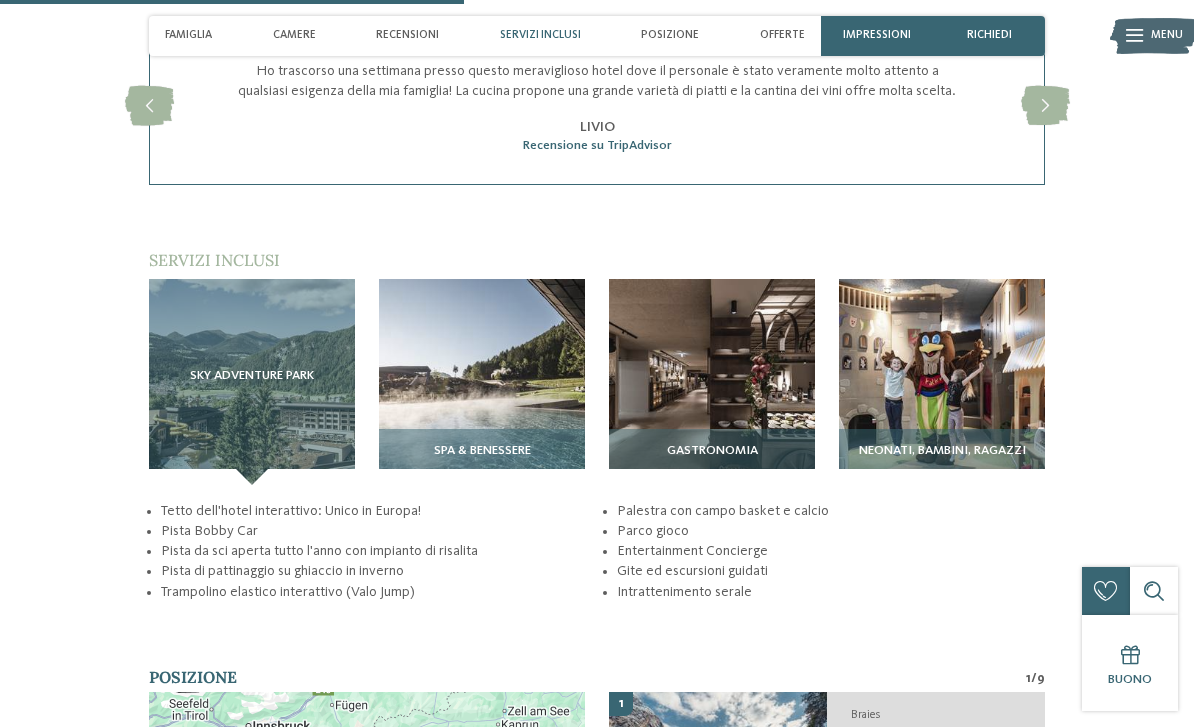 click at bounding box center (942, 382) 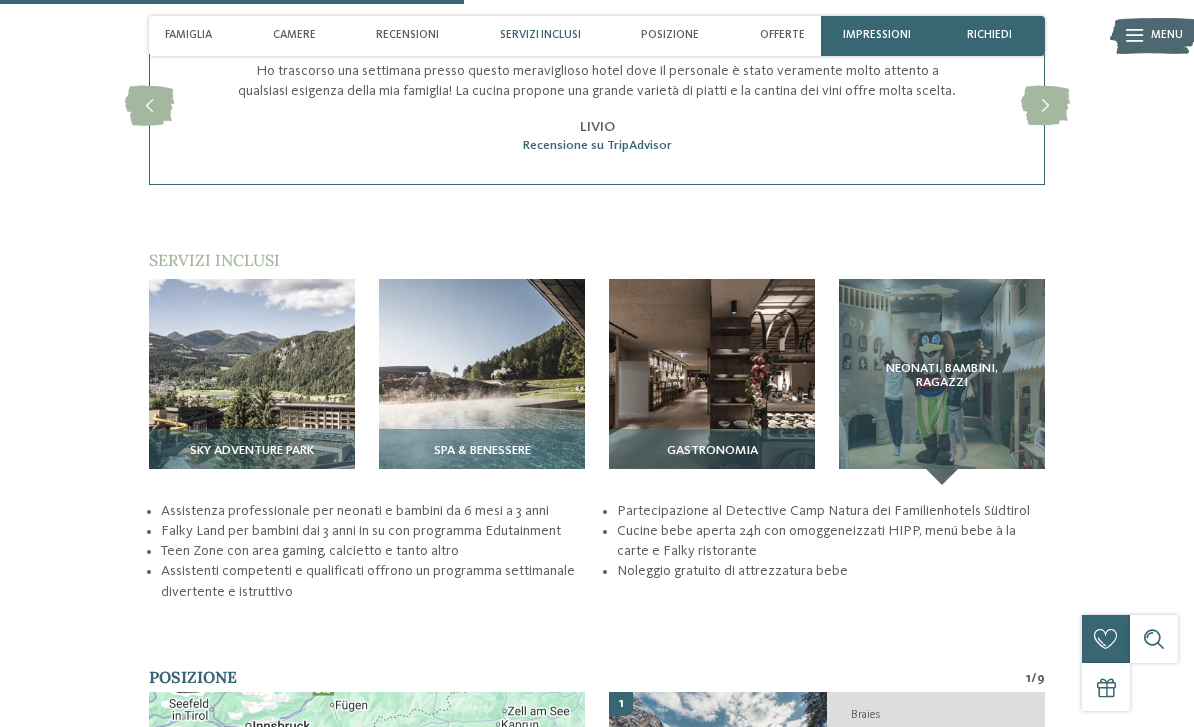 click on "Neonati, bambini, ragazzi" at bounding box center (942, 382) 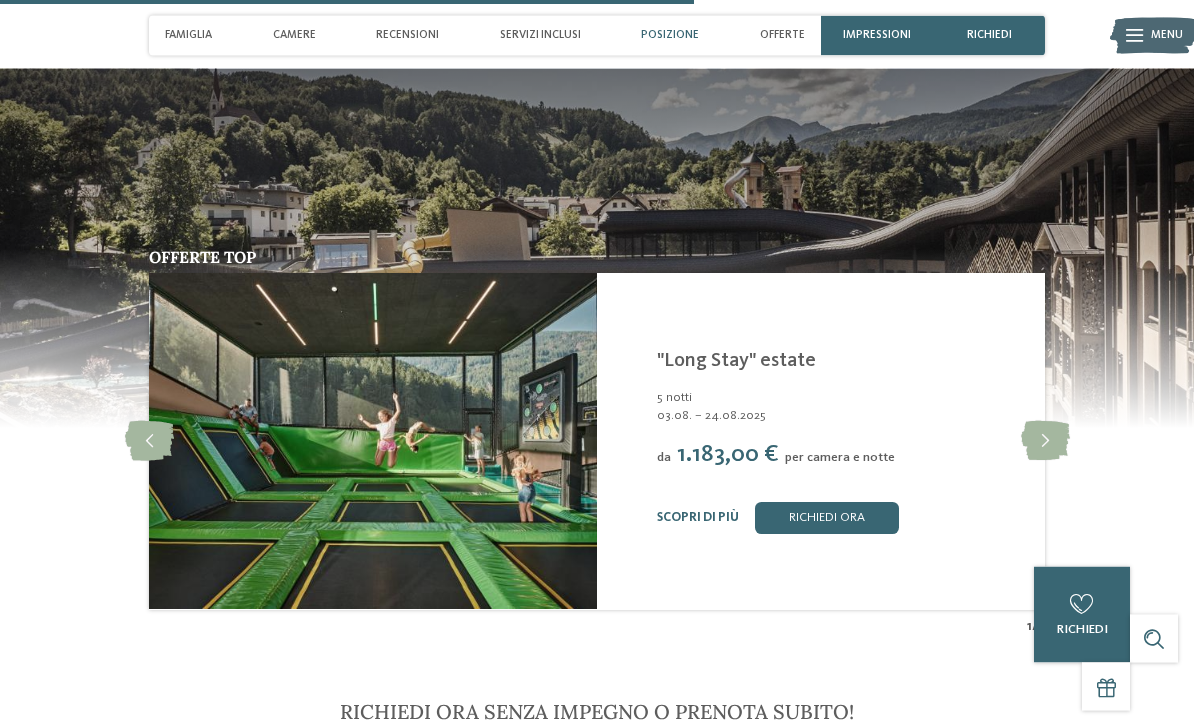 scroll, scrollTop: 3186, scrollLeft: 0, axis: vertical 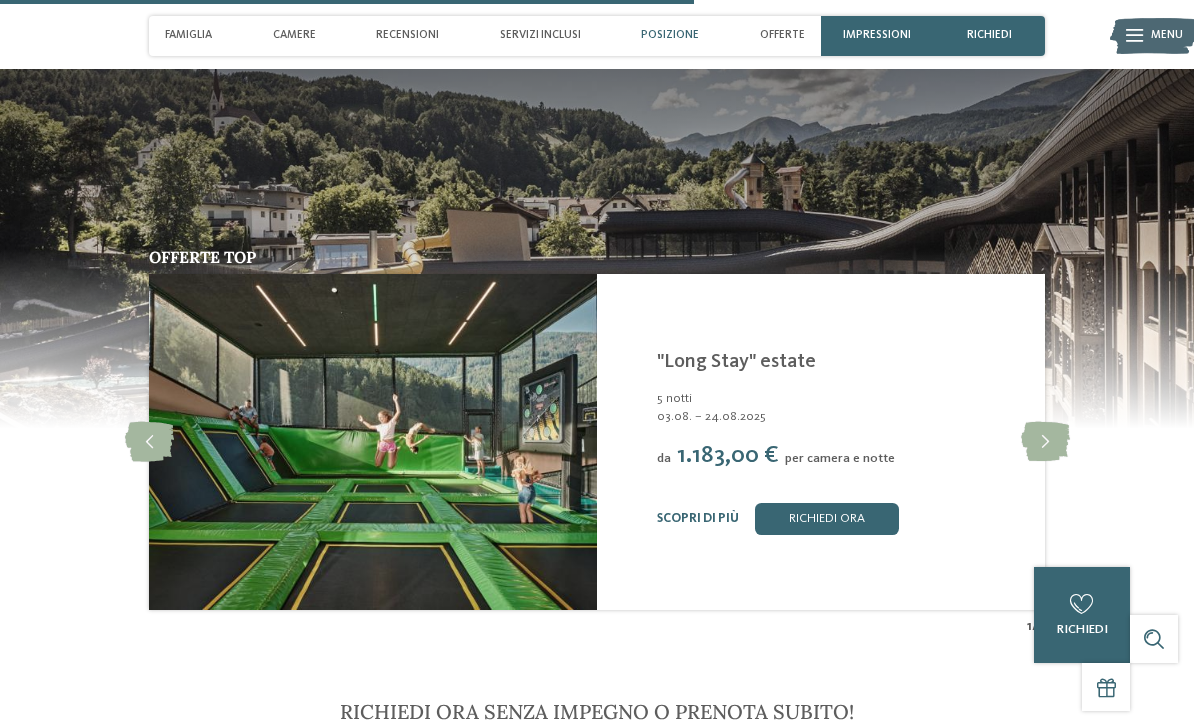 click at bounding box center [1045, 442] 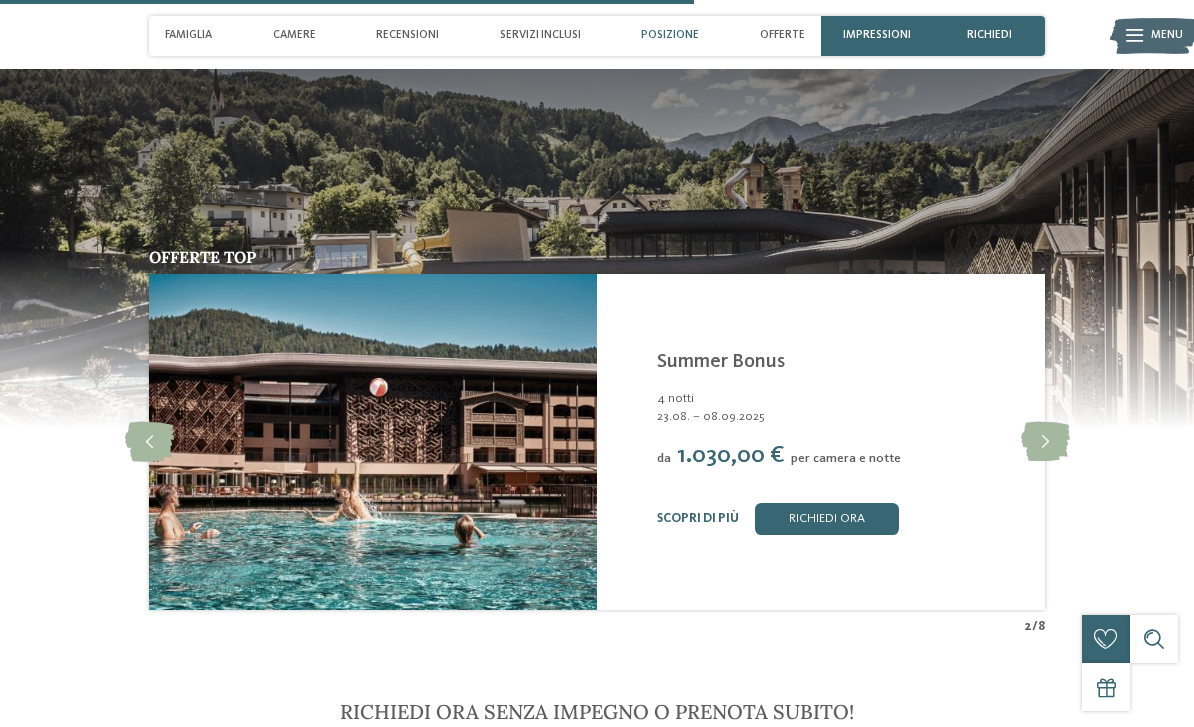 click at bounding box center [1045, 442] 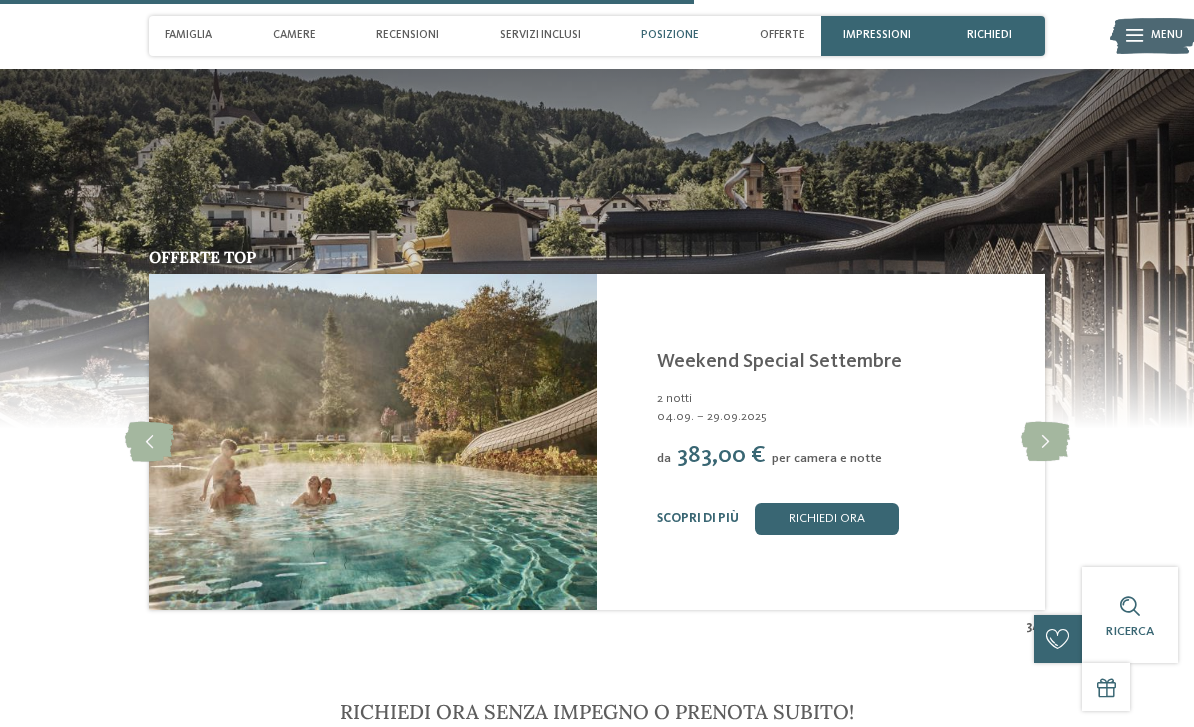 click at bounding box center [1045, 442] 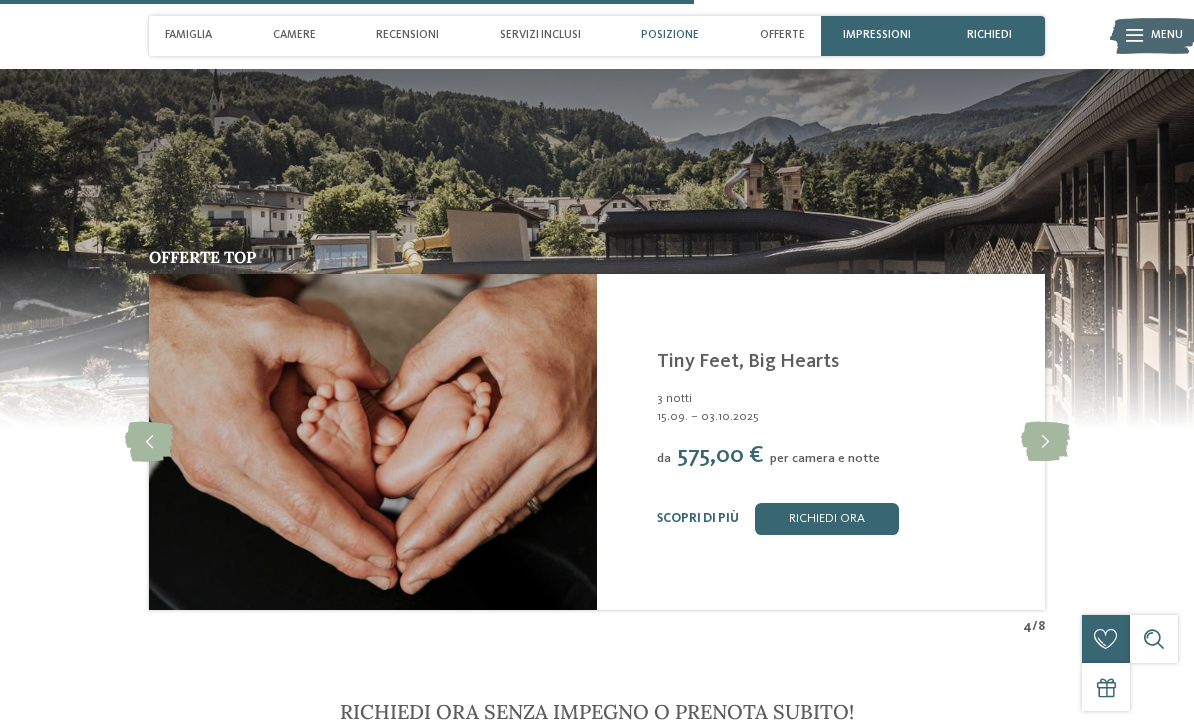click at bounding box center [1045, 442] 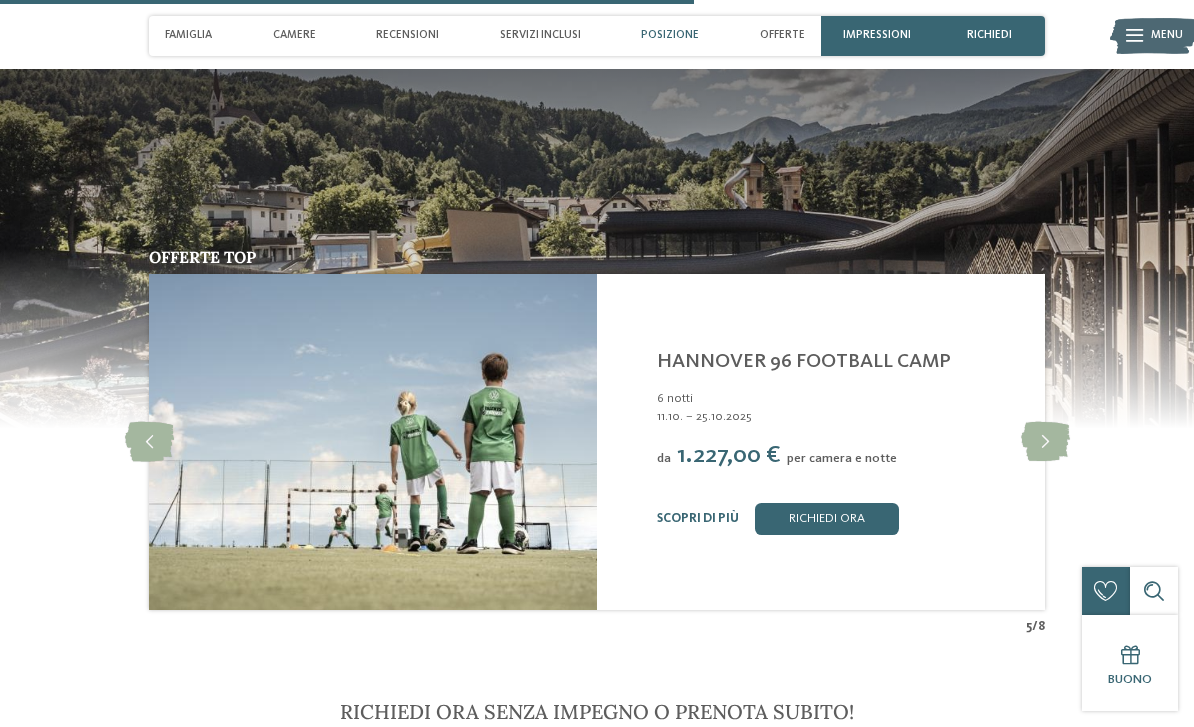 click at bounding box center (1045, 442) 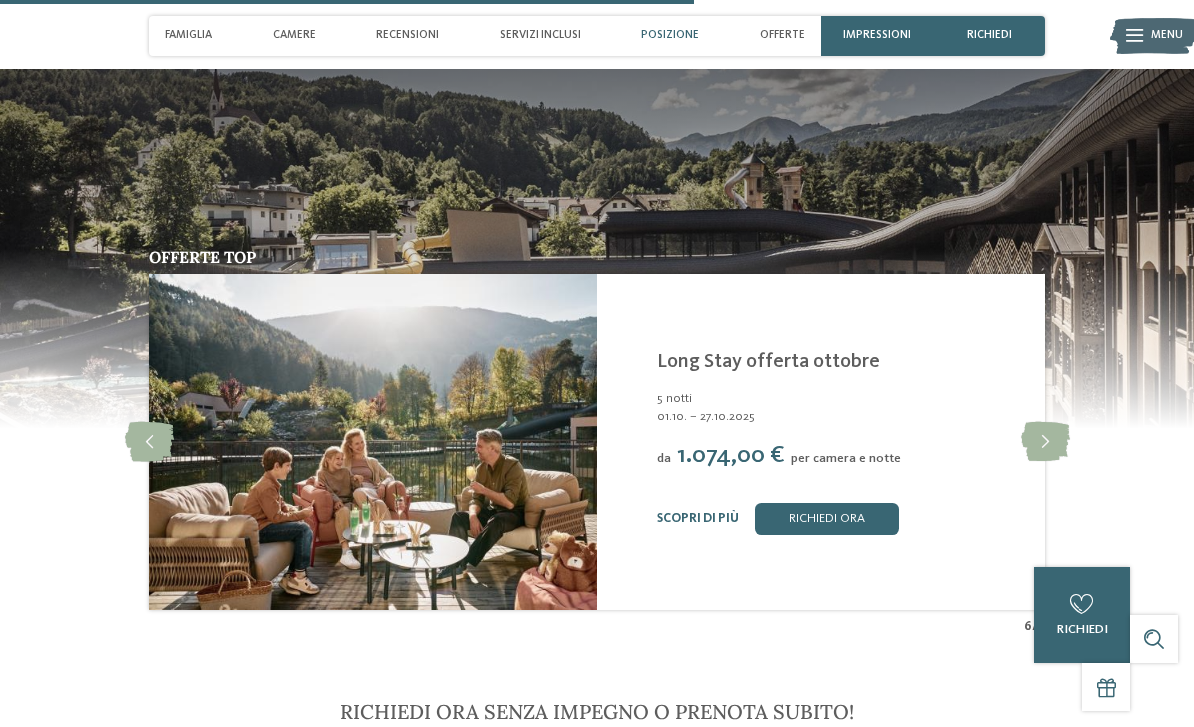 click at bounding box center (1045, 442) 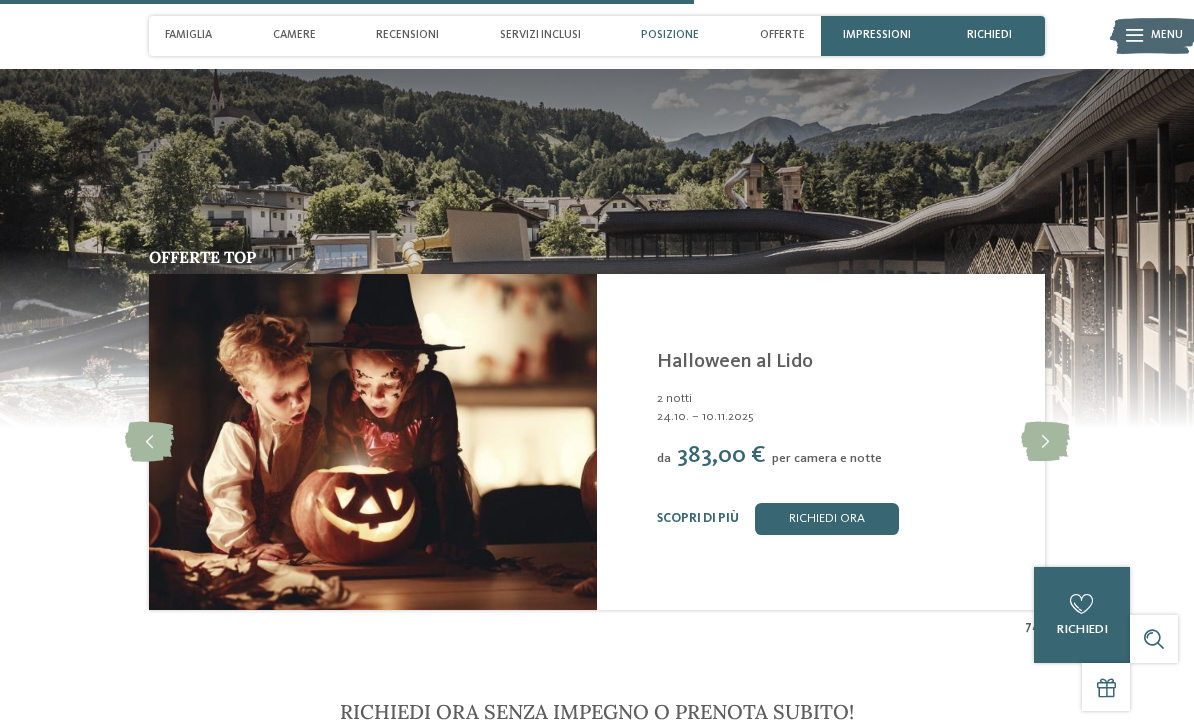 click at bounding box center (1045, 442) 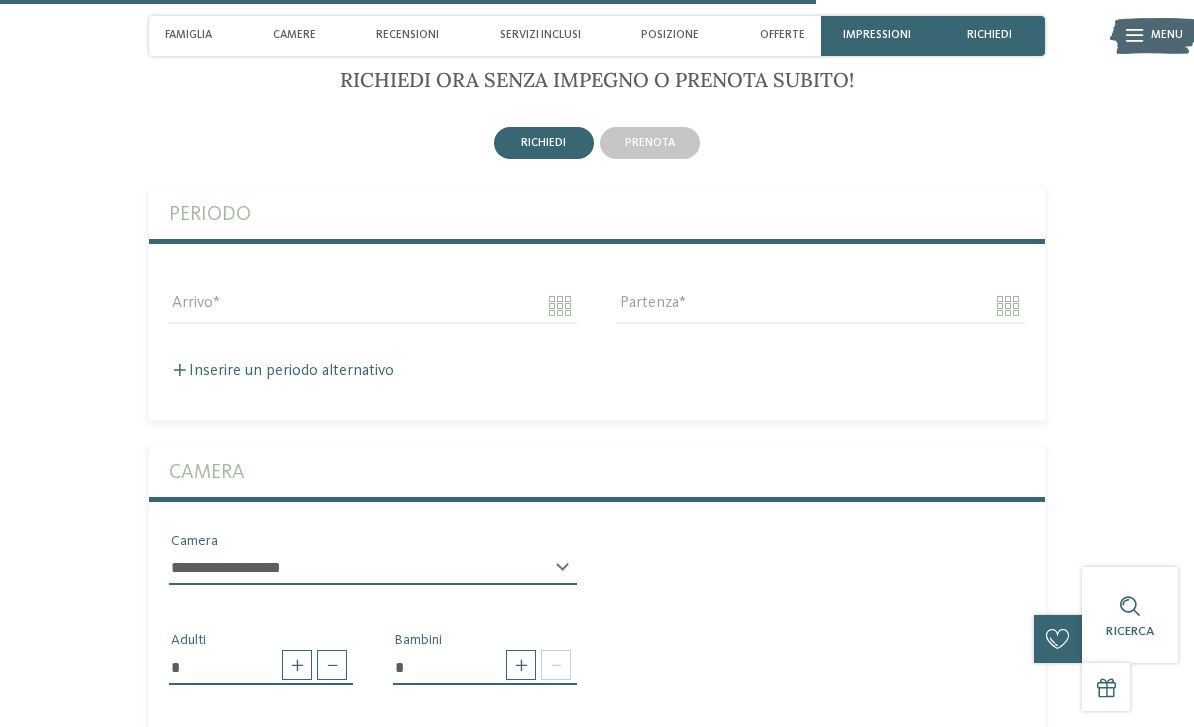 scroll, scrollTop: 3868, scrollLeft: 0, axis: vertical 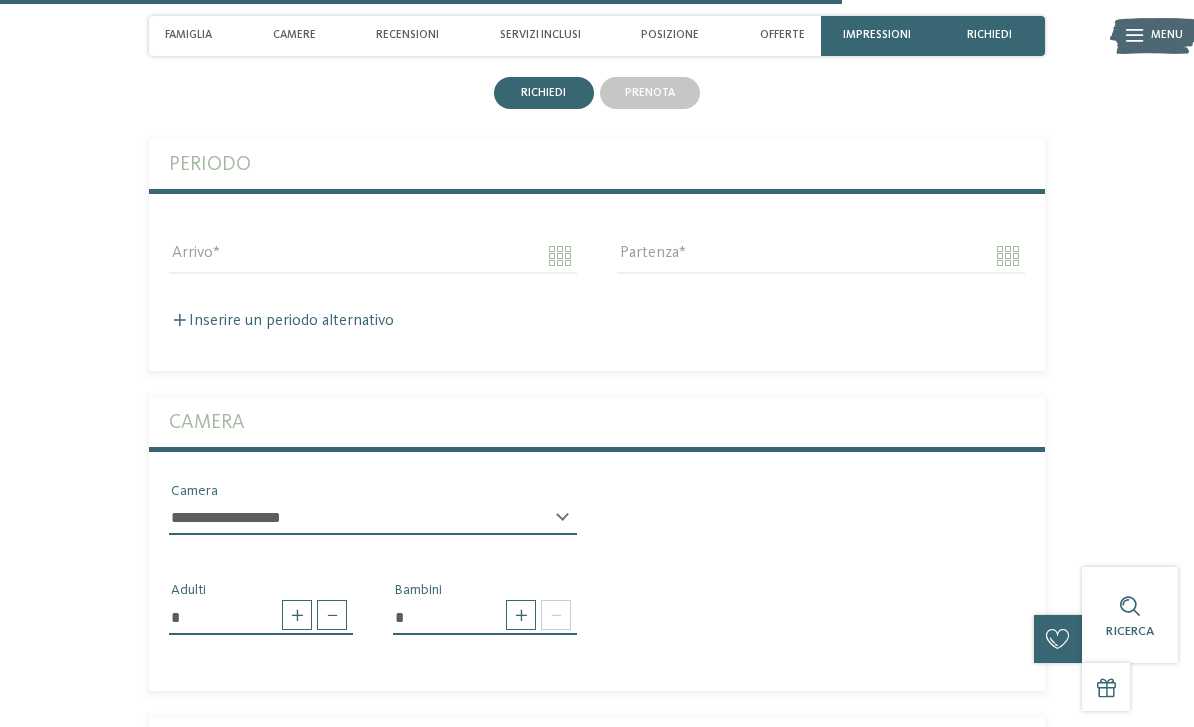 click on "Arrivo" at bounding box center [373, 256] 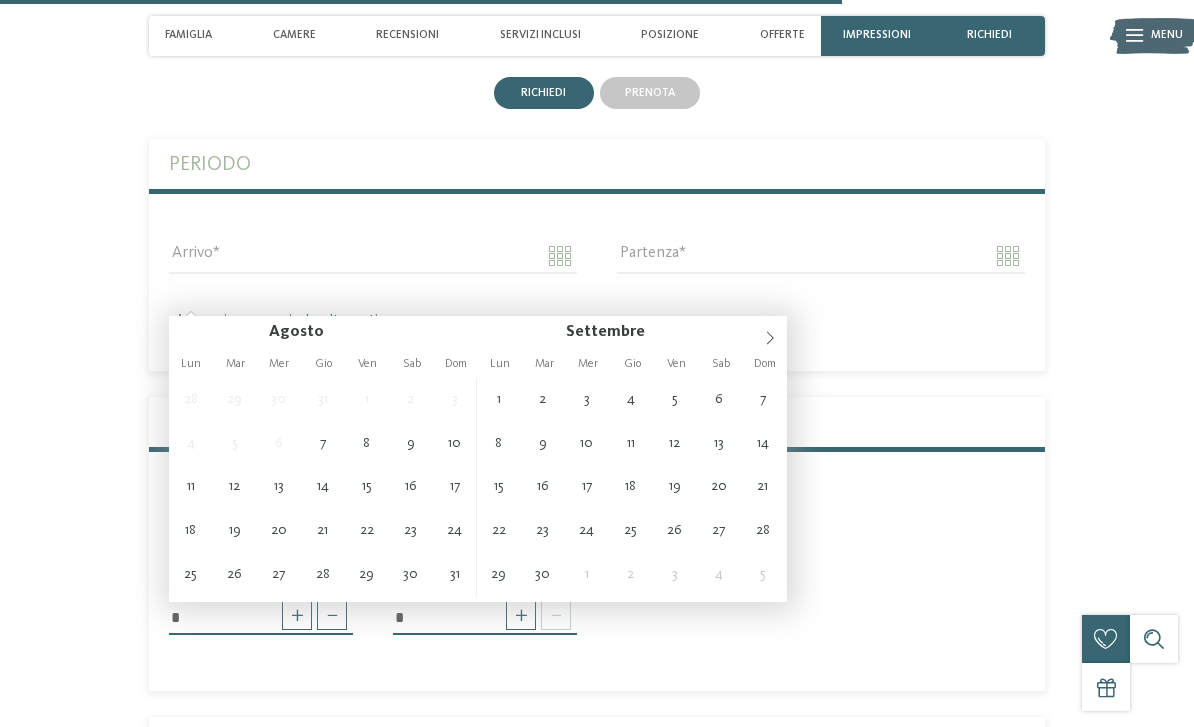type on "**********" 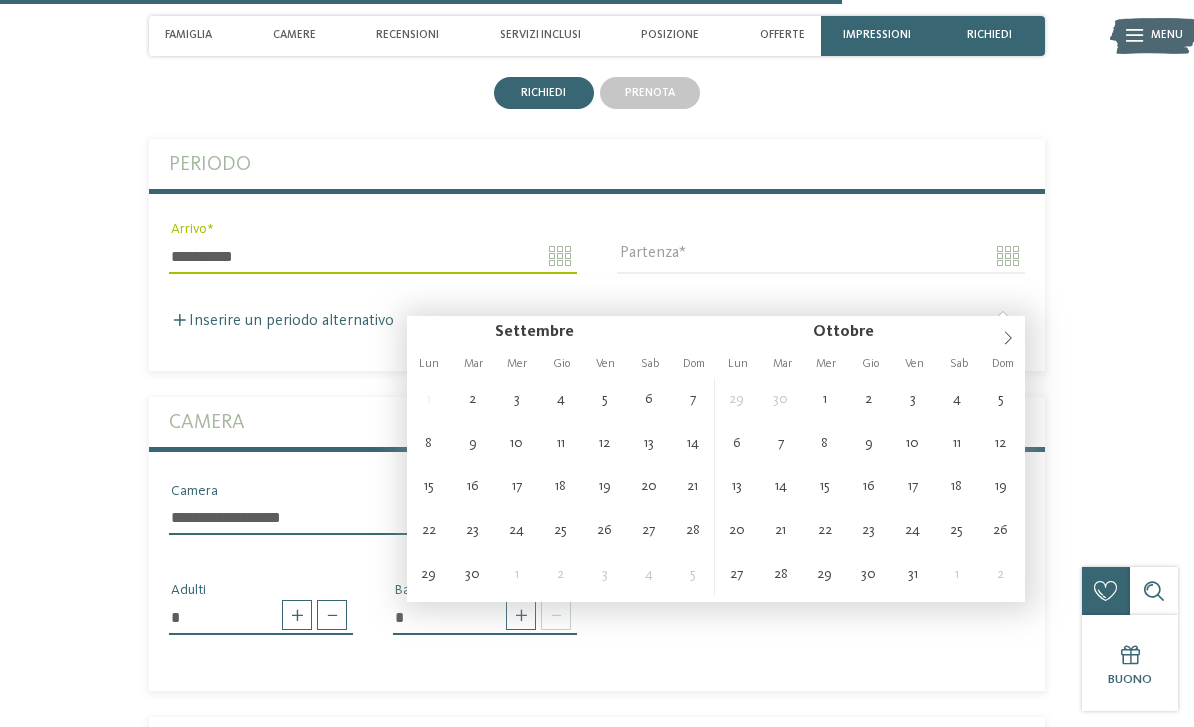type on "**********" 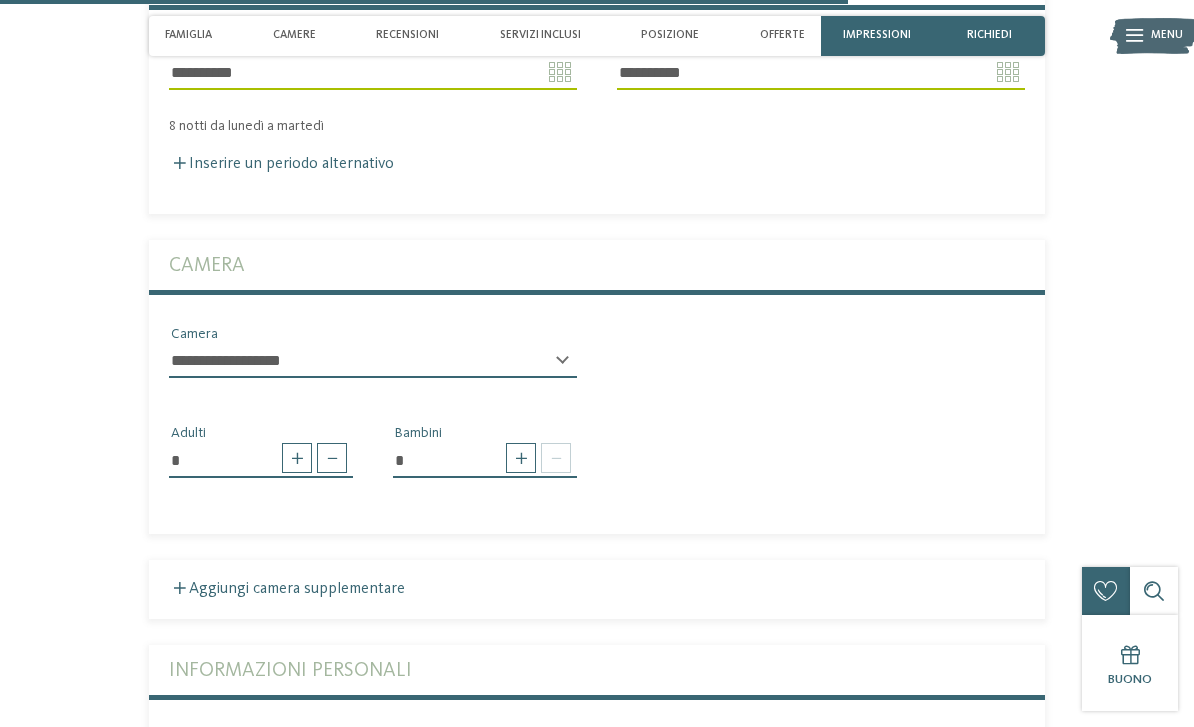 scroll, scrollTop: 4060, scrollLeft: 0, axis: vertical 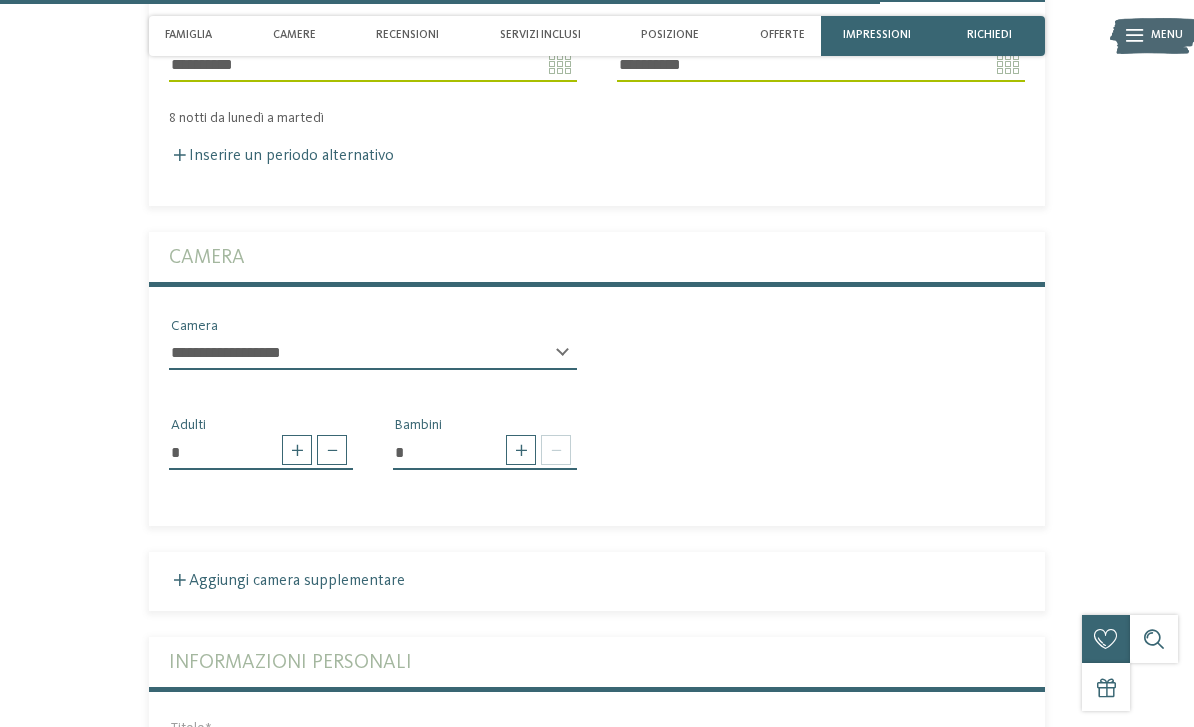 click at bounding box center (521, 450) 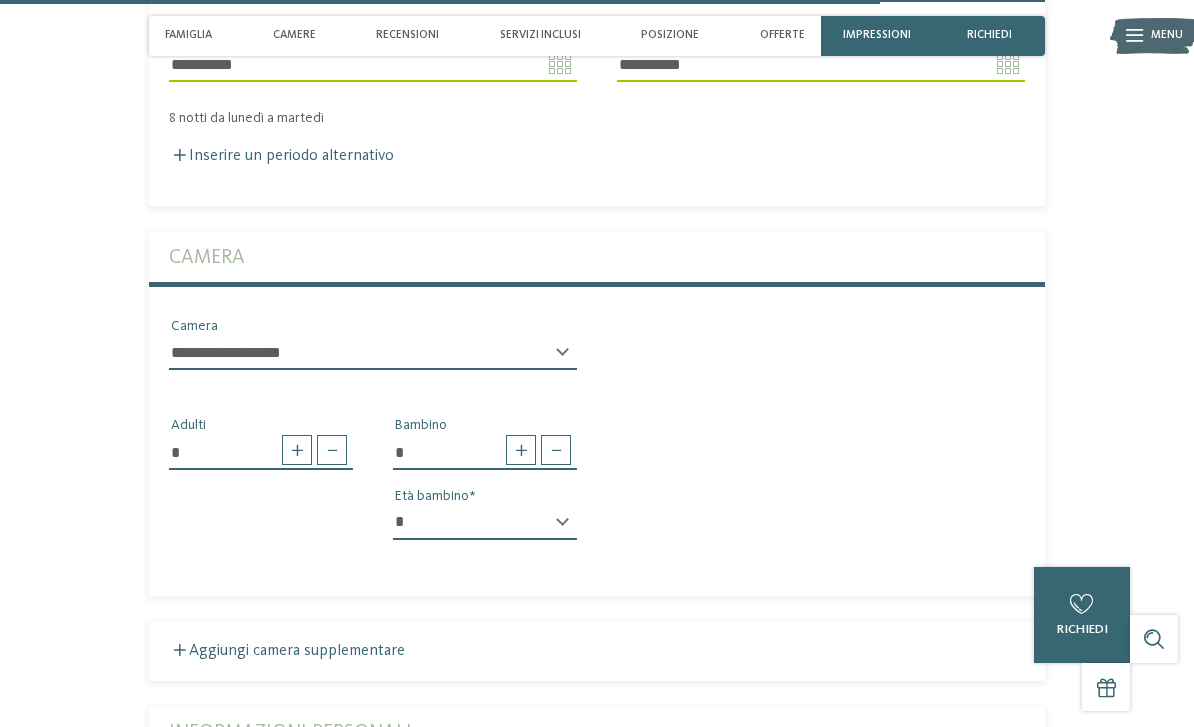 click on "* * * * * * * * * * * ** ** ** ** ** ** ** **" at bounding box center (485, 523) 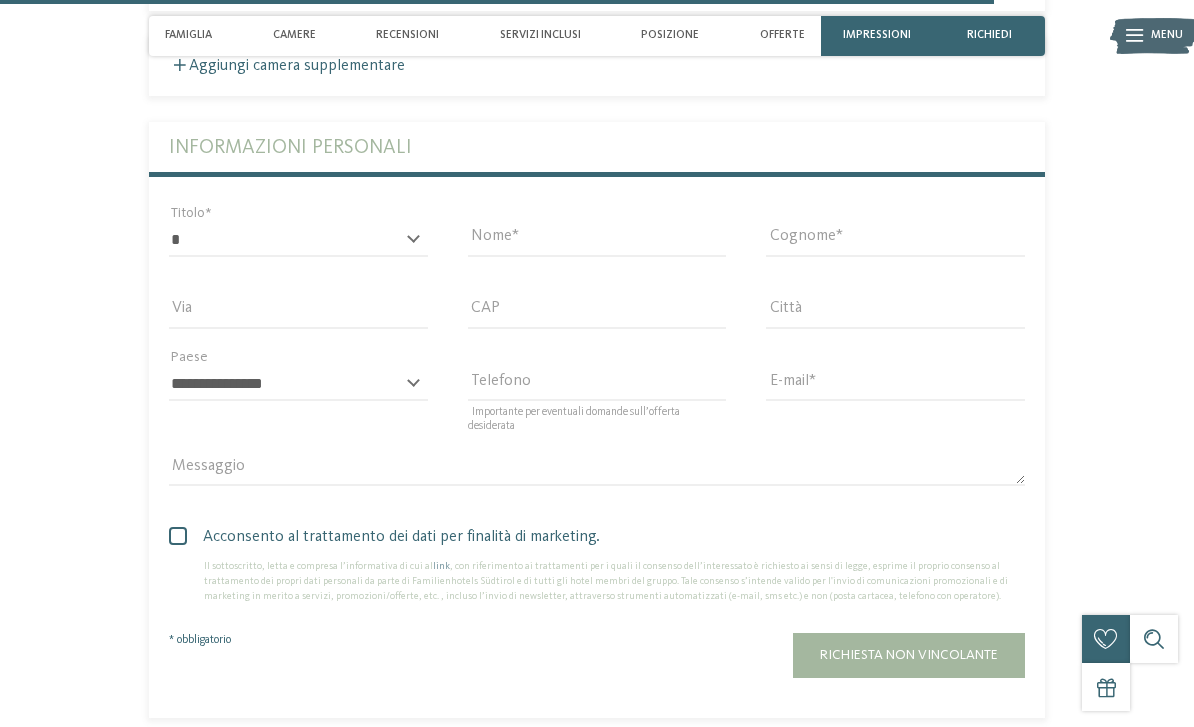 scroll, scrollTop: 4647, scrollLeft: 0, axis: vertical 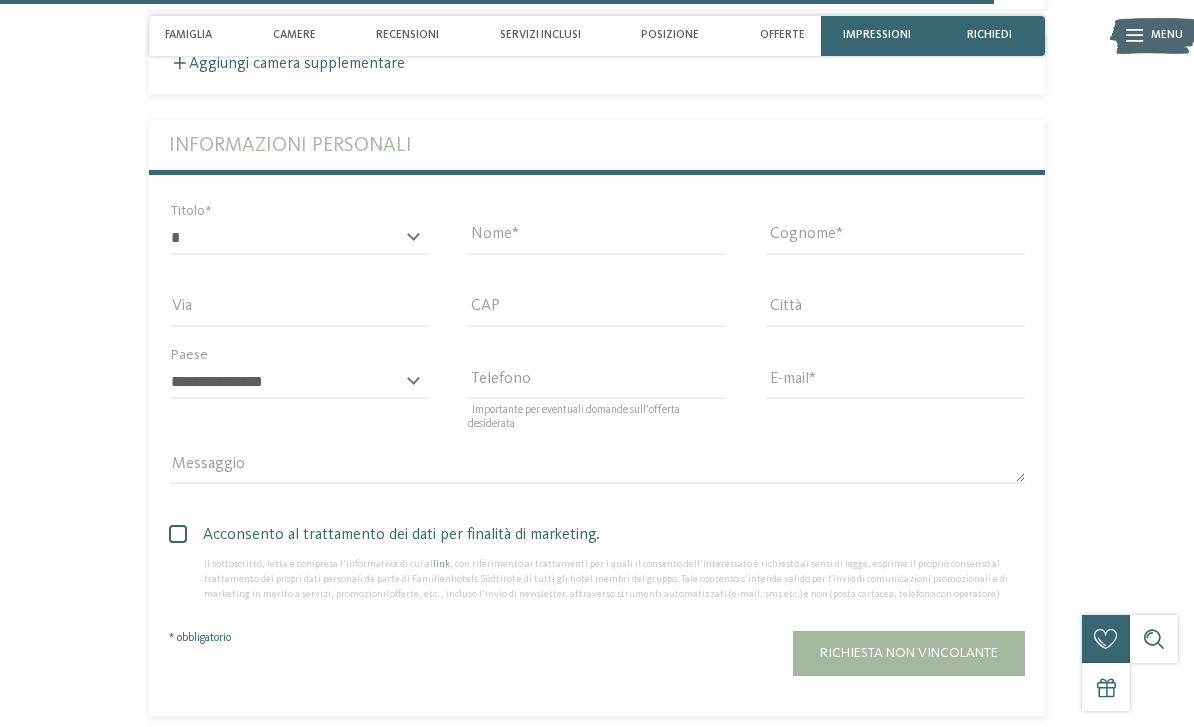 click on "* ****** ******* ******** ******" at bounding box center [298, 238] 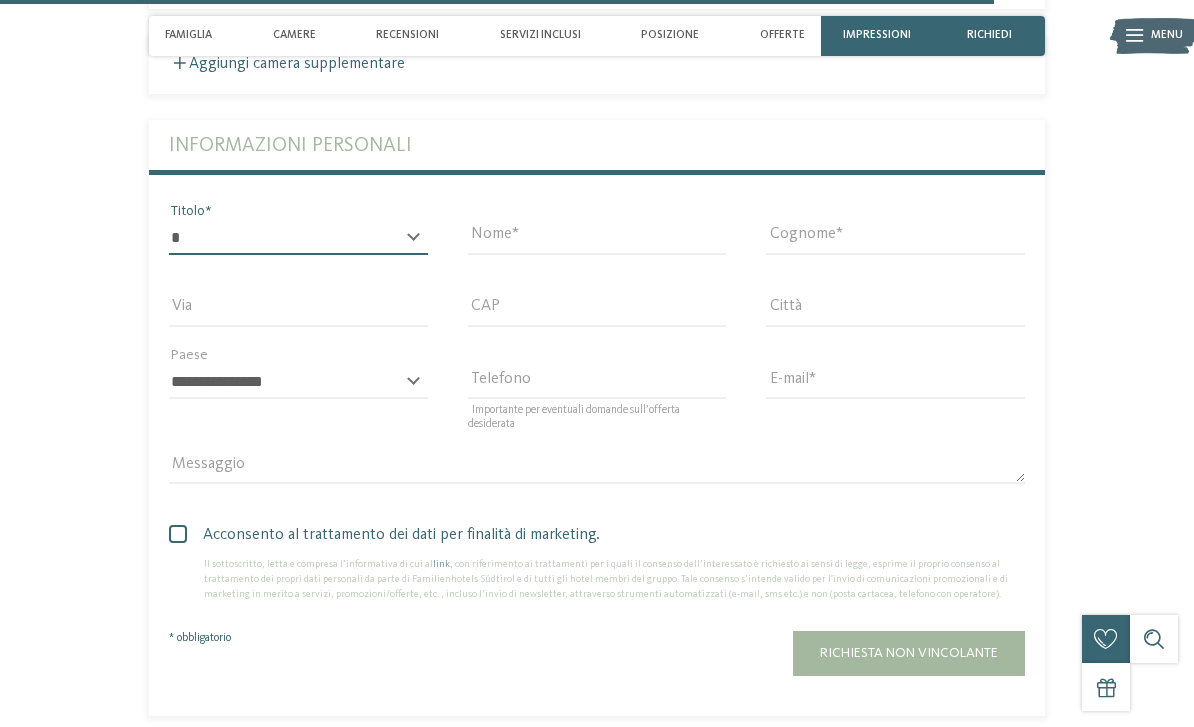 select on "*" 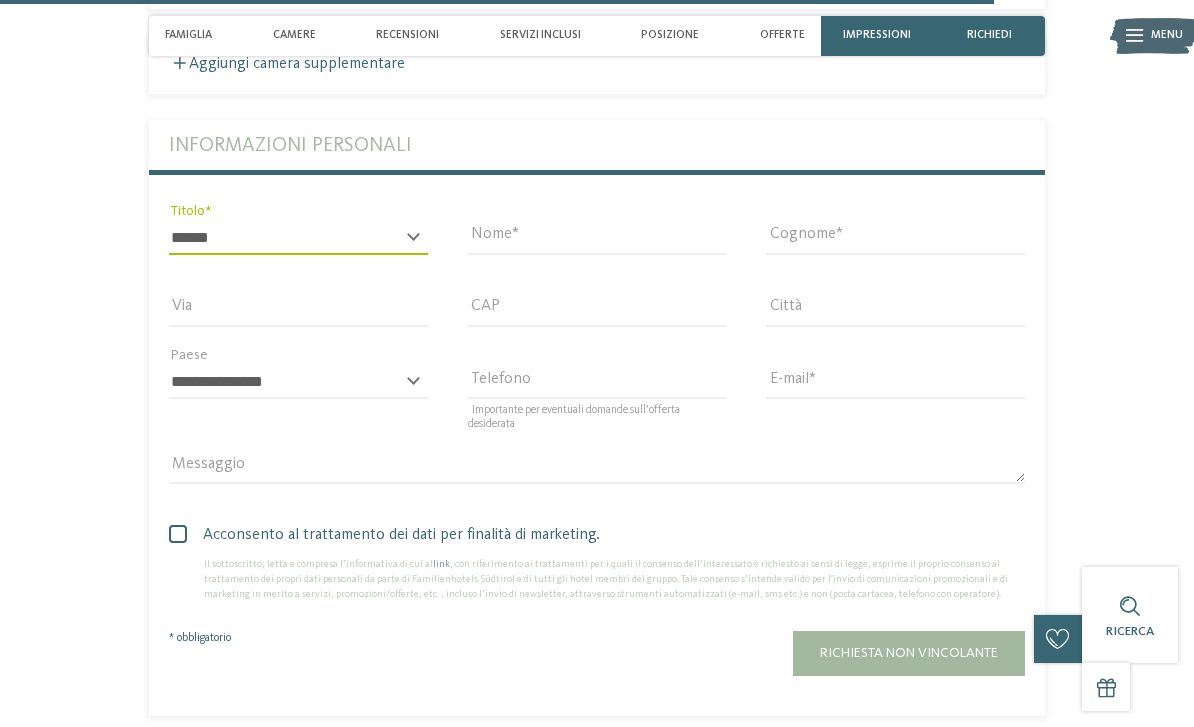 click on "Nome" at bounding box center [597, 238] 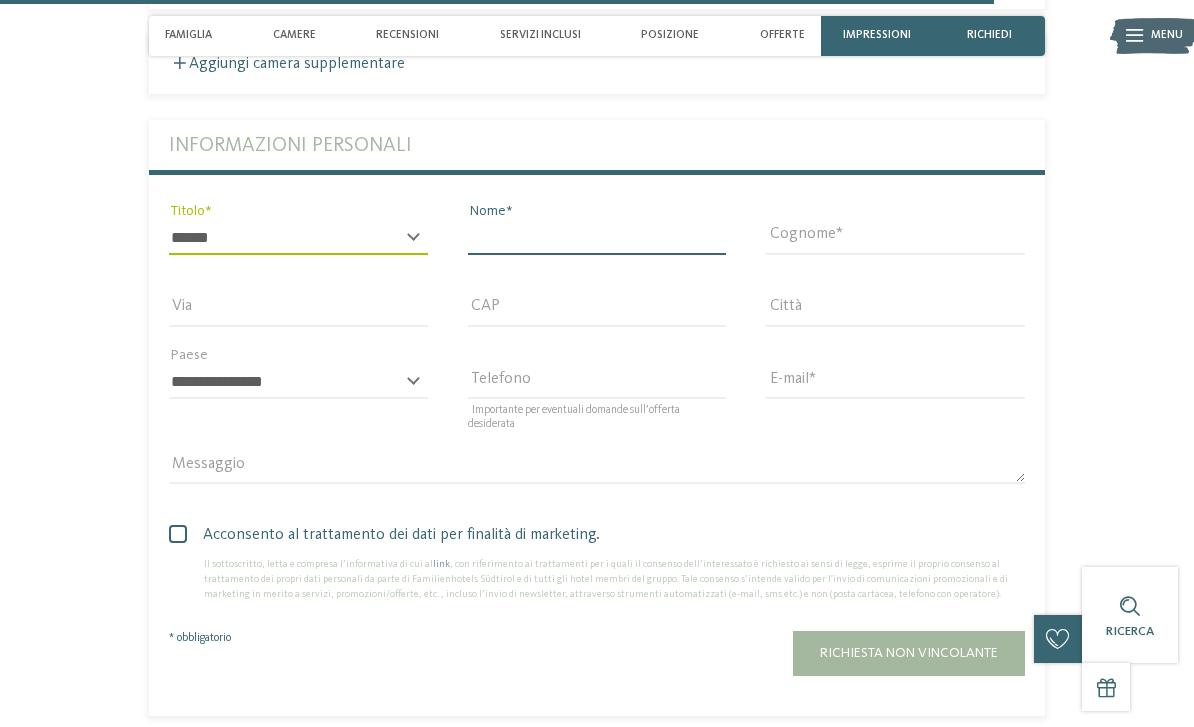 scroll, scrollTop: 4646, scrollLeft: 0, axis: vertical 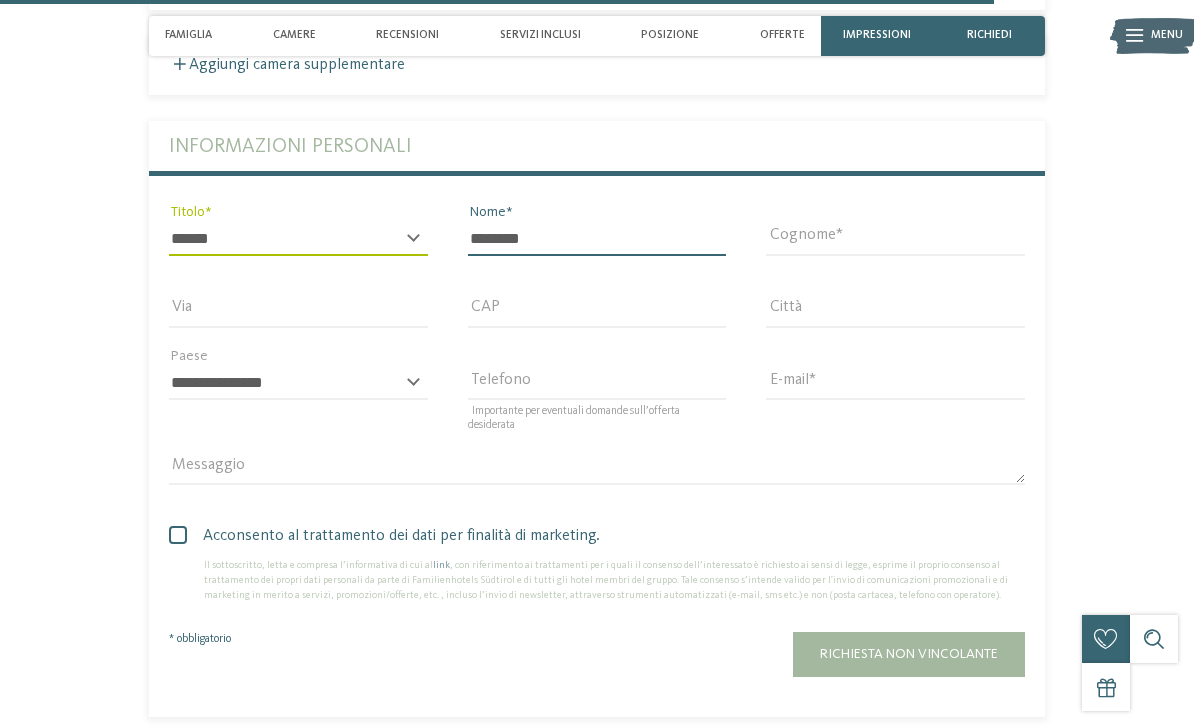 type on "********" 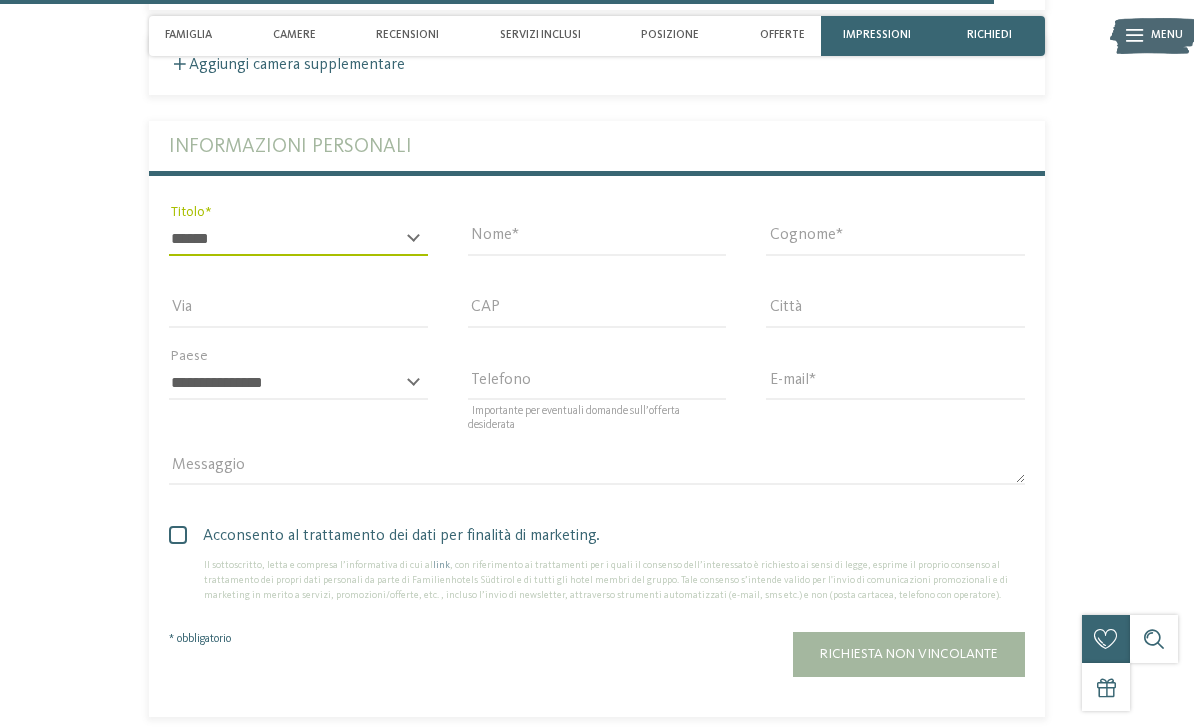 click on "Cognome" at bounding box center (895, 239) 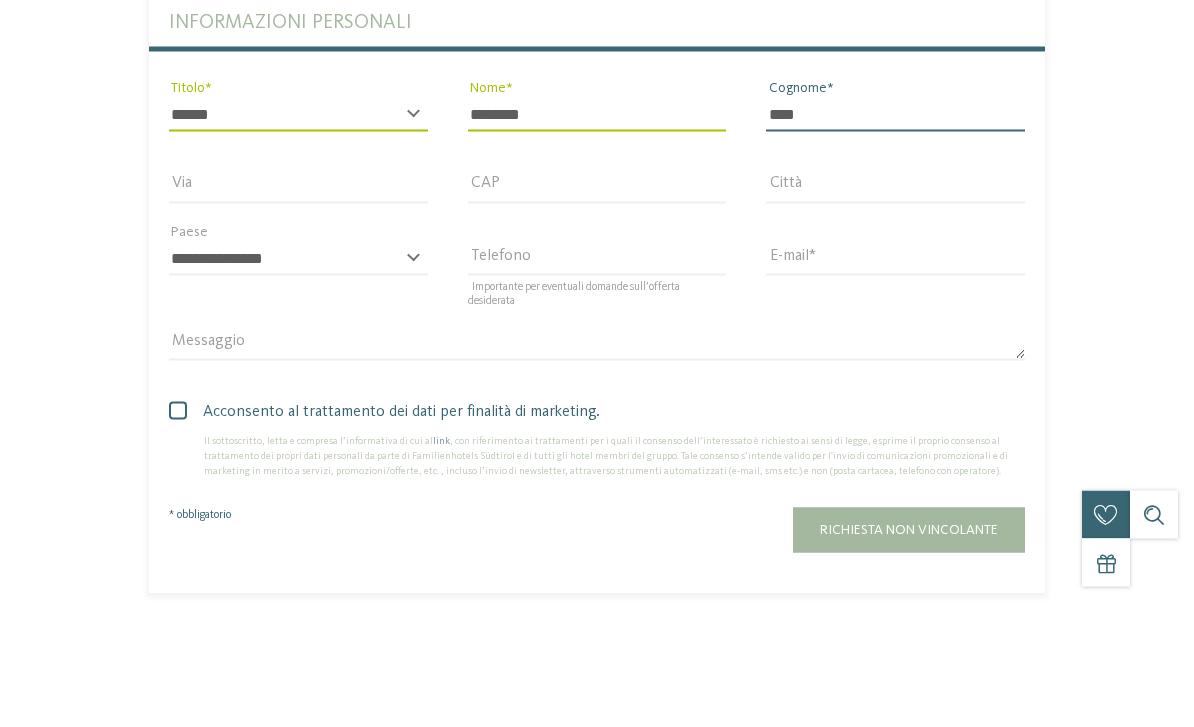 type on "****" 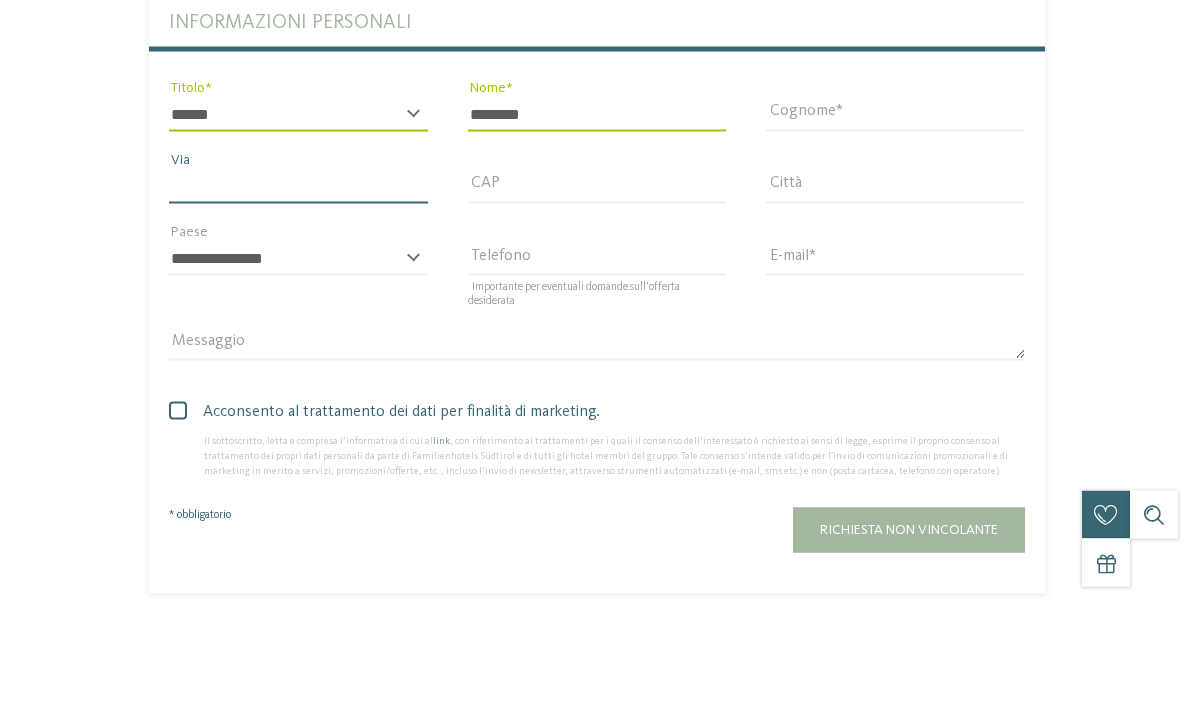 click on "Via" at bounding box center (298, 311) 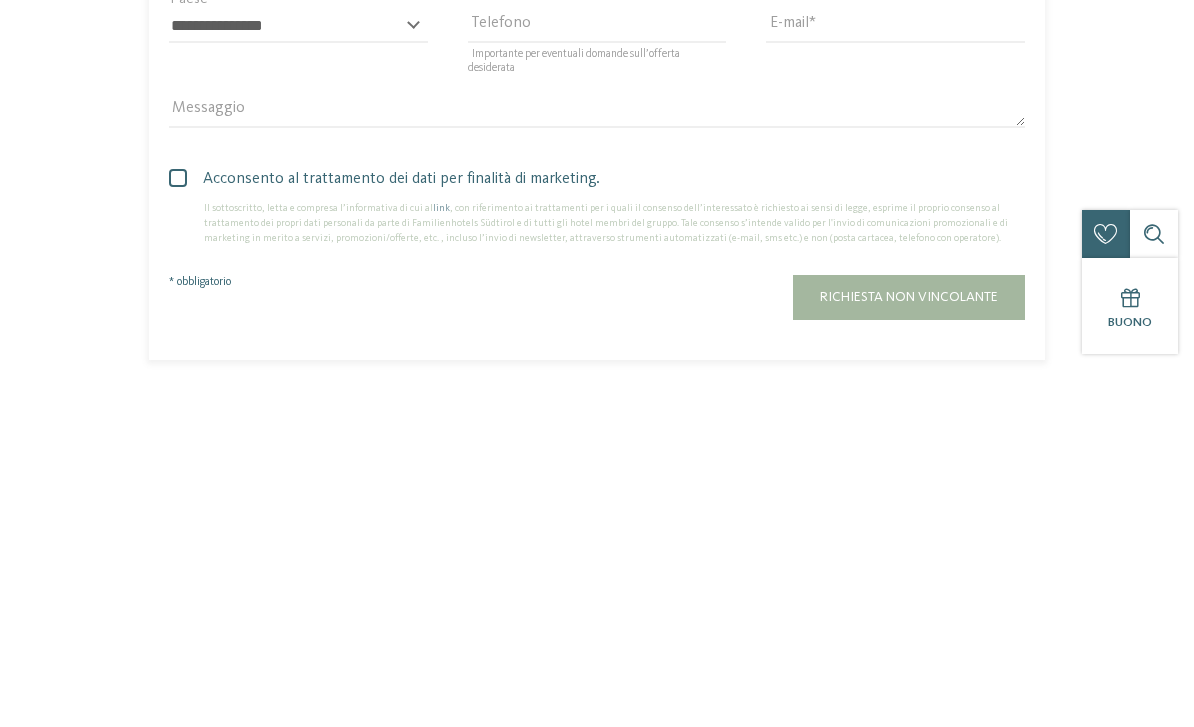 click at bounding box center [178, 535] 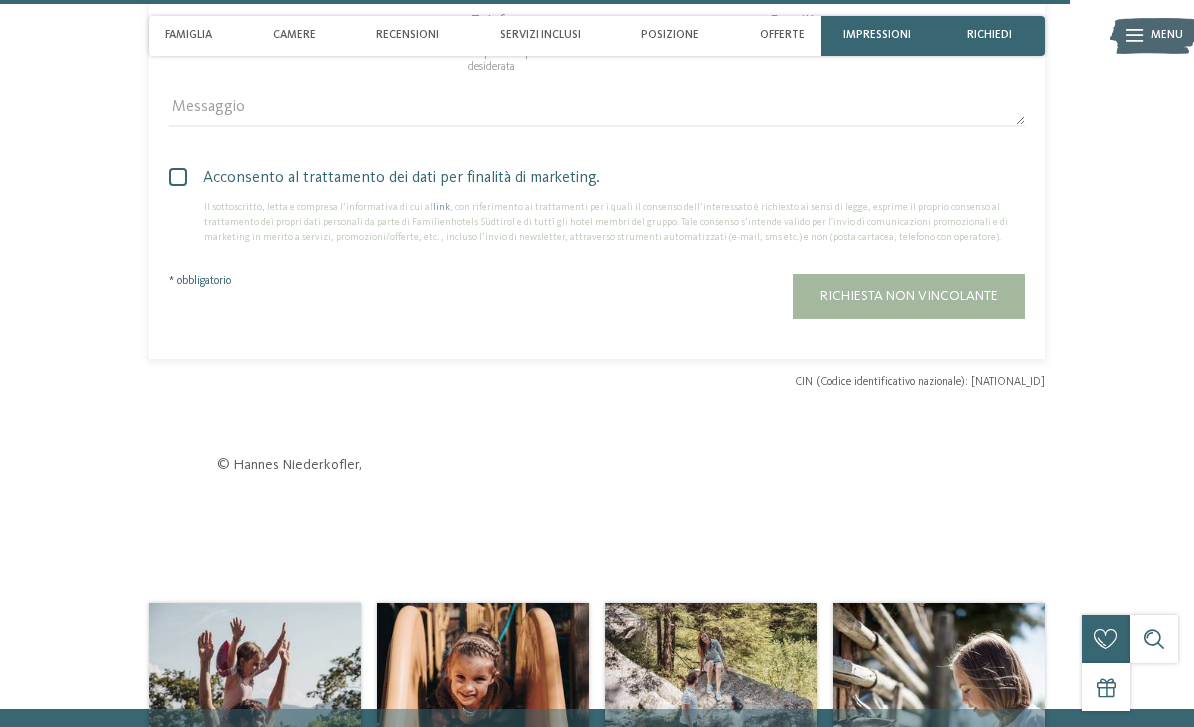 click on "Richiesta non vincolante" at bounding box center [909, 296] 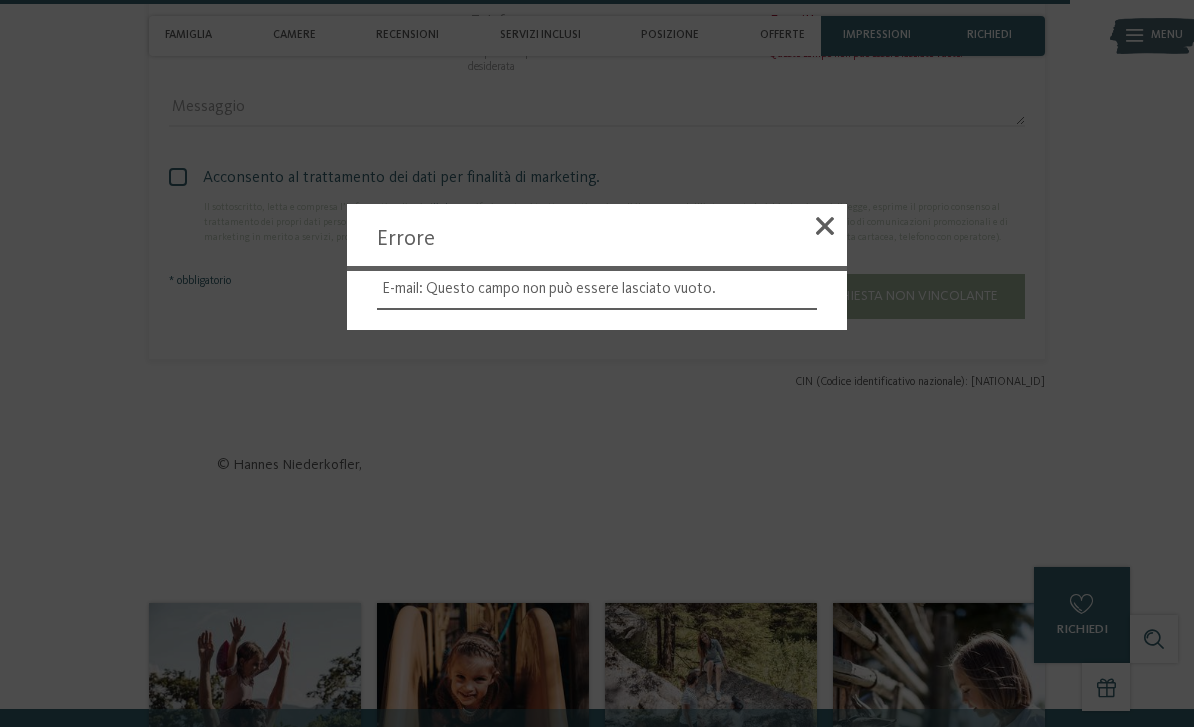 click at bounding box center [825, 226] 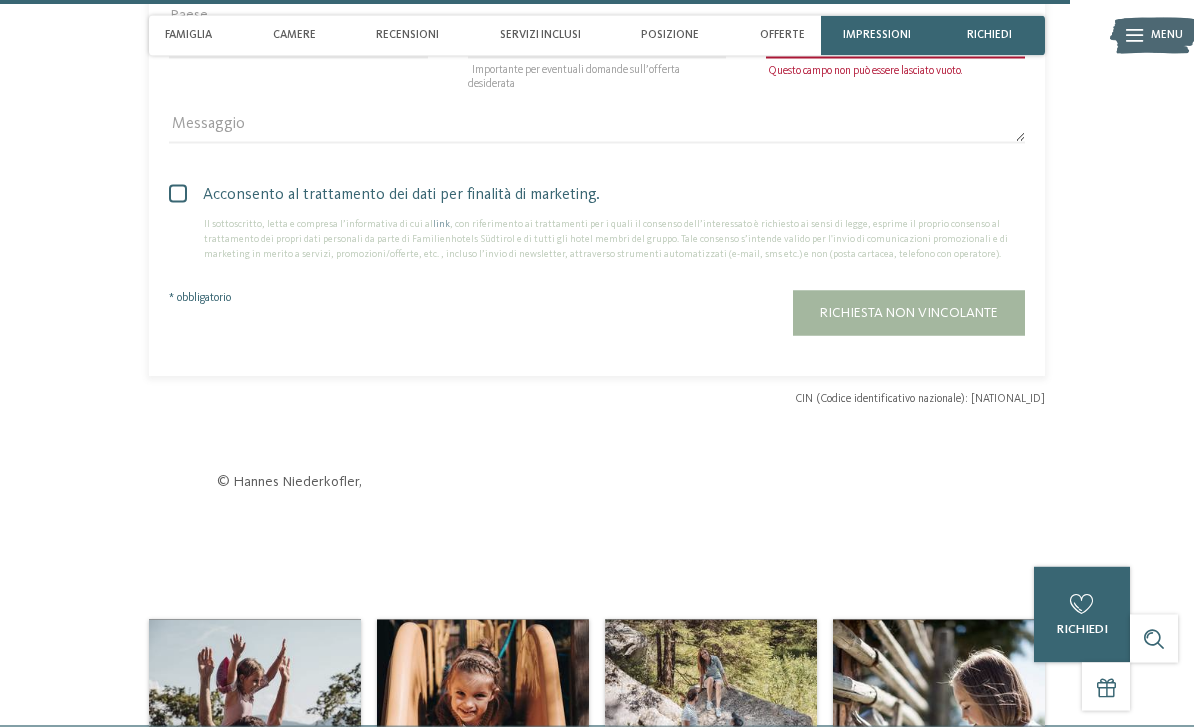 scroll, scrollTop: 4811, scrollLeft: 0, axis: vertical 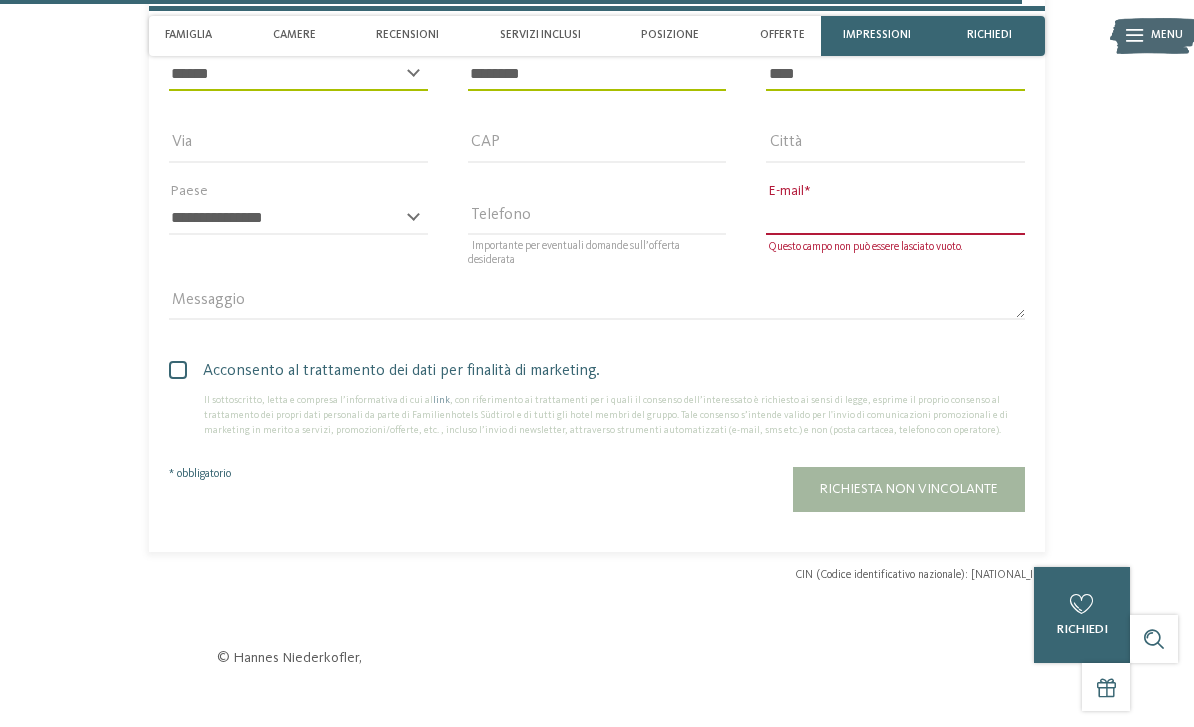 click on "E-mail" at bounding box center (895, 218) 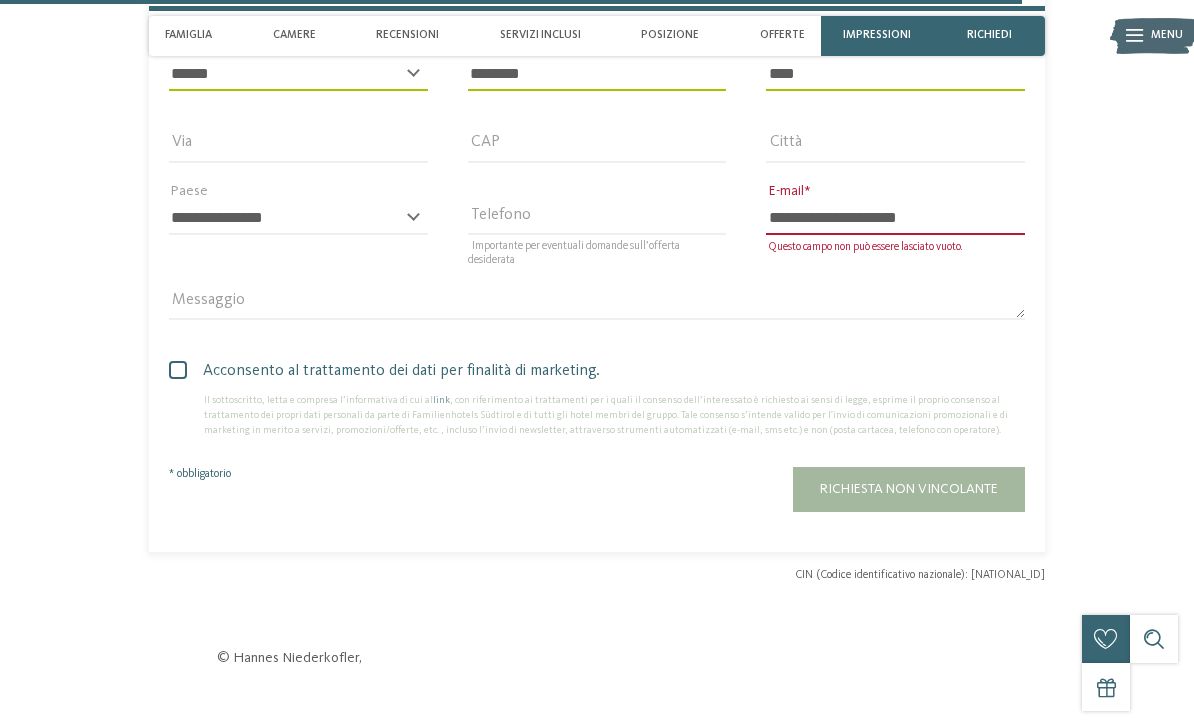 click on "**********" at bounding box center [895, 218] 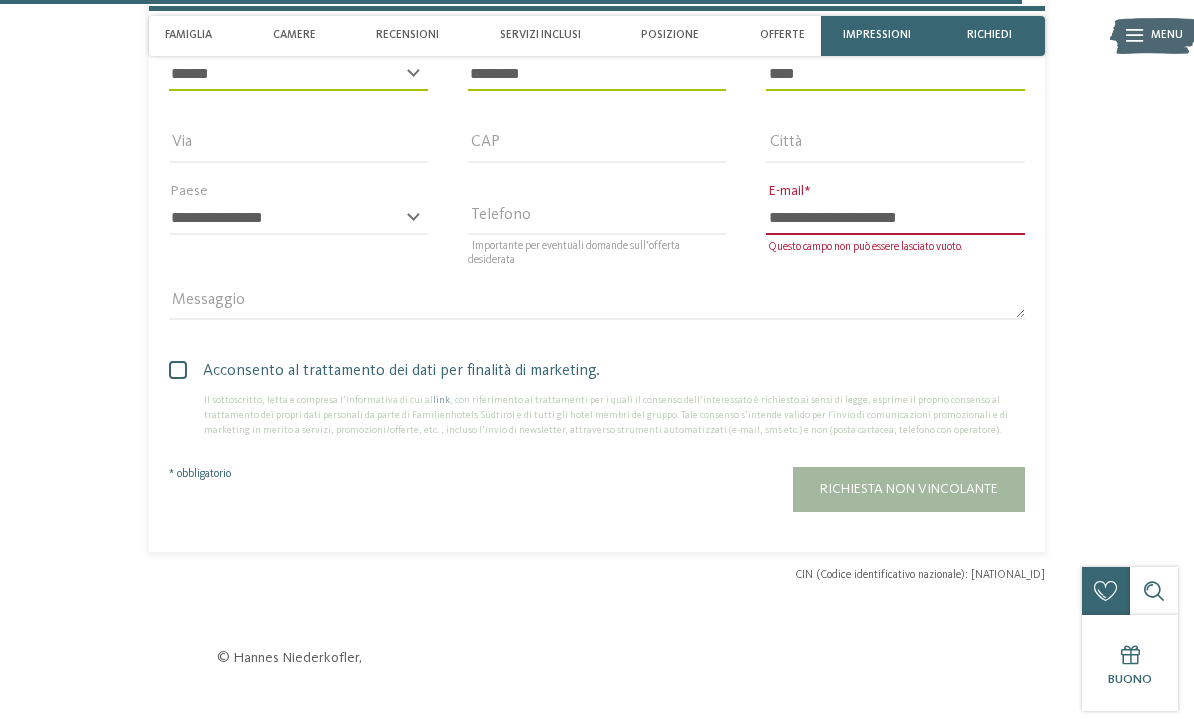 type on "**********" 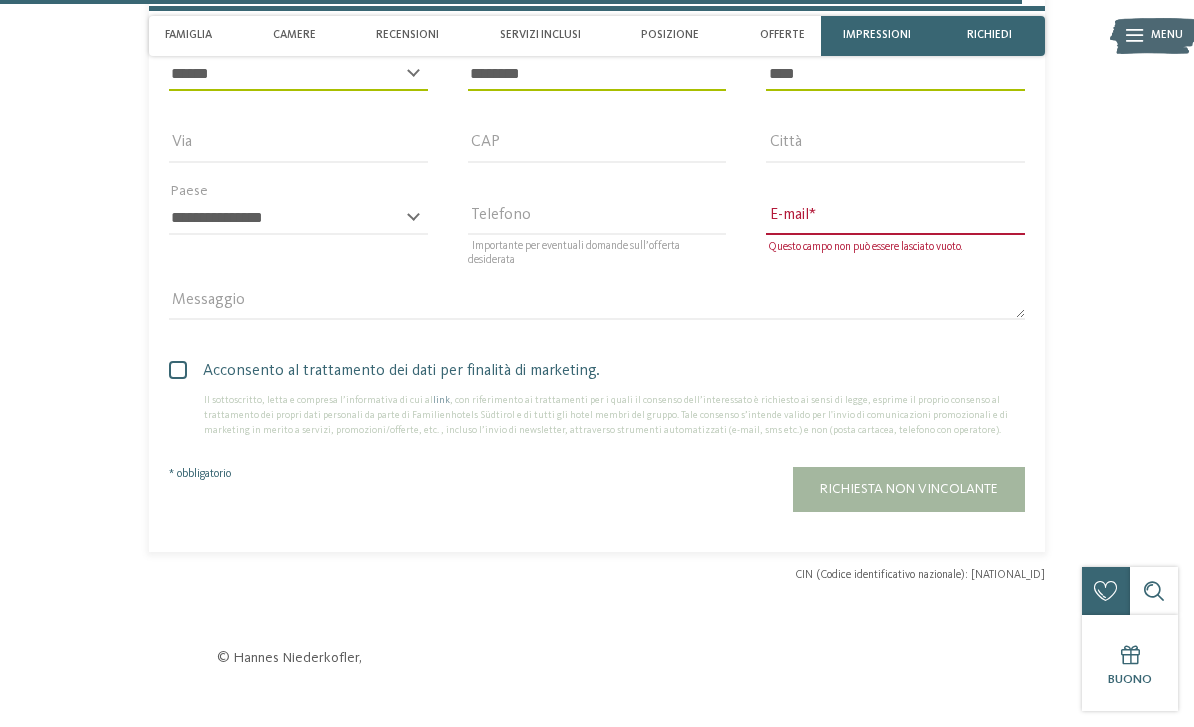 click on "Messaggio" at bounding box center (597, 303) 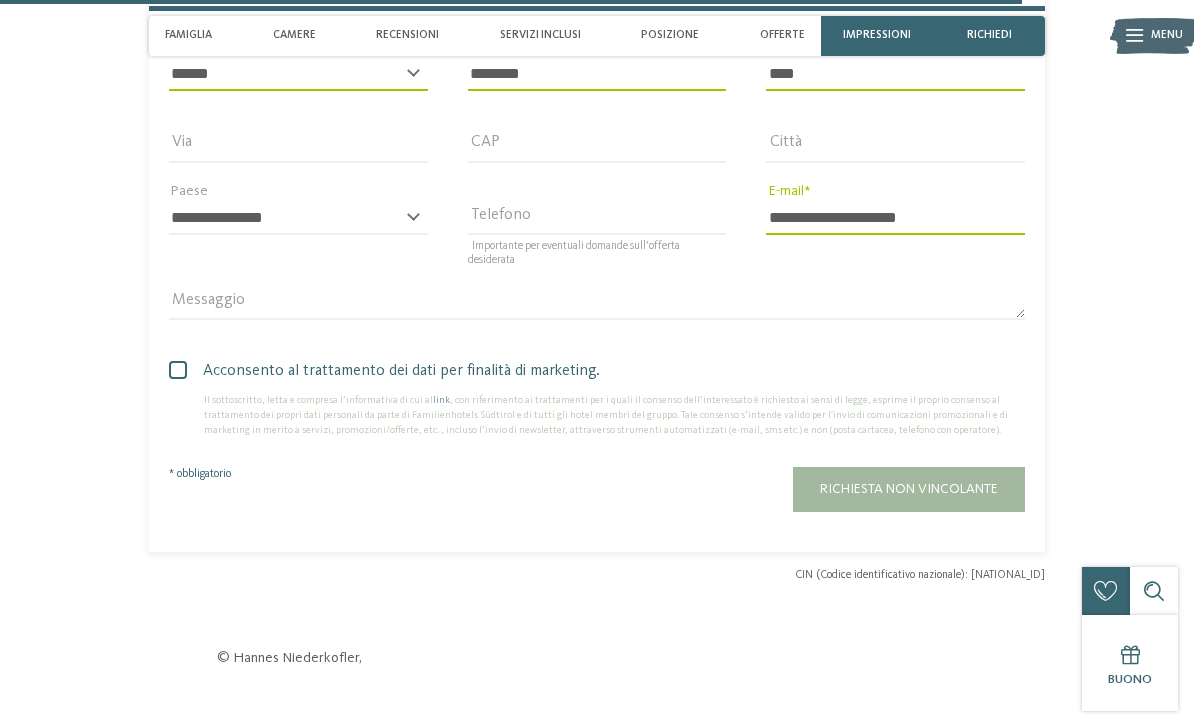 click on "Richiesta non vincolante" at bounding box center (909, 489) 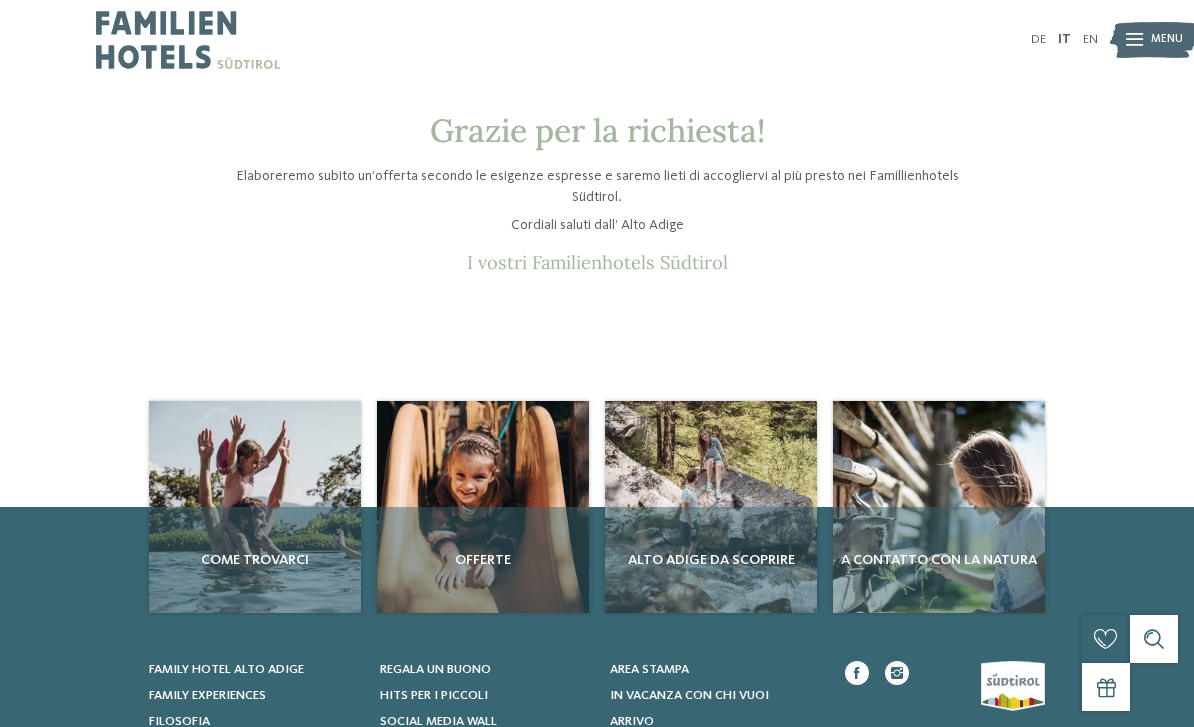 scroll, scrollTop: 0, scrollLeft: 0, axis: both 